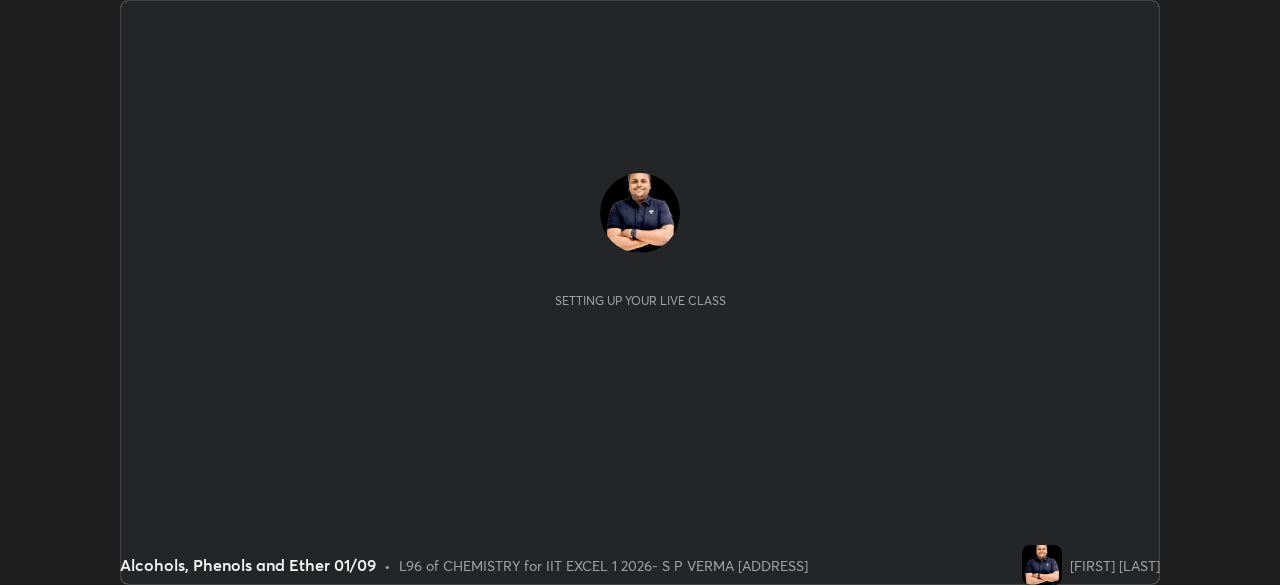 scroll, scrollTop: 0, scrollLeft: 0, axis: both 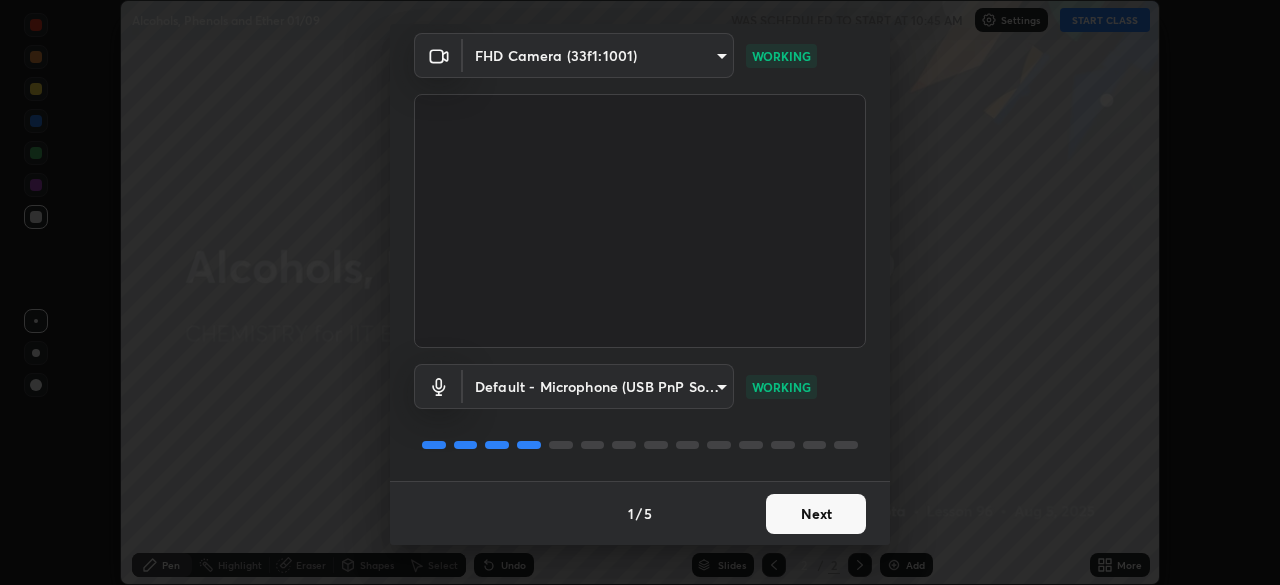 click on "Next" at bounding box center [816, 514] 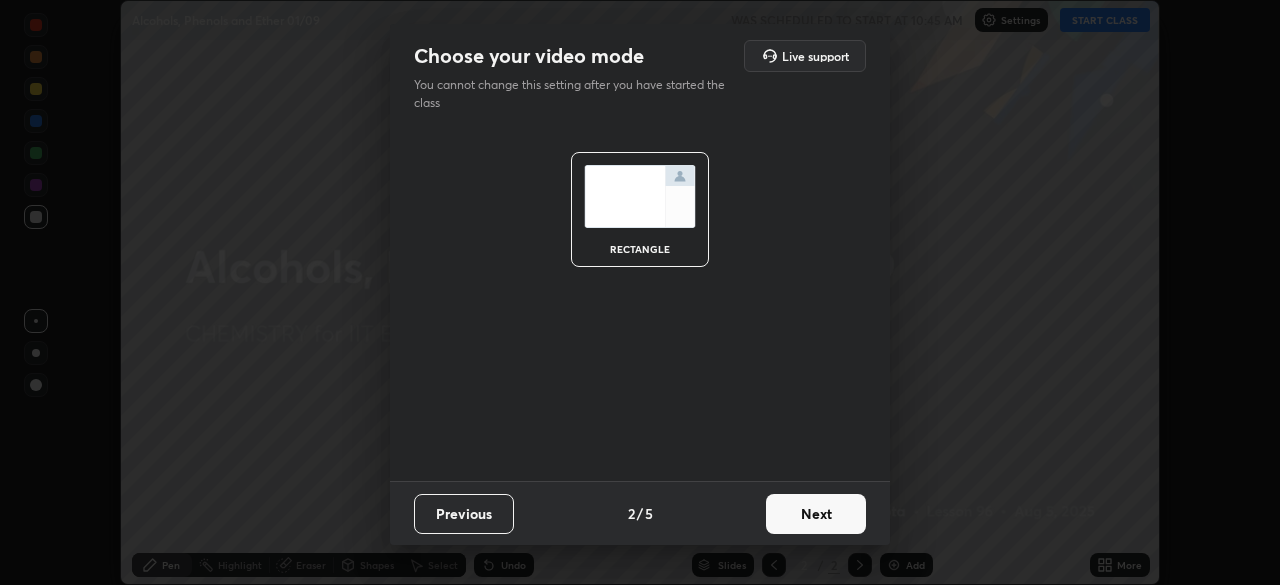 scroll, scrollTop: 0, scrollLeft: 0, axis: both 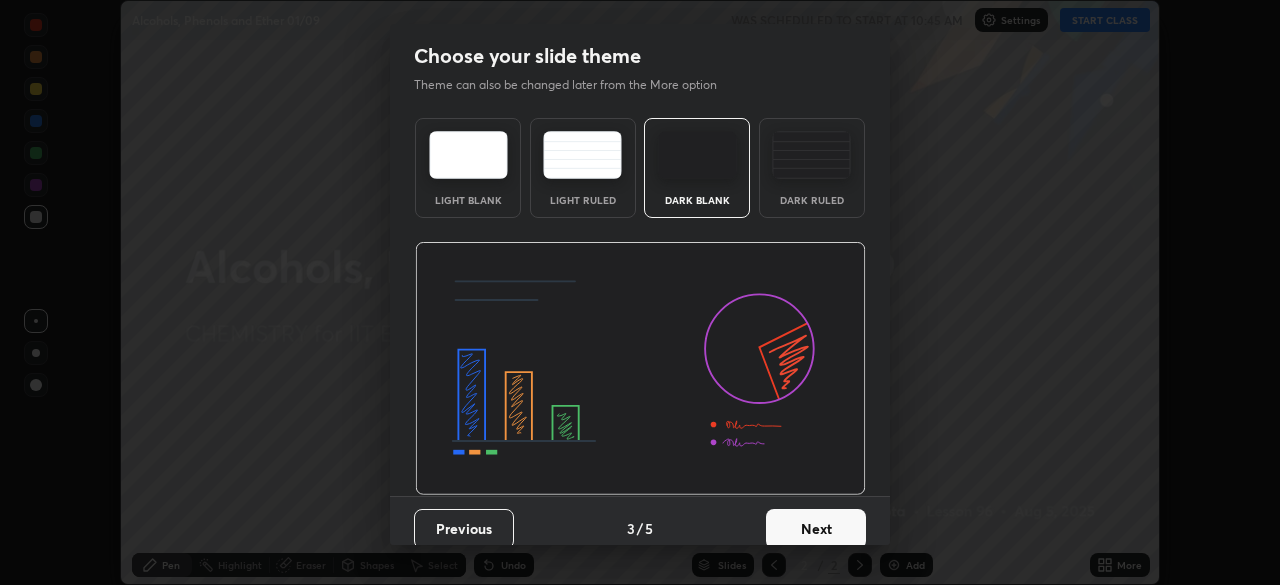 click on "Next" at bounding box center (816, 529) 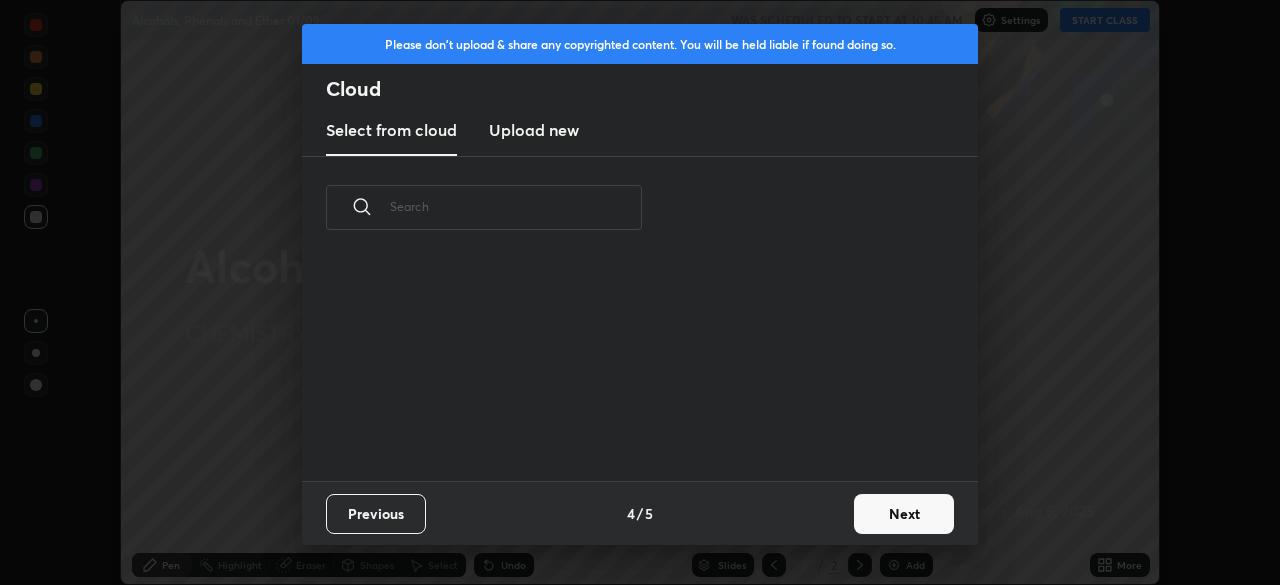 click on "Next" at bounding box center (904, 514) 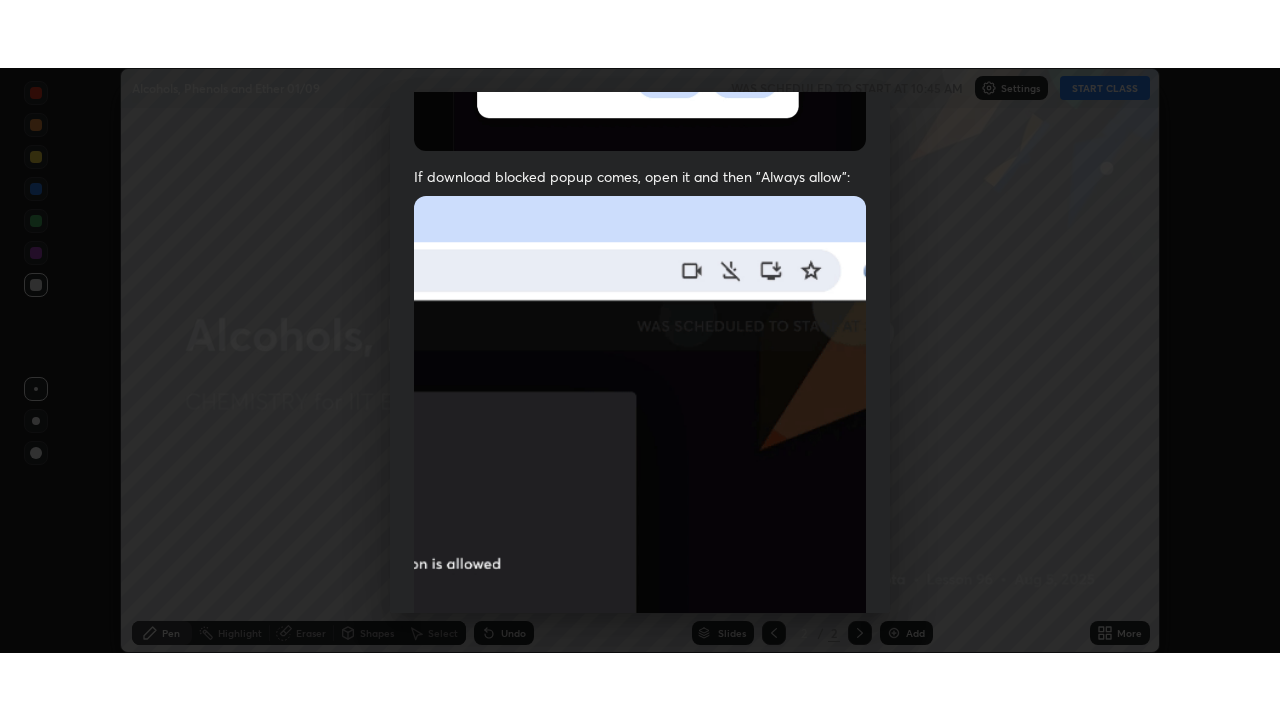scroll, scrollTop: 479, scrollLeft: 0, axis: vertical 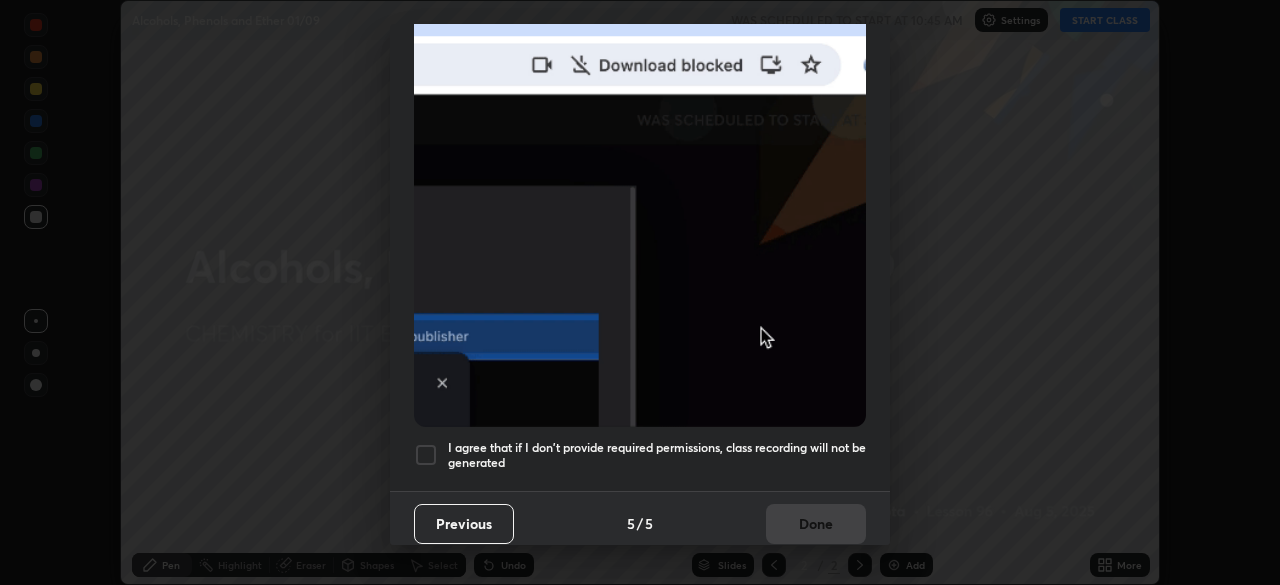 click at bounding box center [426, 455] 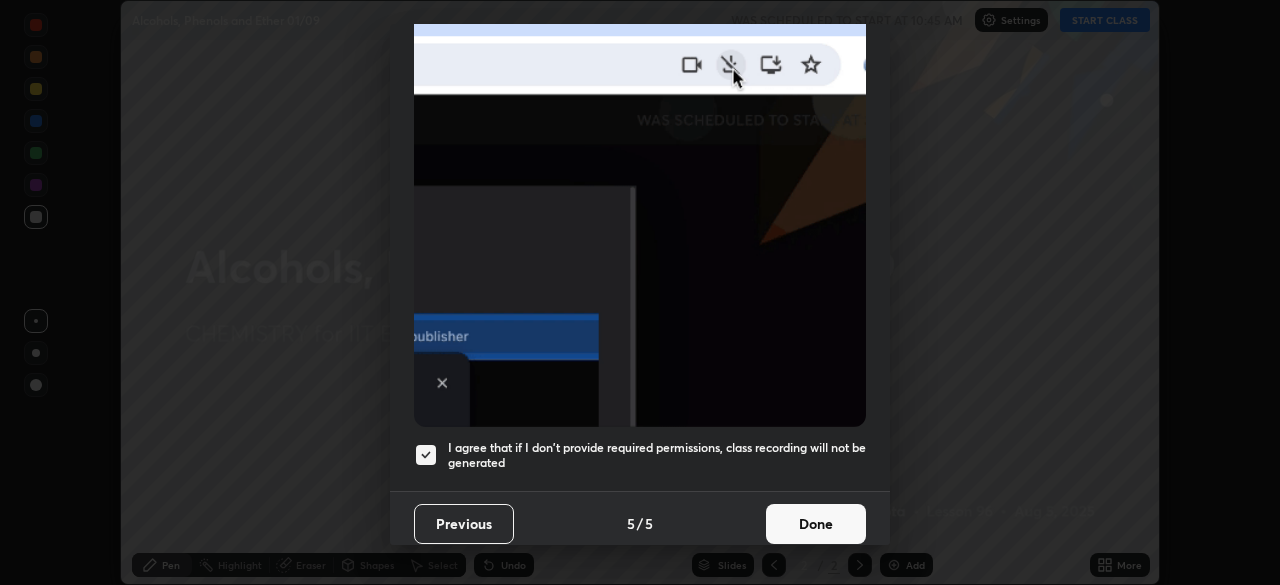 click on "Done" at bounding box center (816, 524) 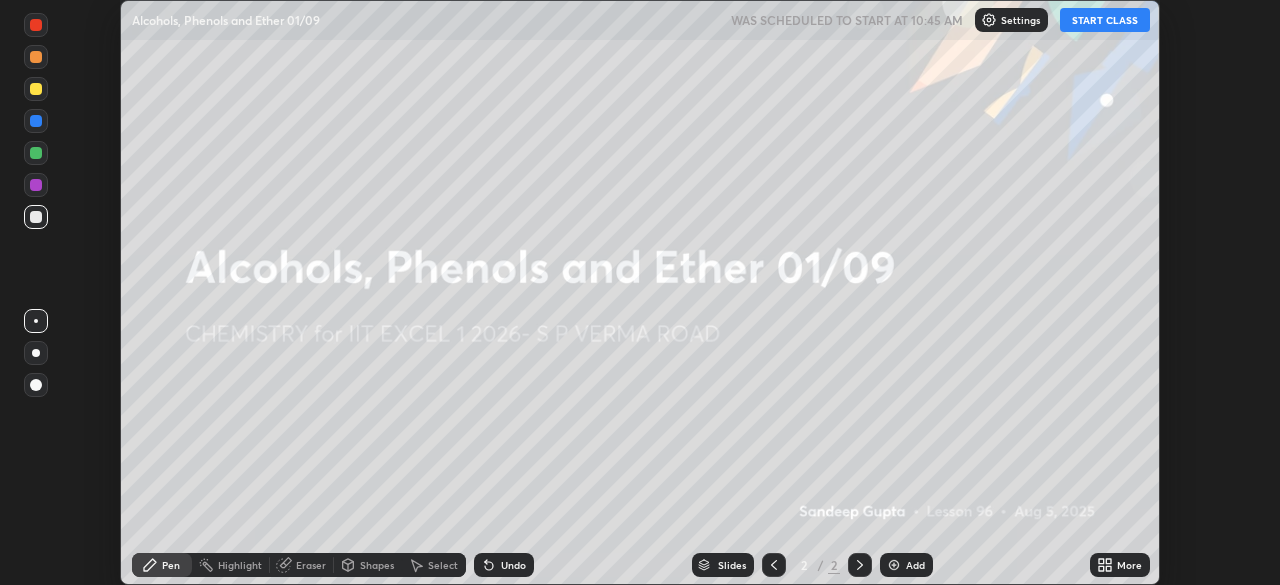 click 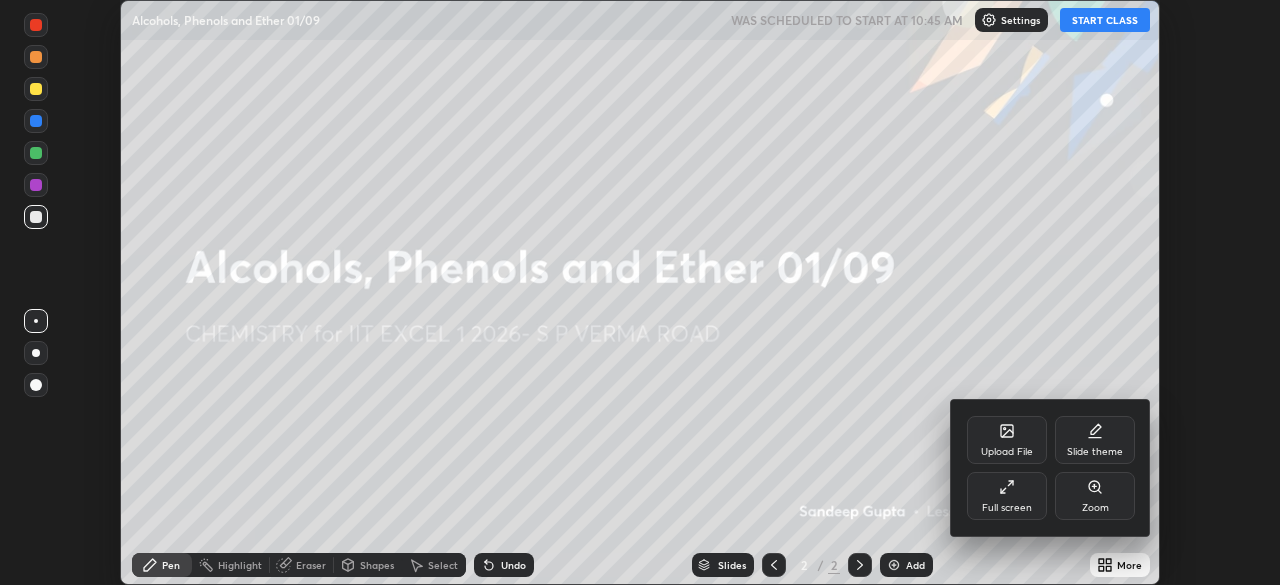 click on "Full screen" at bounding box center [1007, 496] 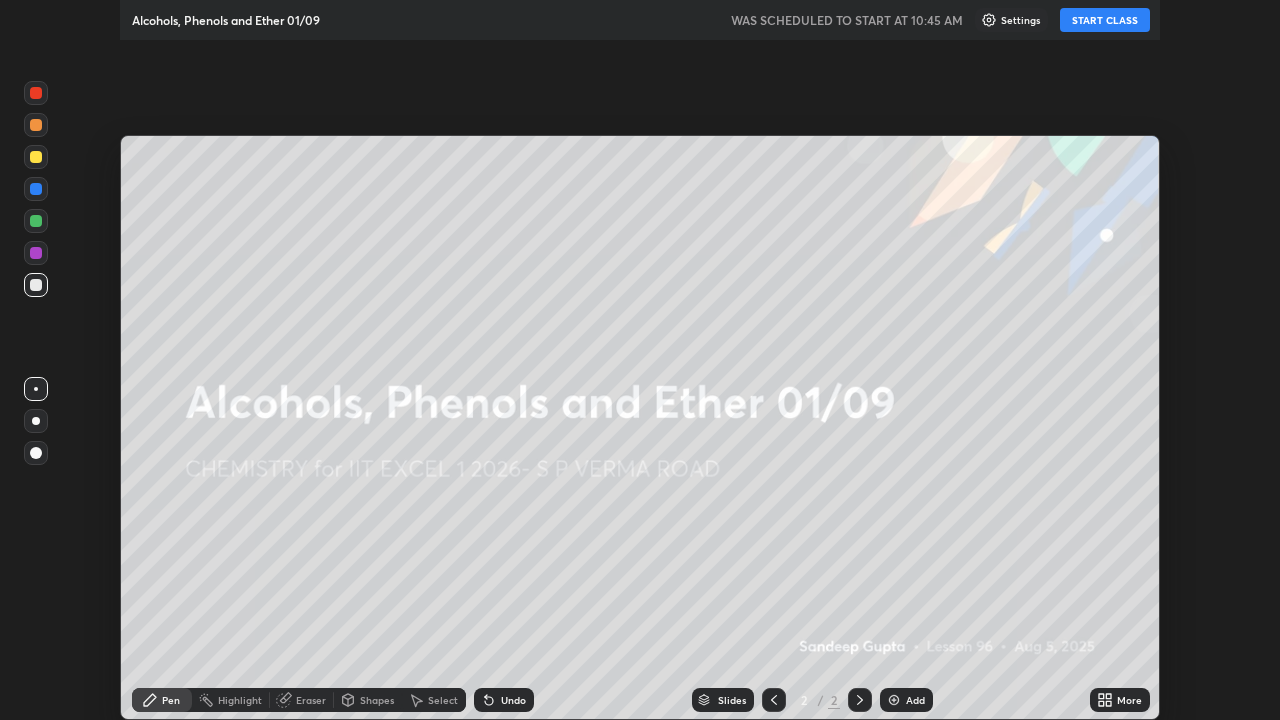 scroll, scrollTop: 99280, scrollLeft: 98720, axis: both 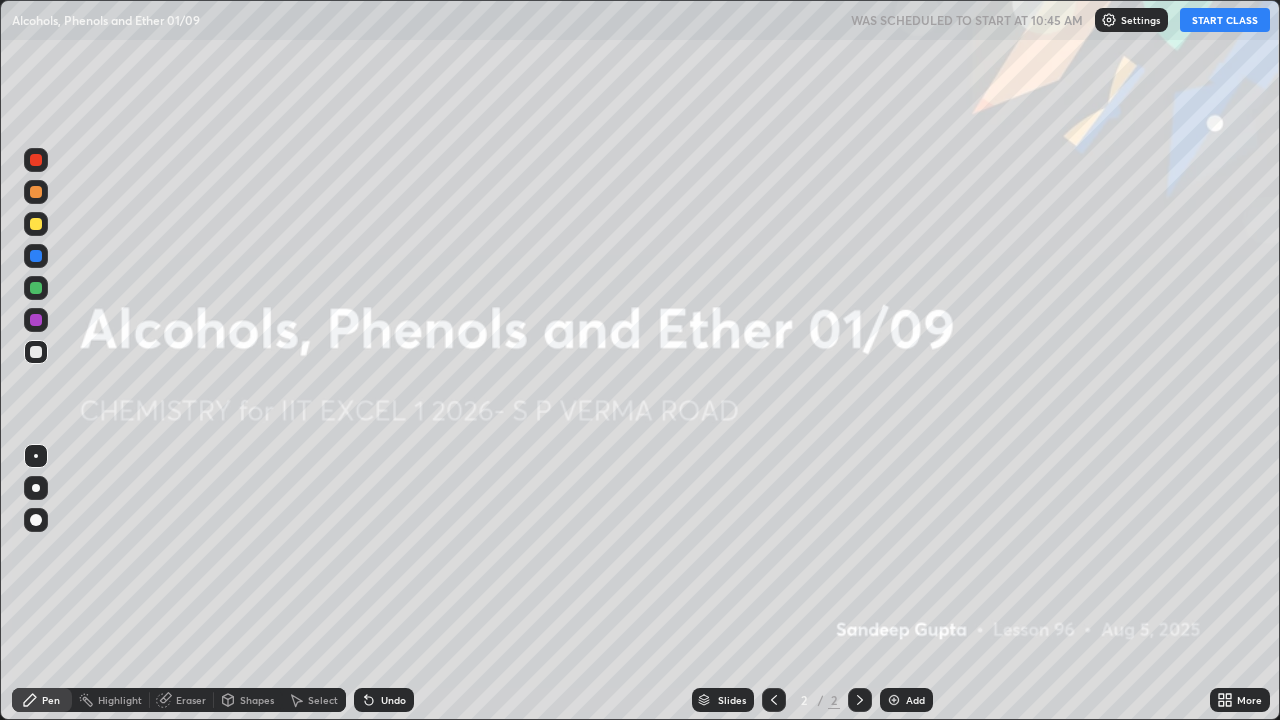 click on "START CLASS" at bounding box center [1225, 20] 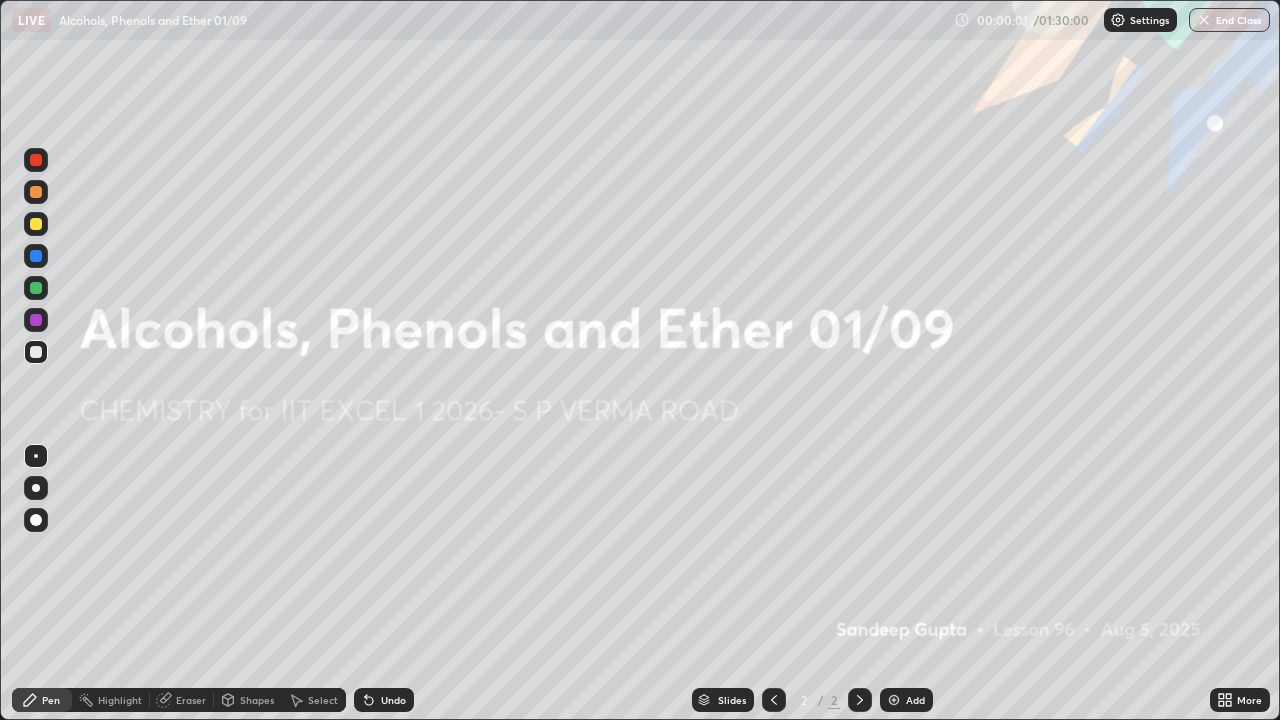 click on "Add" at bounding box center [906, 700] 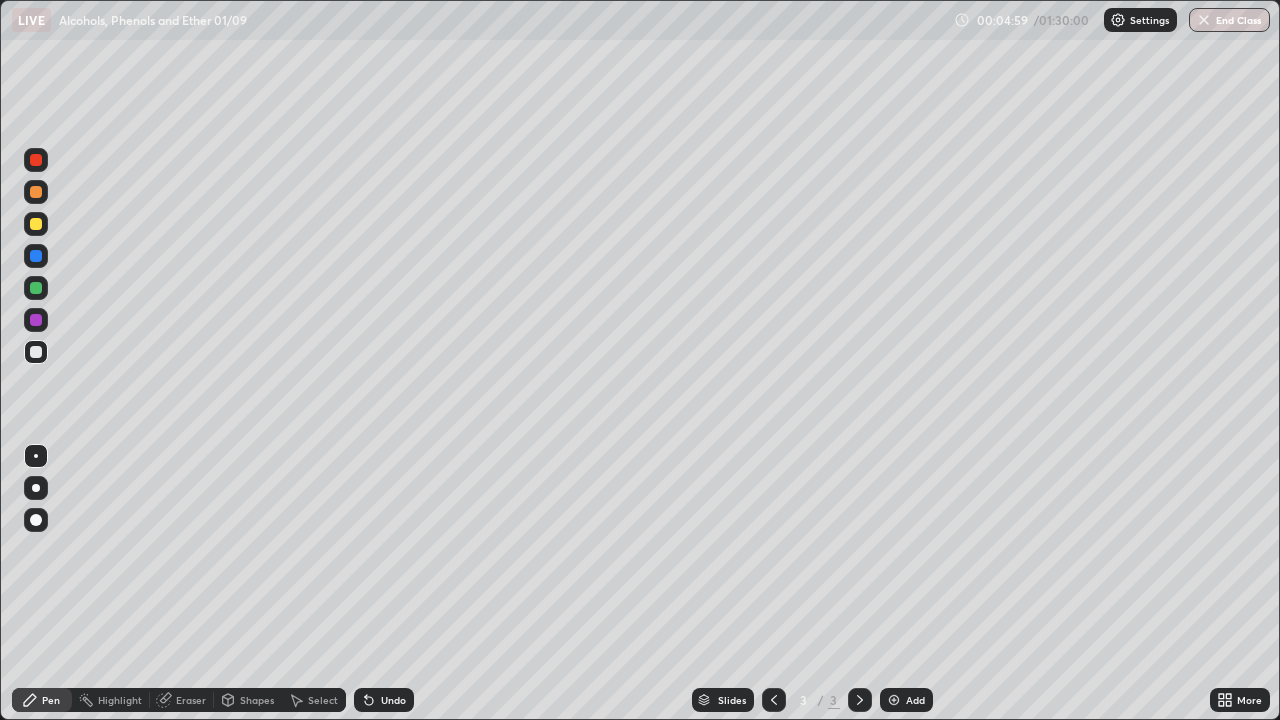 click at bounding box center [36, 224] 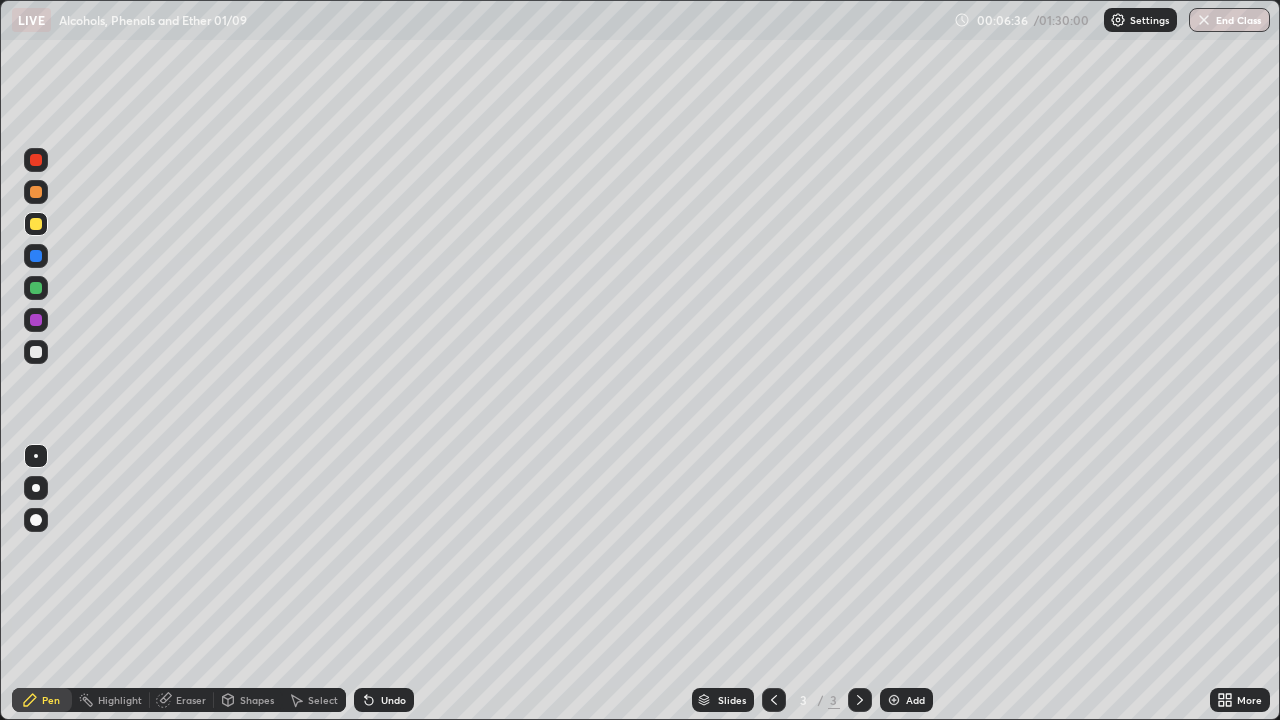 click at bounding box center [36, 288] 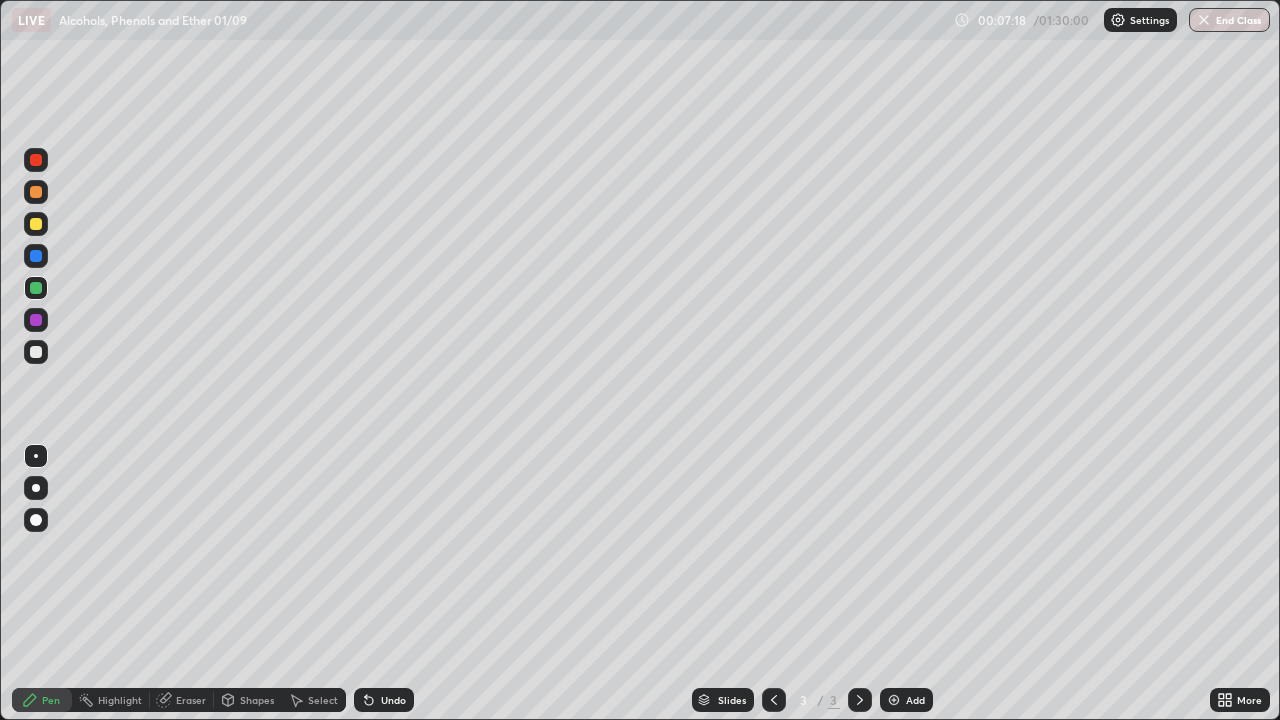click on "Undo" at bounding box center (393, 700) 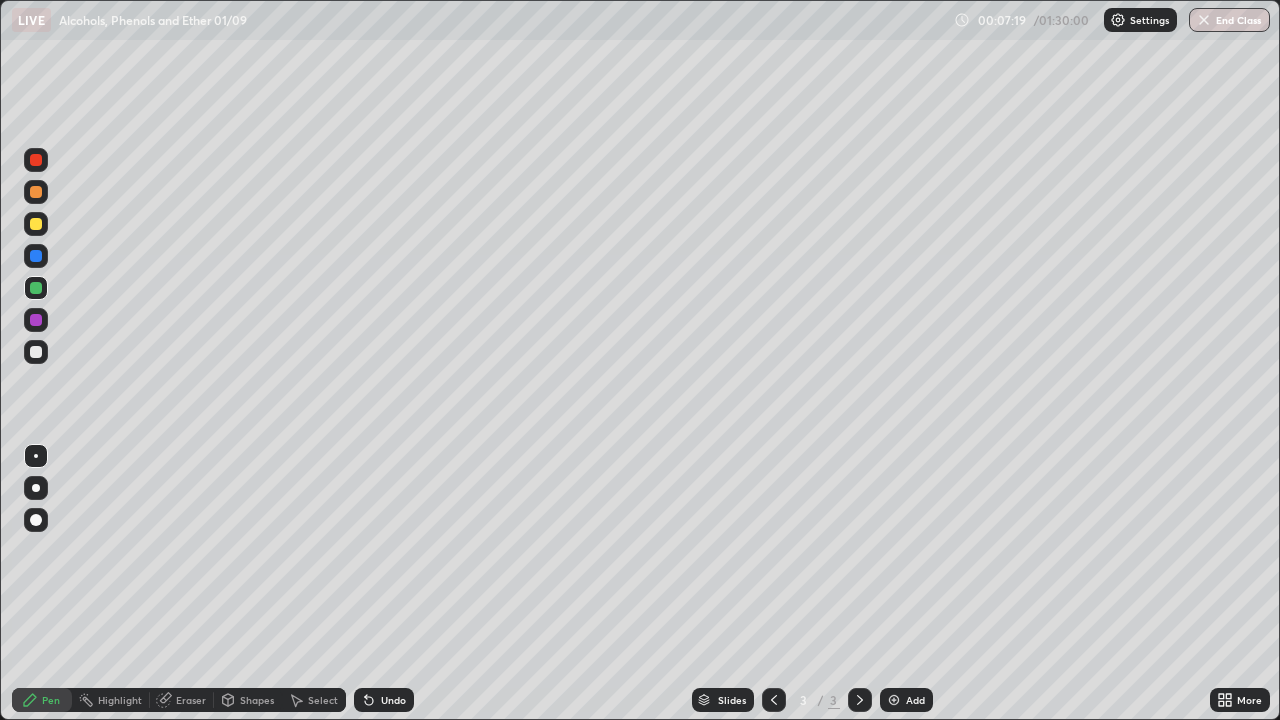 click on "Undo" at bounding box center [384, 700] 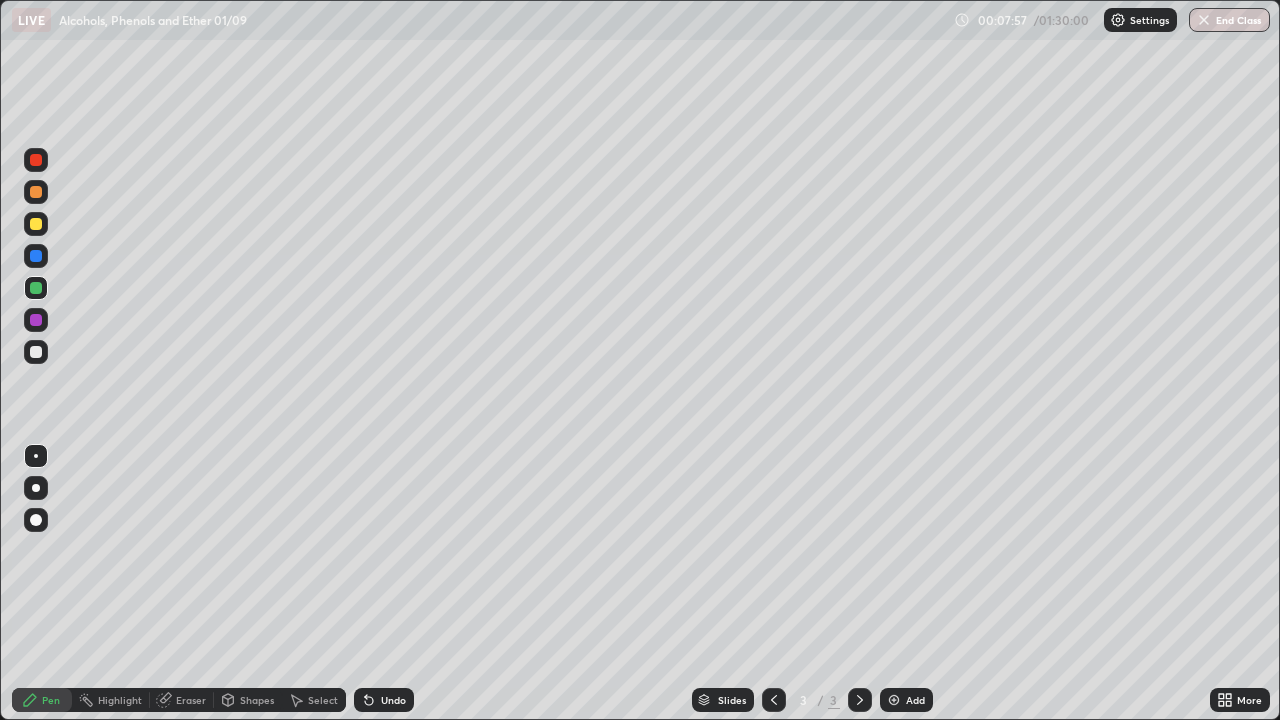 click on "Add" at bounding box center [915, 700] 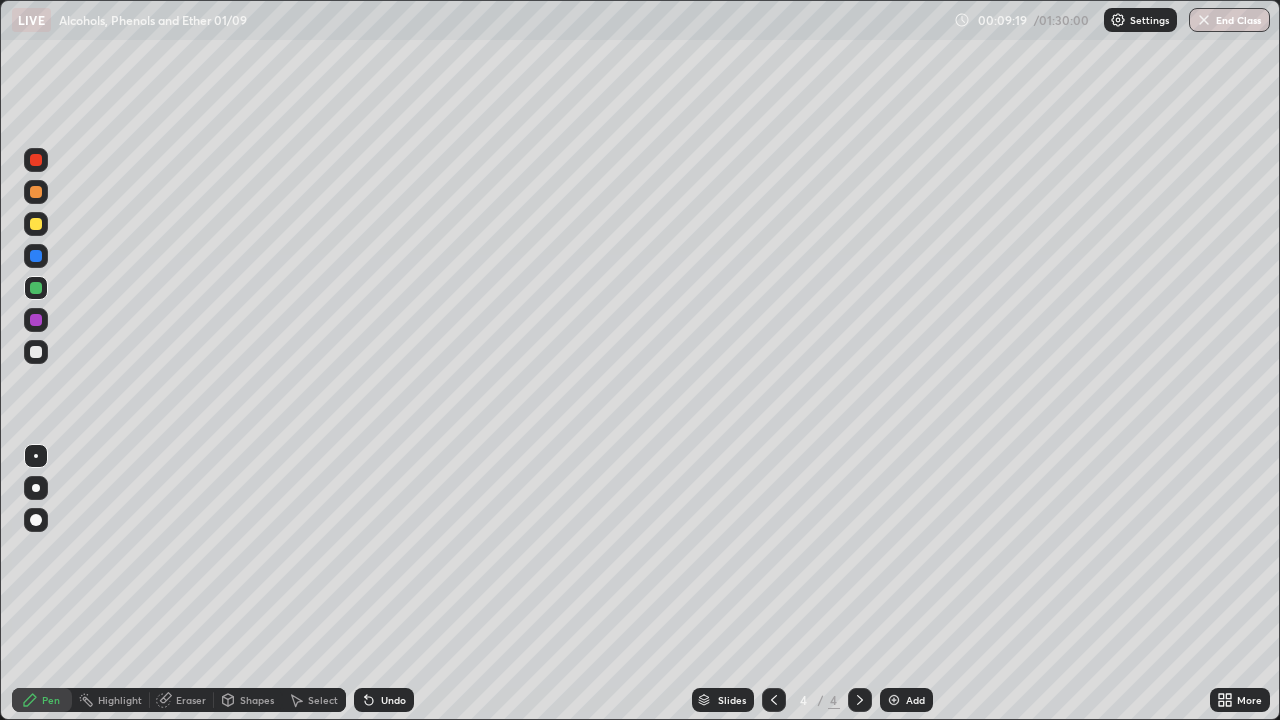 click at bounding box center (36, 320) 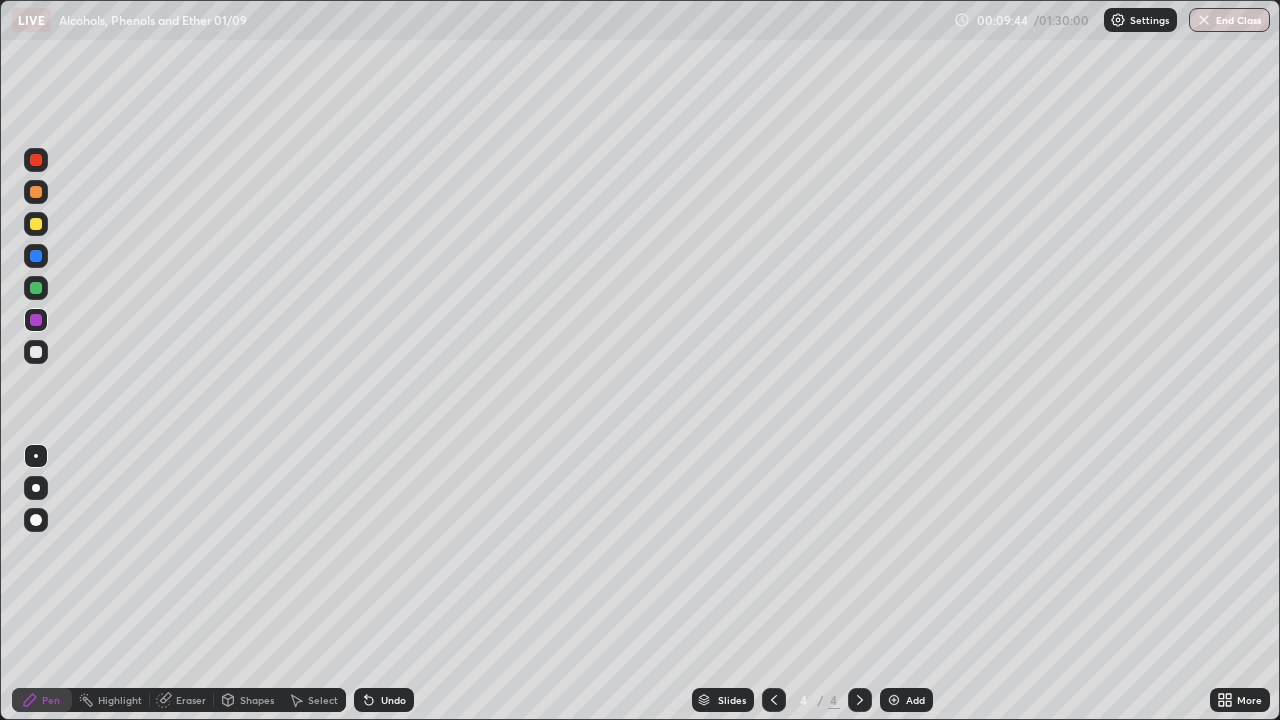 click 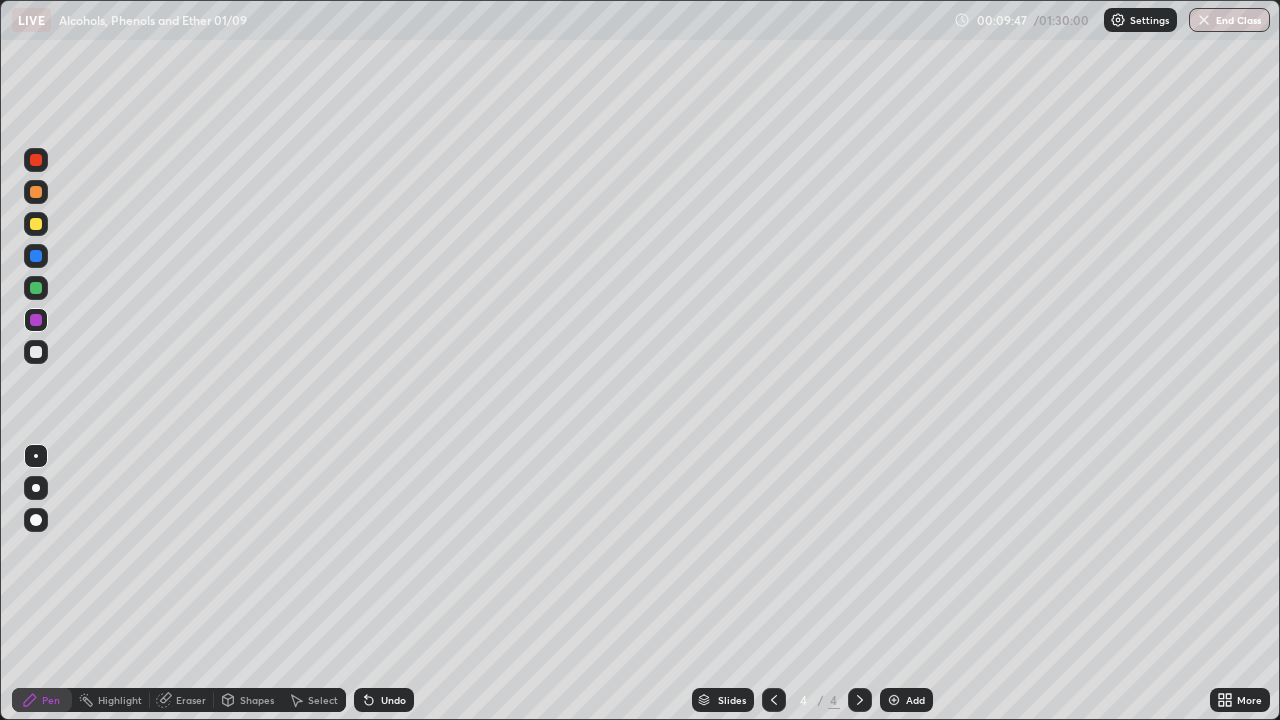 click at bounding box center [36, 288] 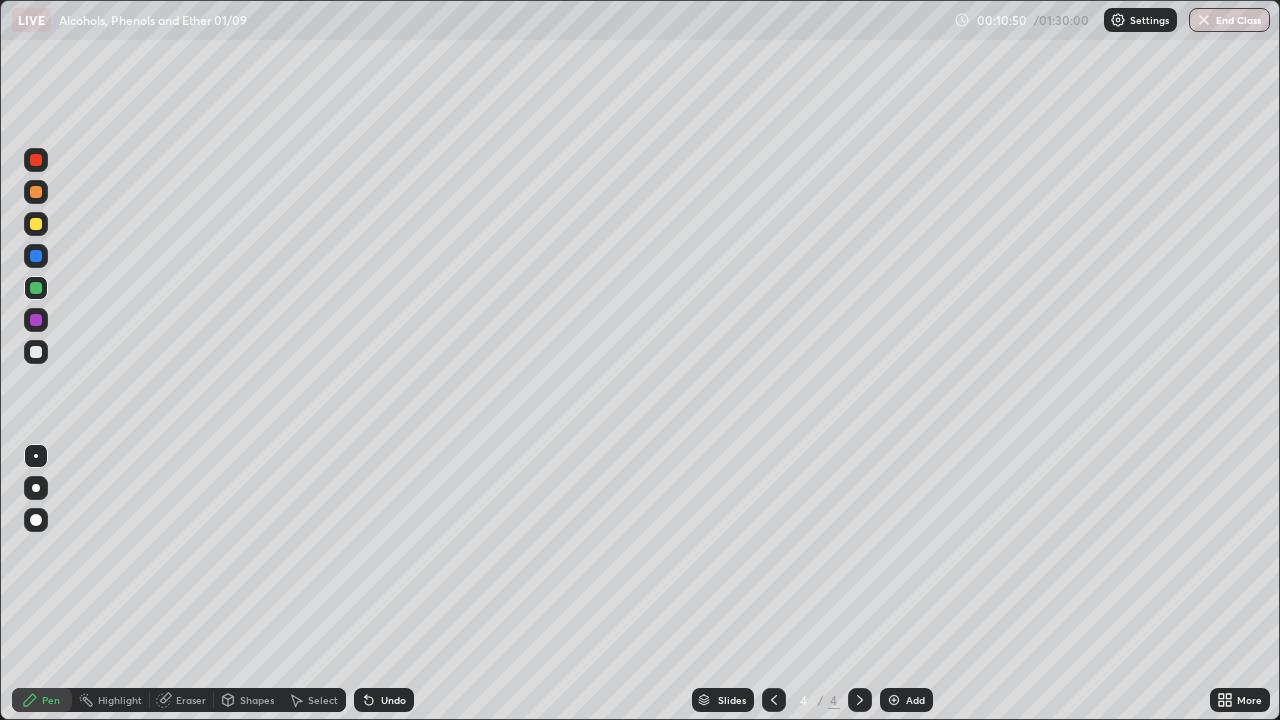 click on "Add" at bounding box center [915, 700] 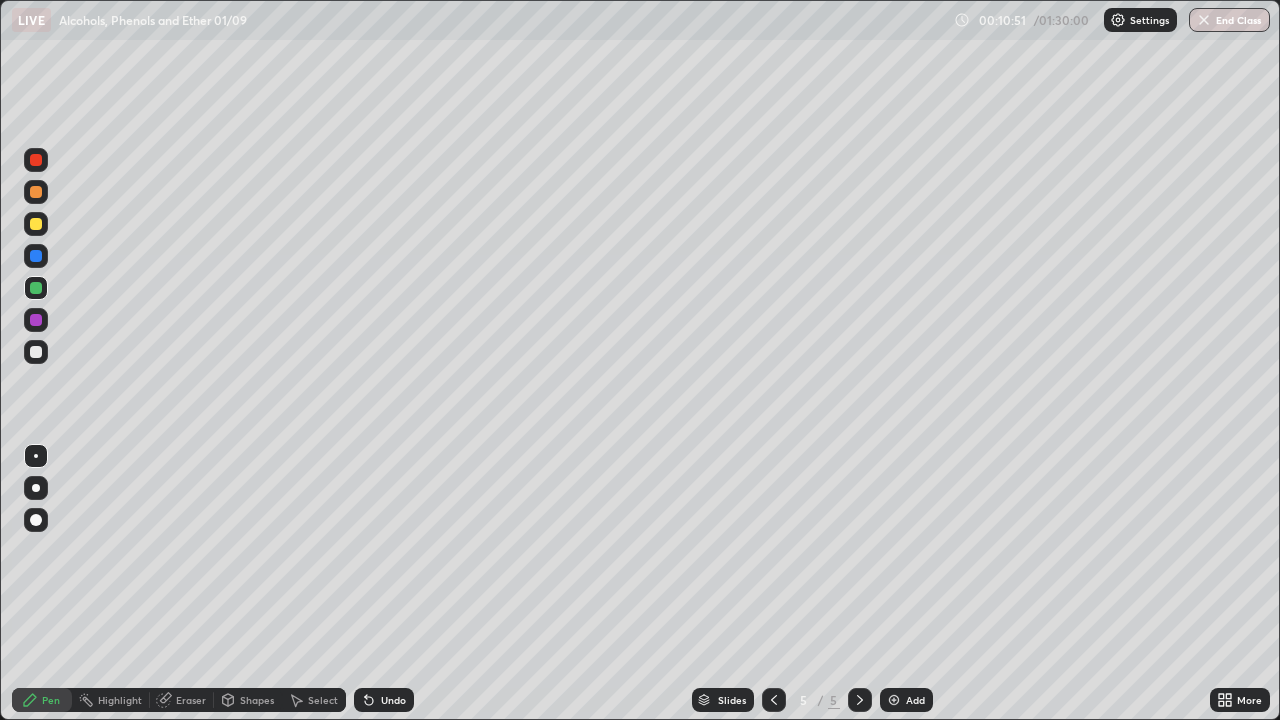 click at bounding box center [36, 352] 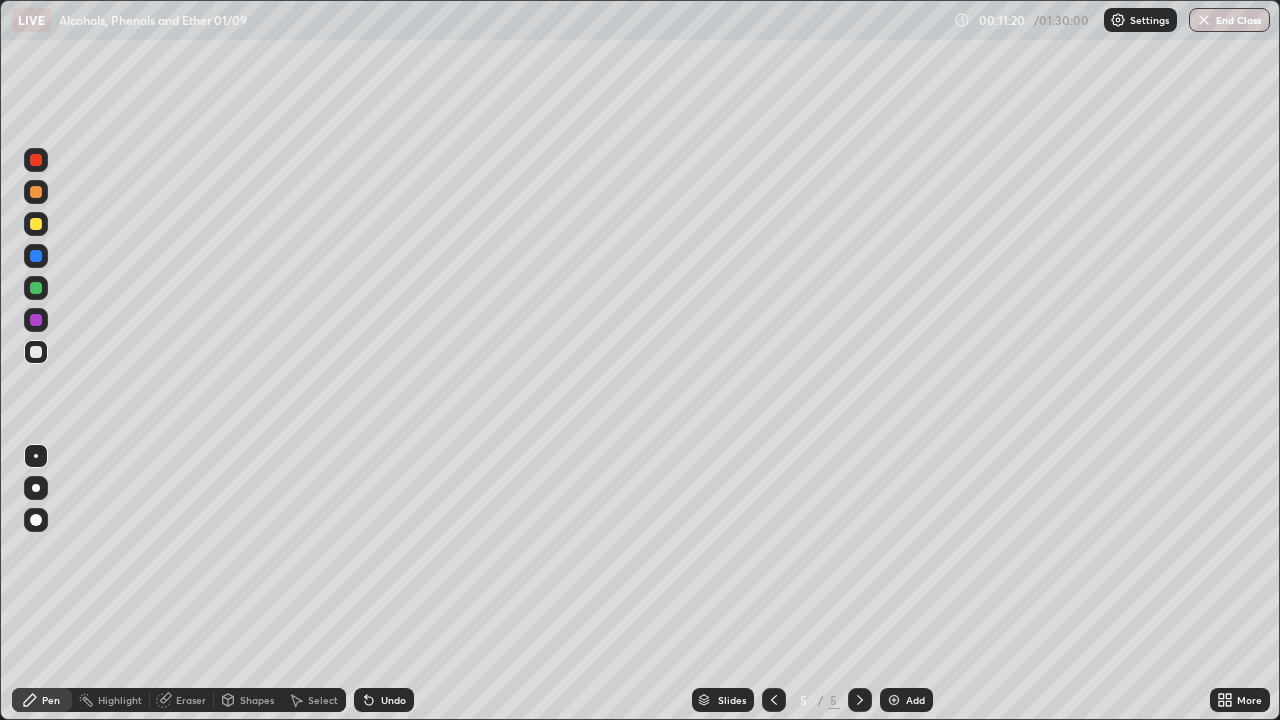 click at bounding box center (36, 288) 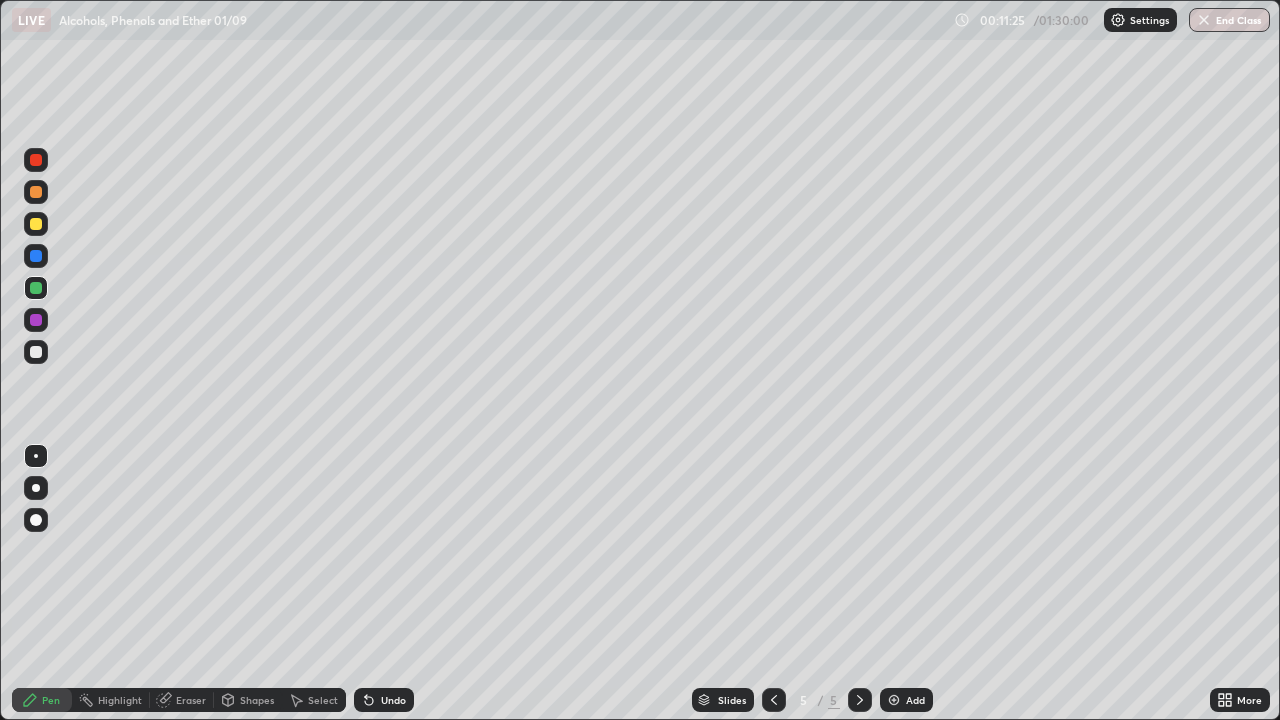 click at bounding box center [36, 352] 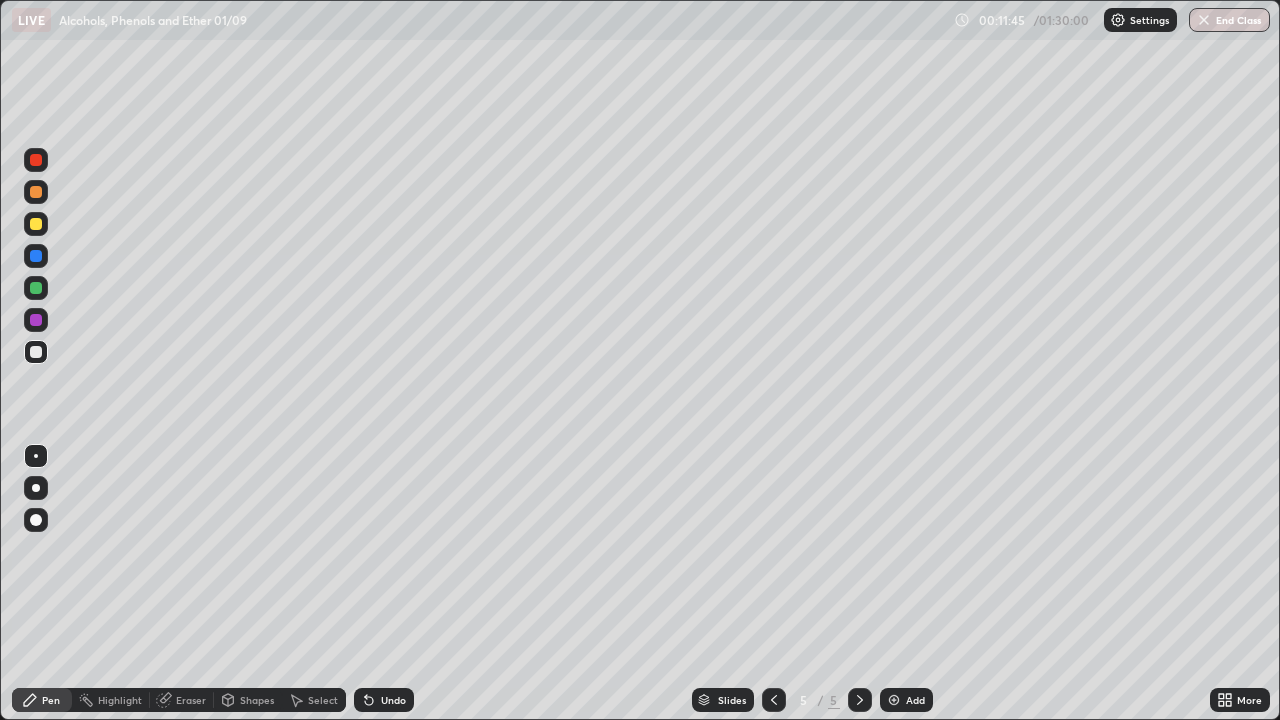 click at bounding box center (36, 320) 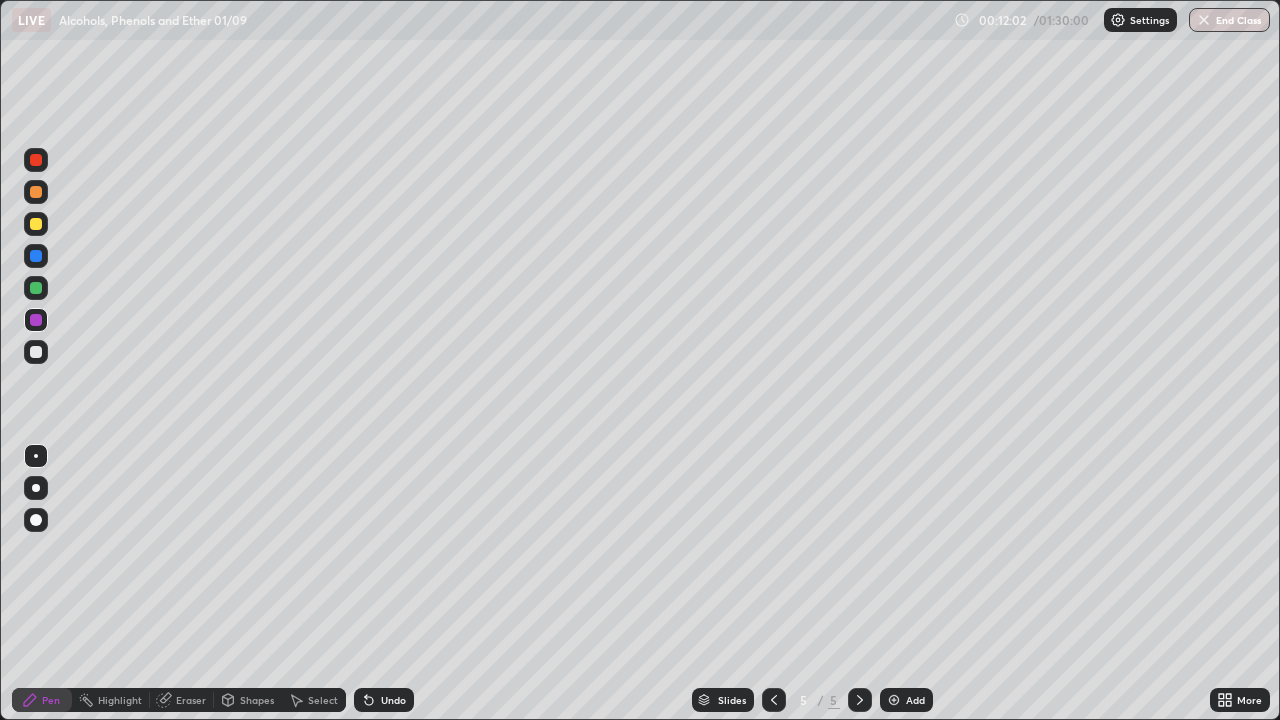 click at bounding box center [36, 352] 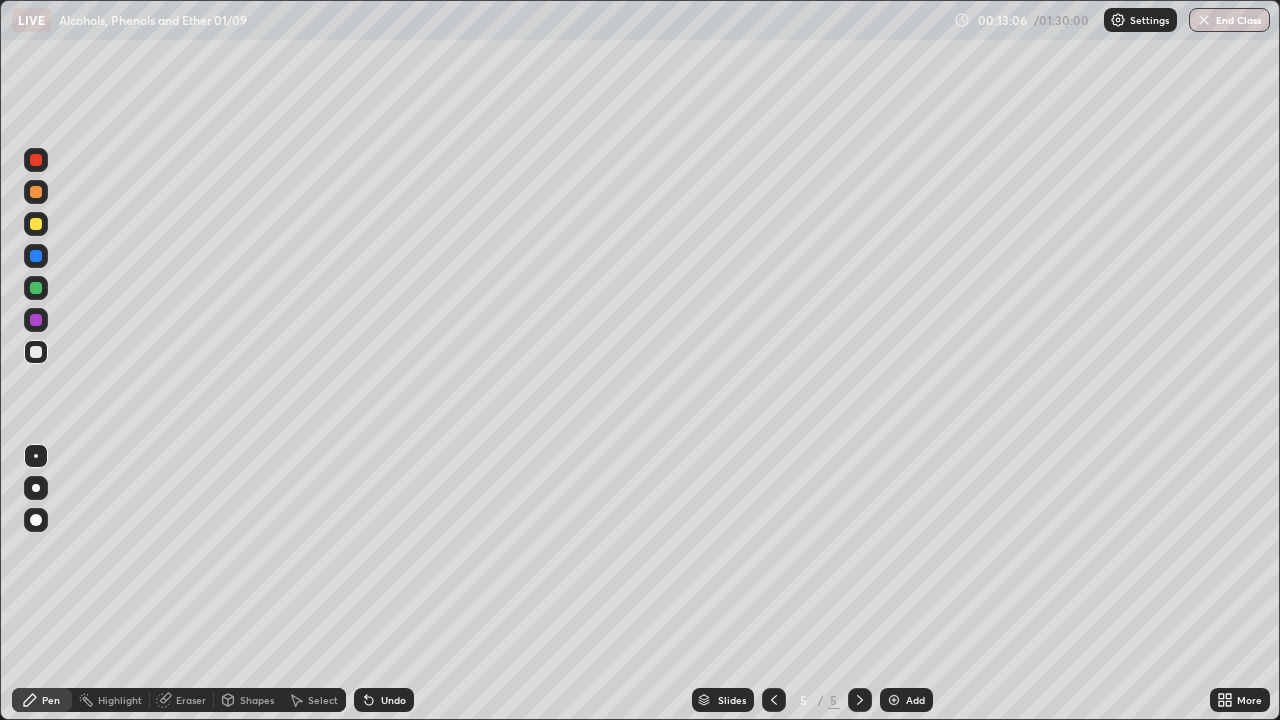 click at bounding box center (36, 320) 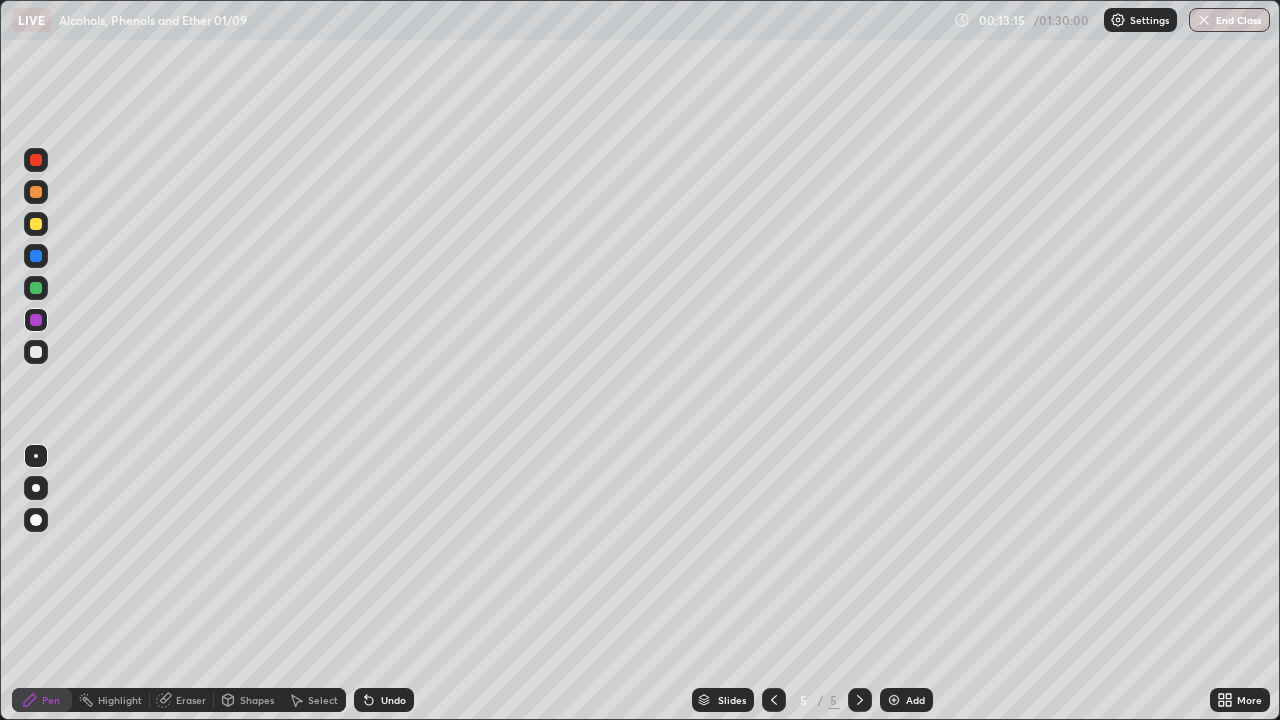 click on "Undo" at bounding box center [393, 700] 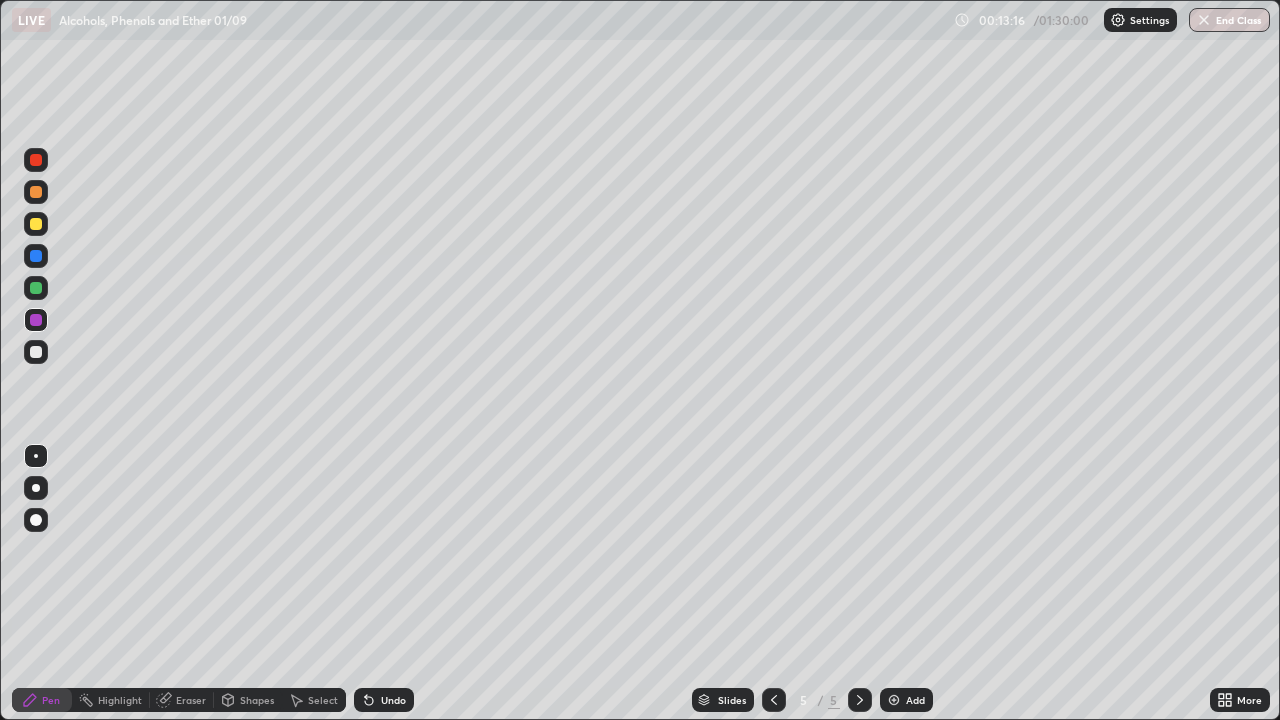 click on "Undo" at bounding box center (393, 700) 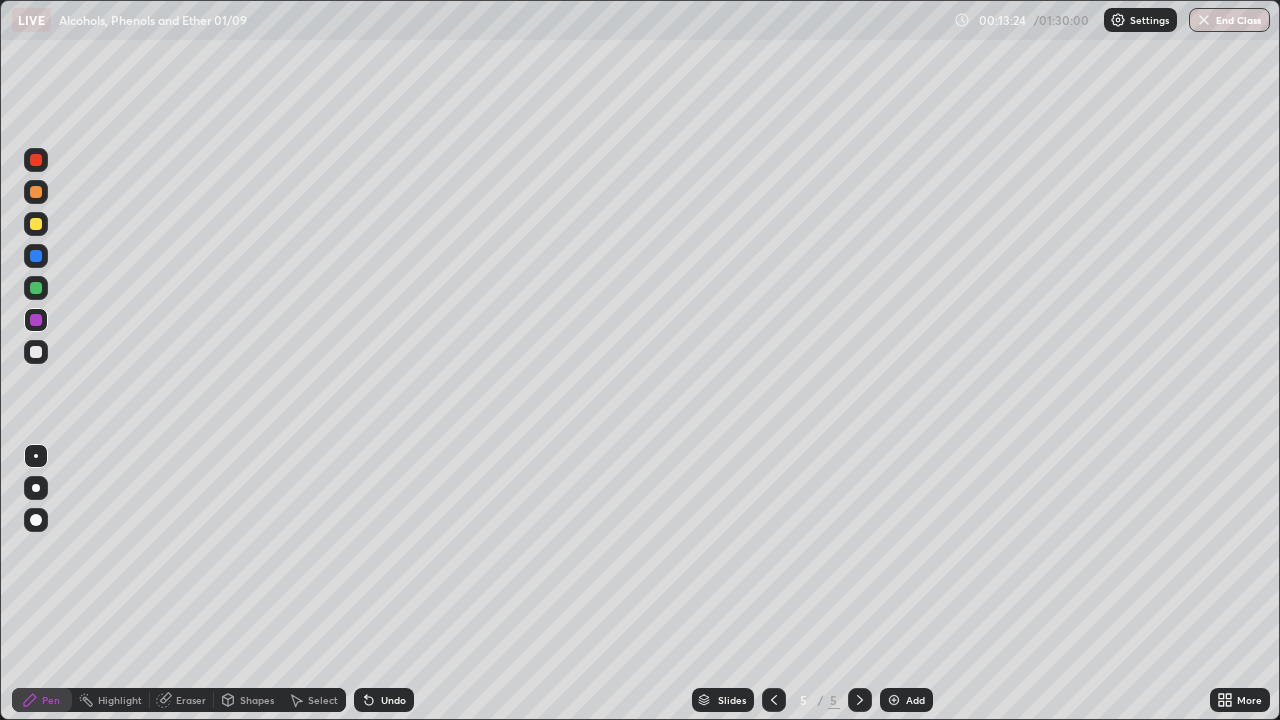 click on "Eraser" at bounding box center [182, 700] 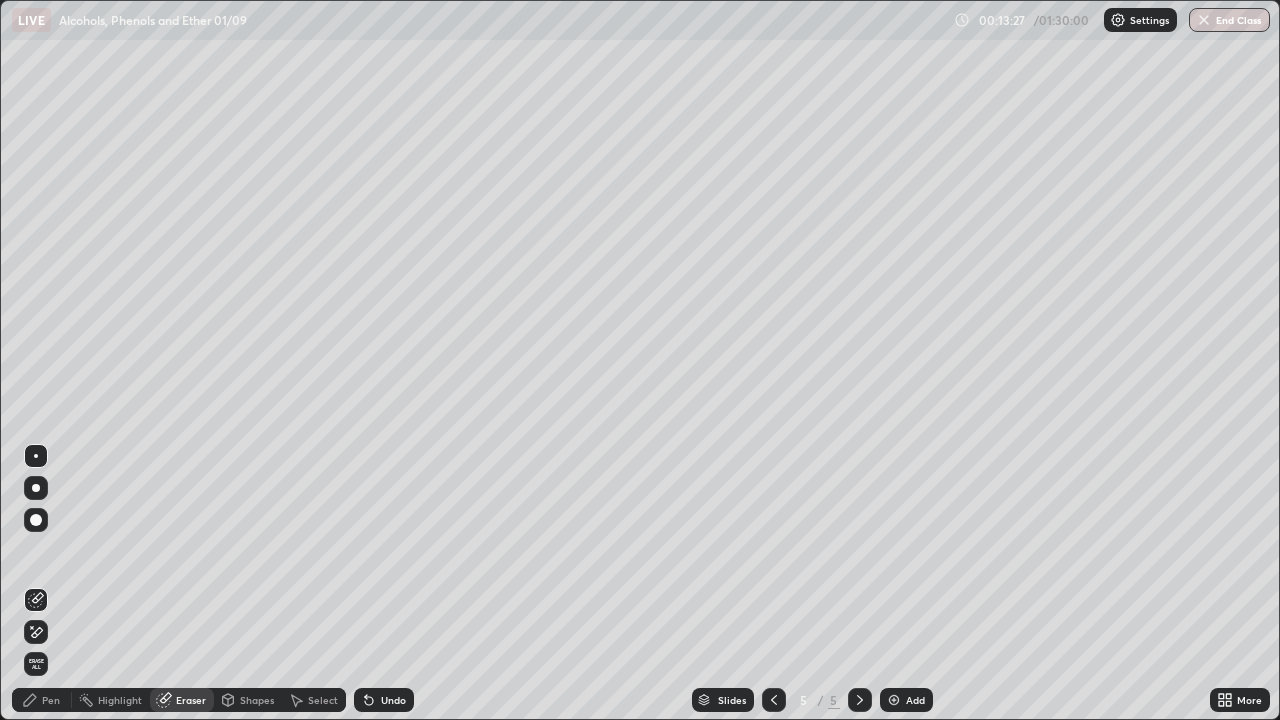 click on "Pen" at bounding box center (51, 700) 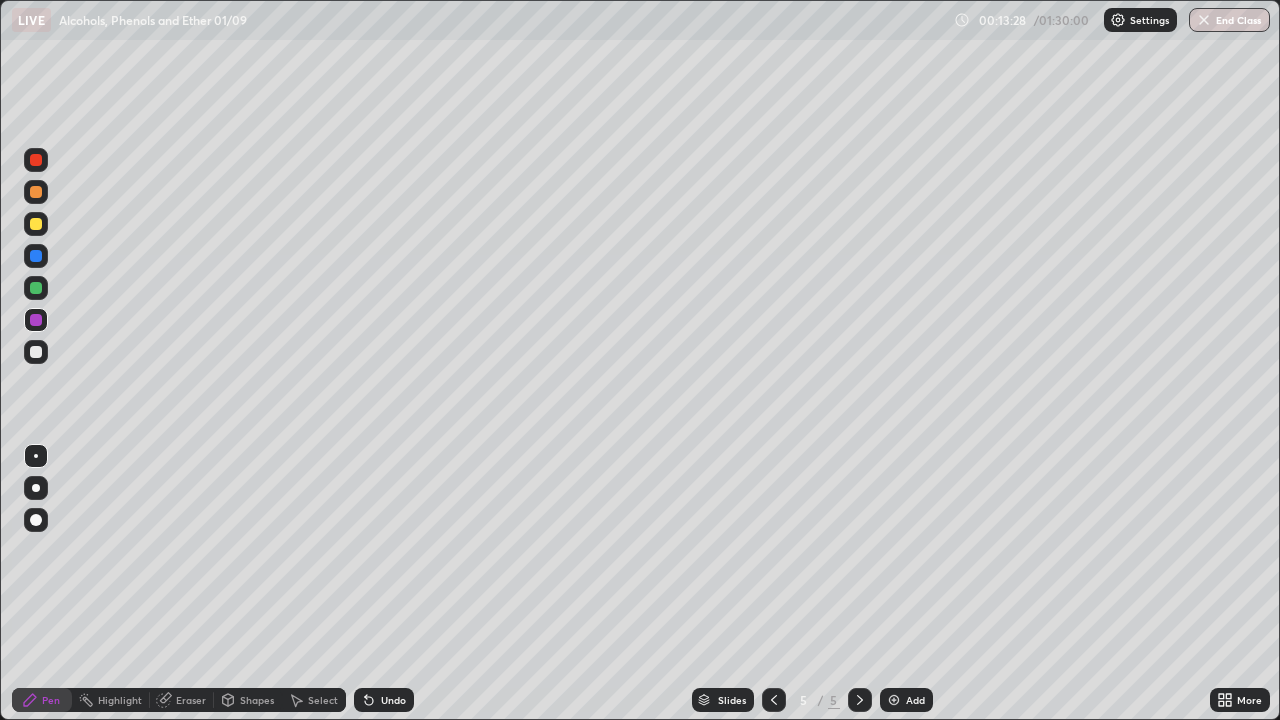 click at bounding box center [36, 352] 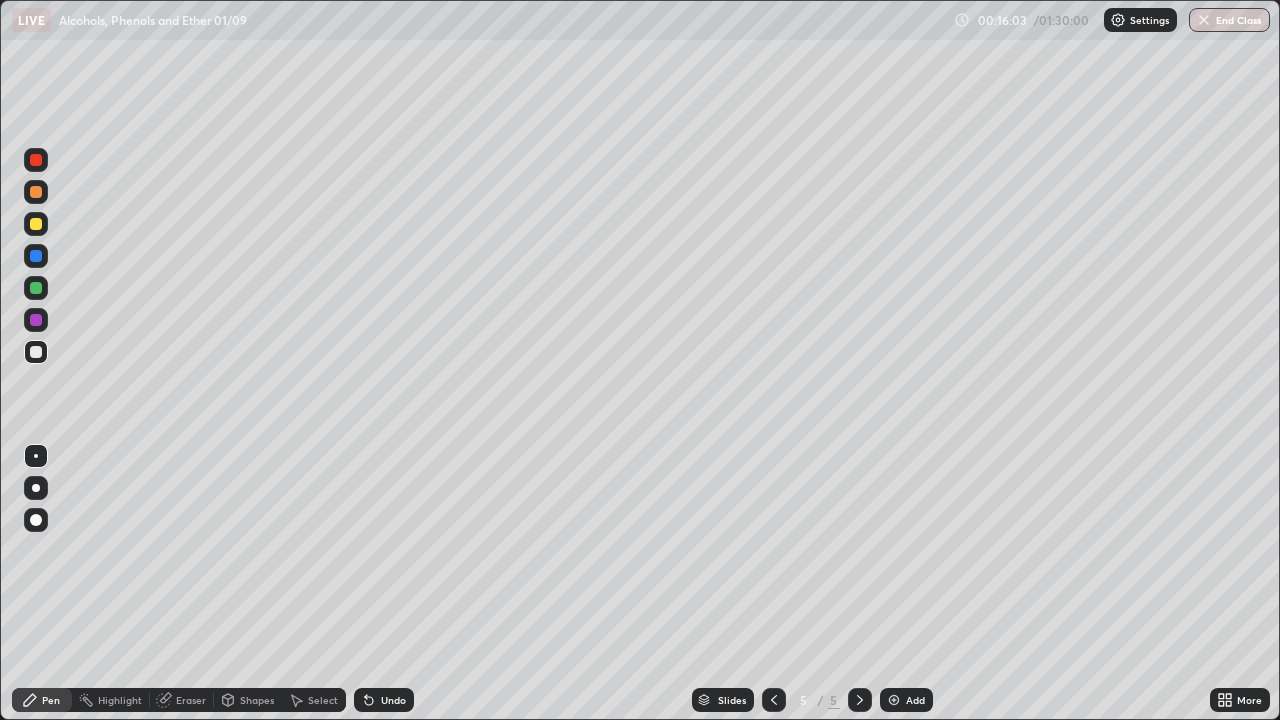 click on "Add" at bounding box center [906, 700] 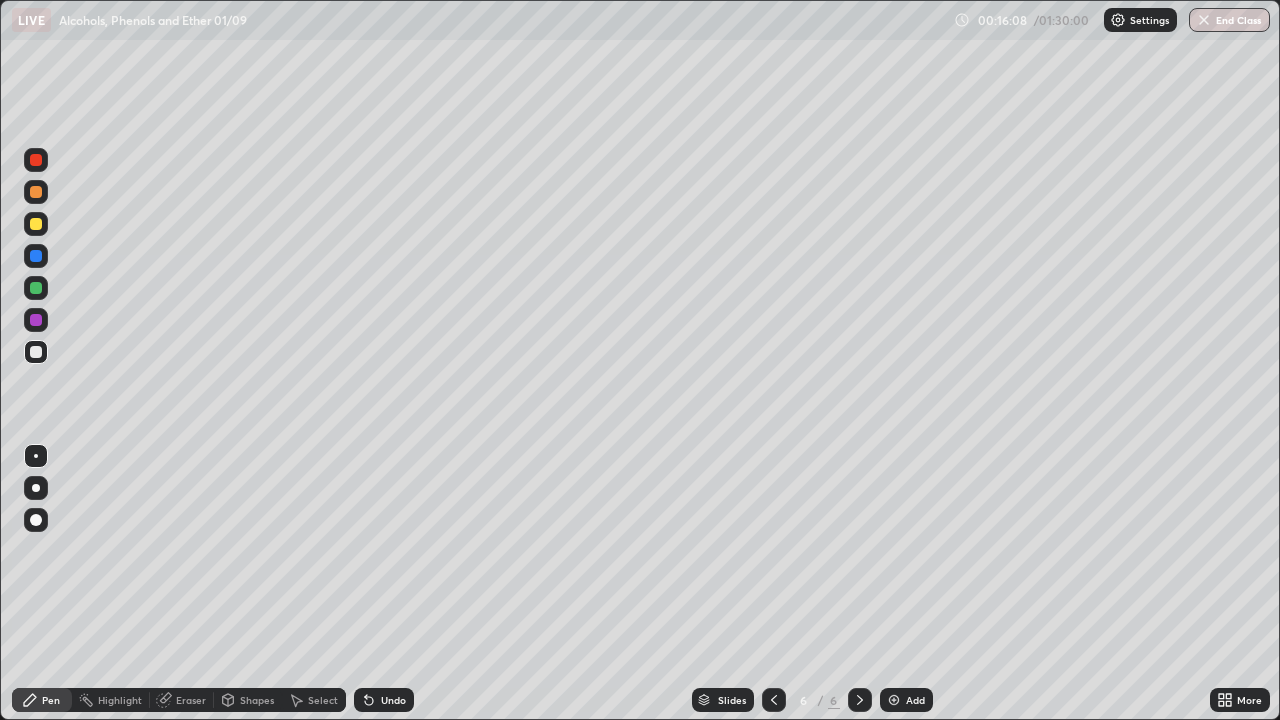 click on "Undo" at bounding box center (393, 700) 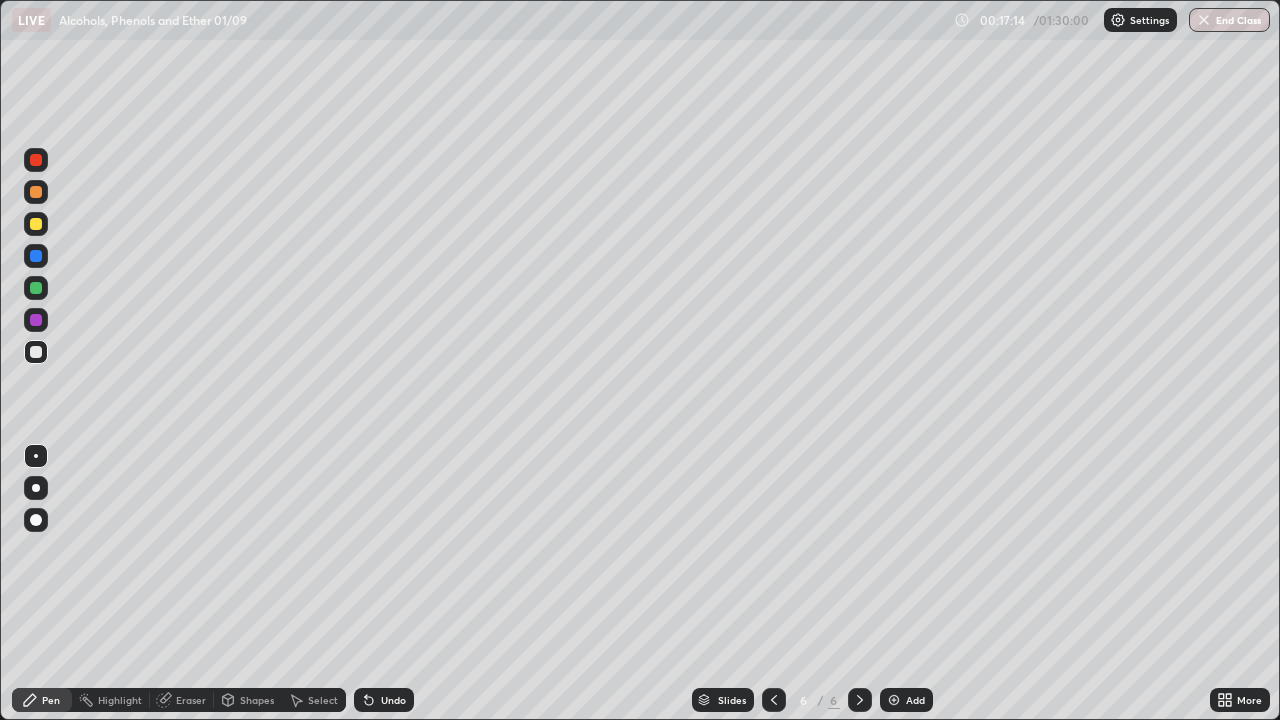 click at bounding box center (36, 352) 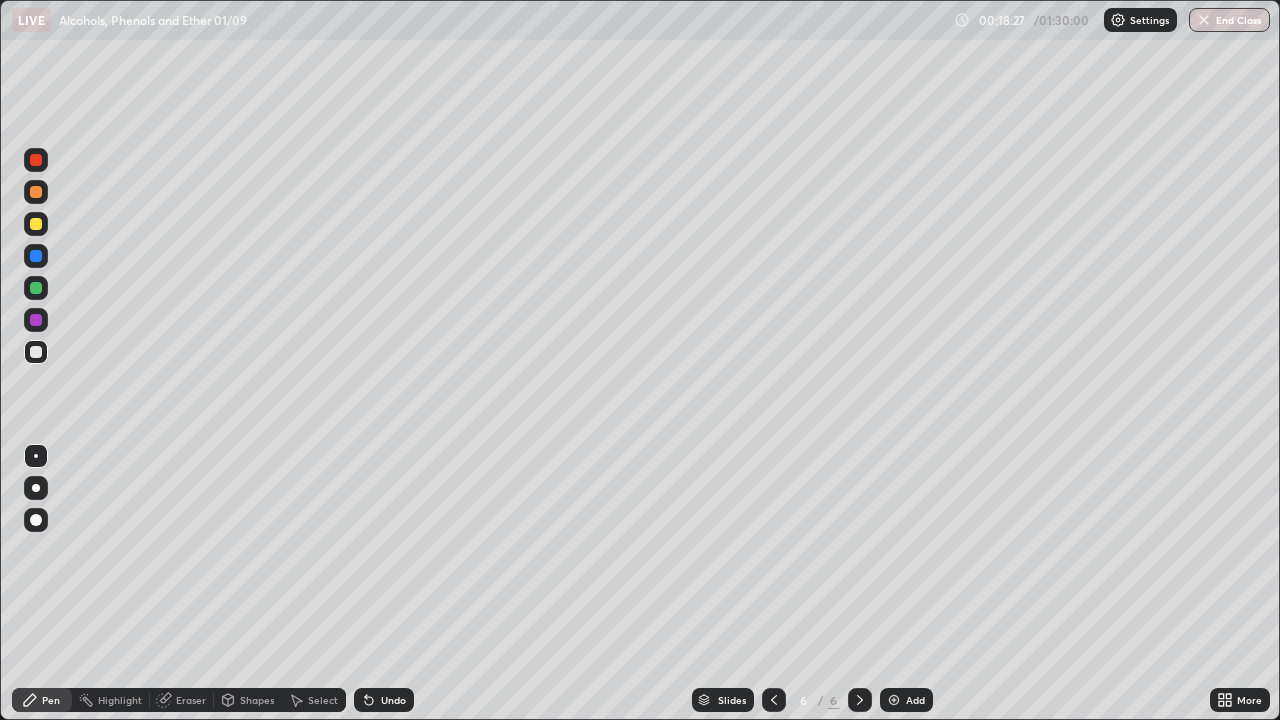 click at bounding box center (36, 352) 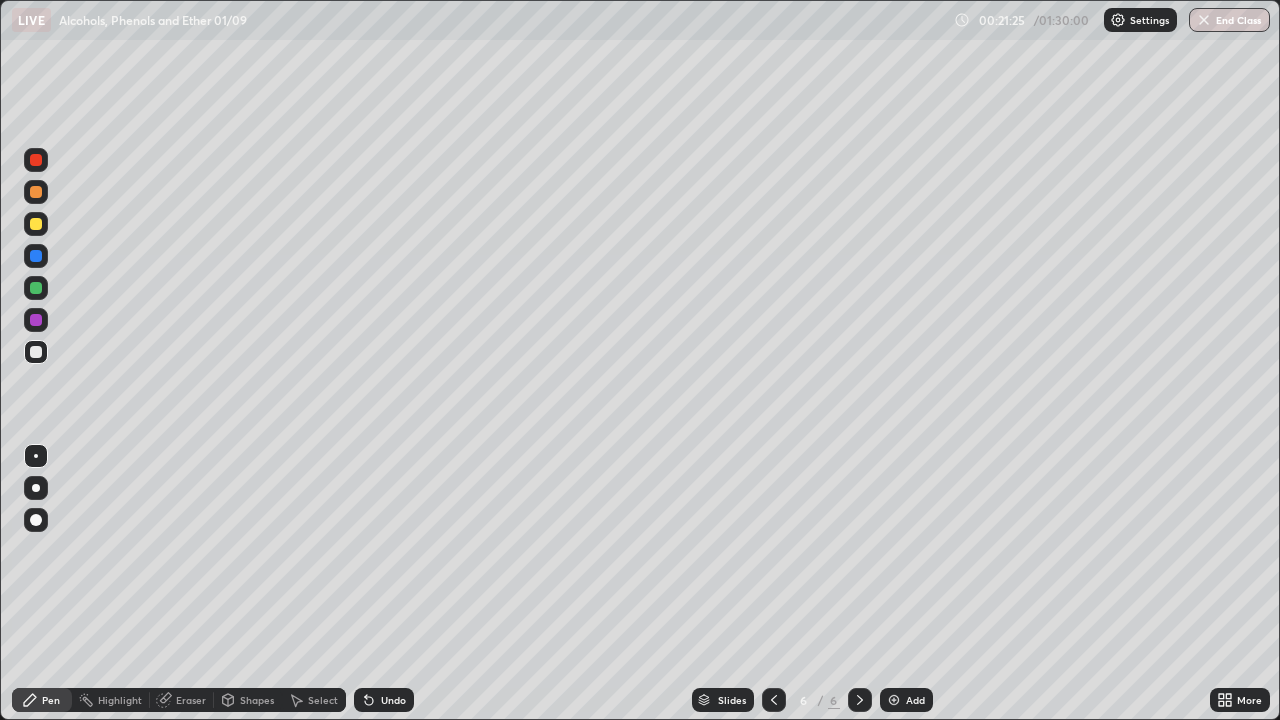 click 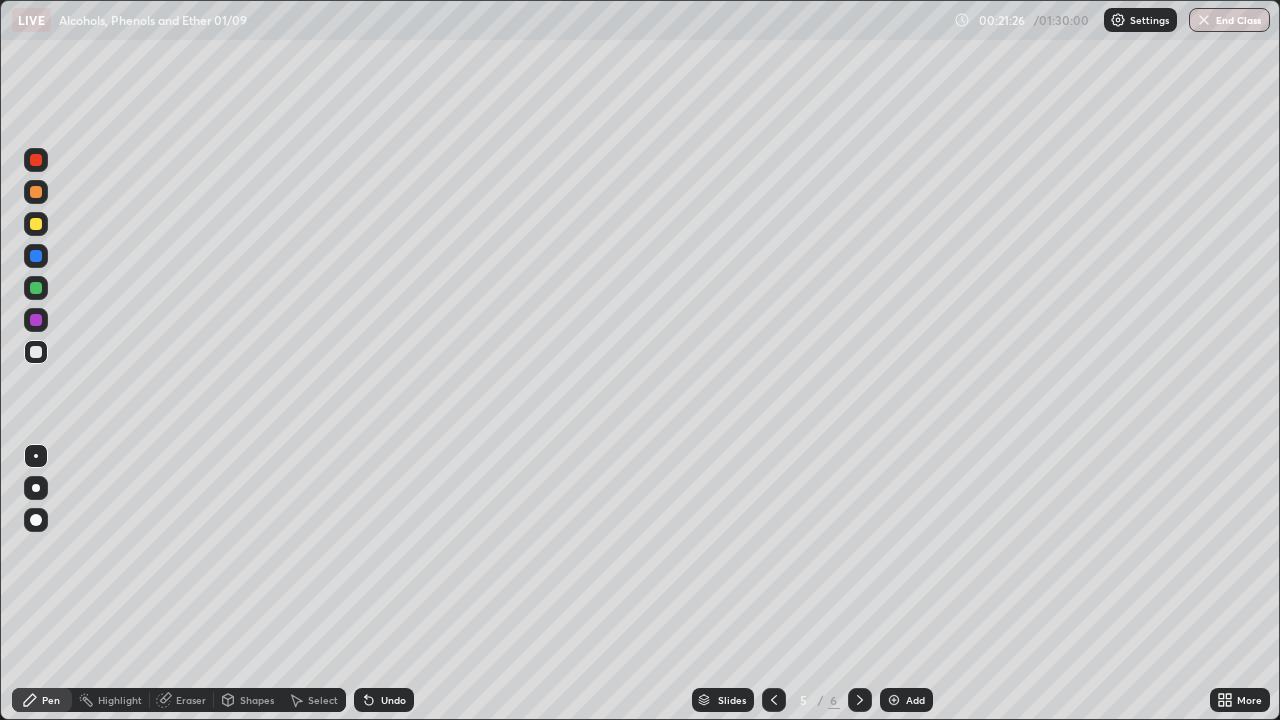 click 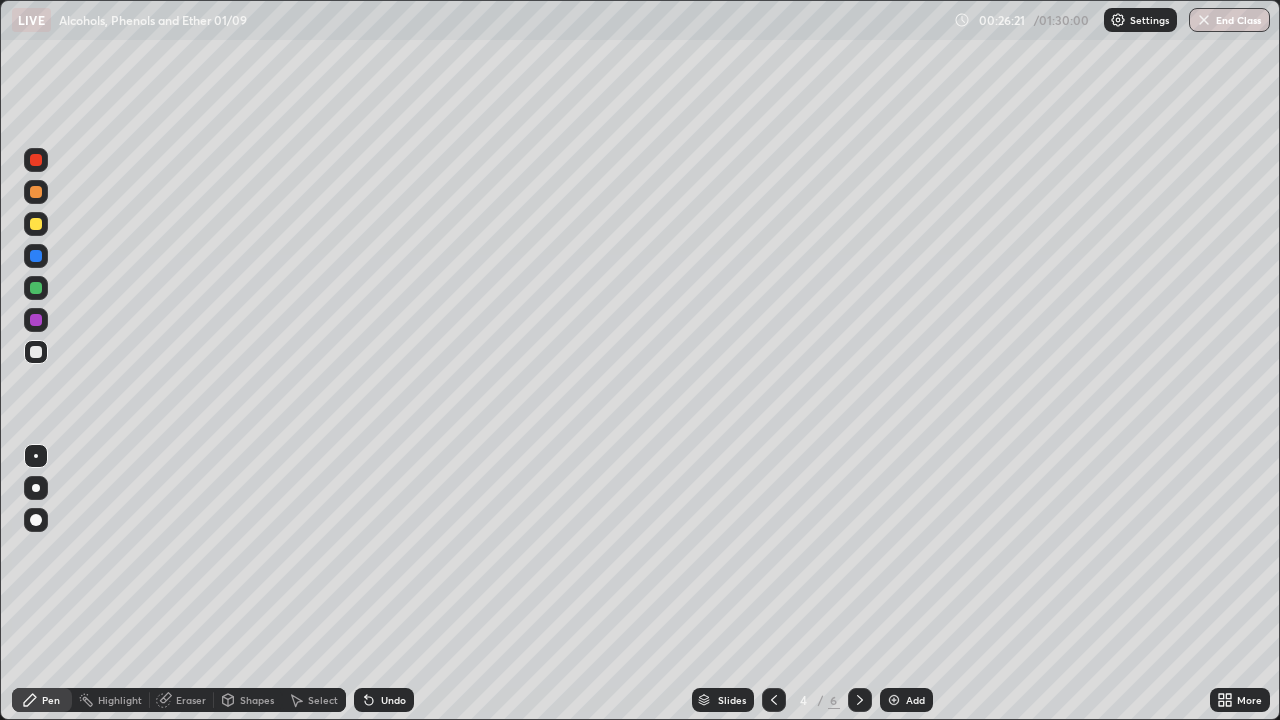 click at bounding box center (860, 700) 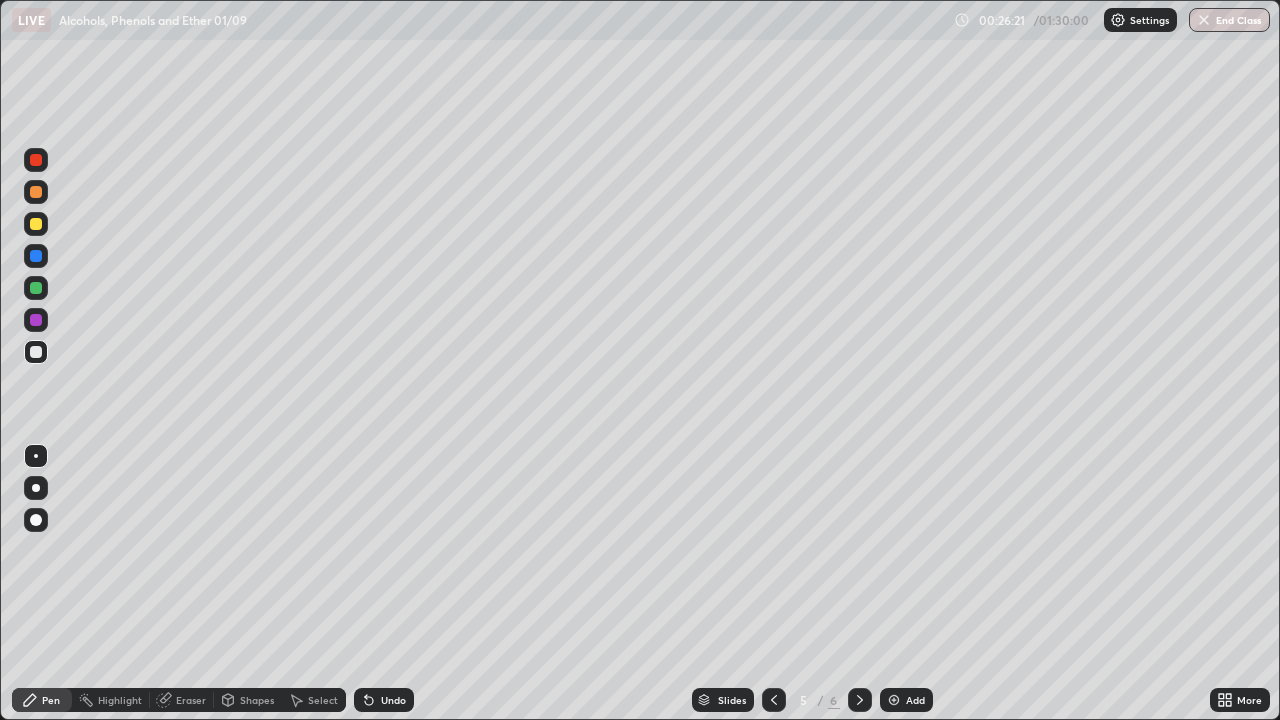 click 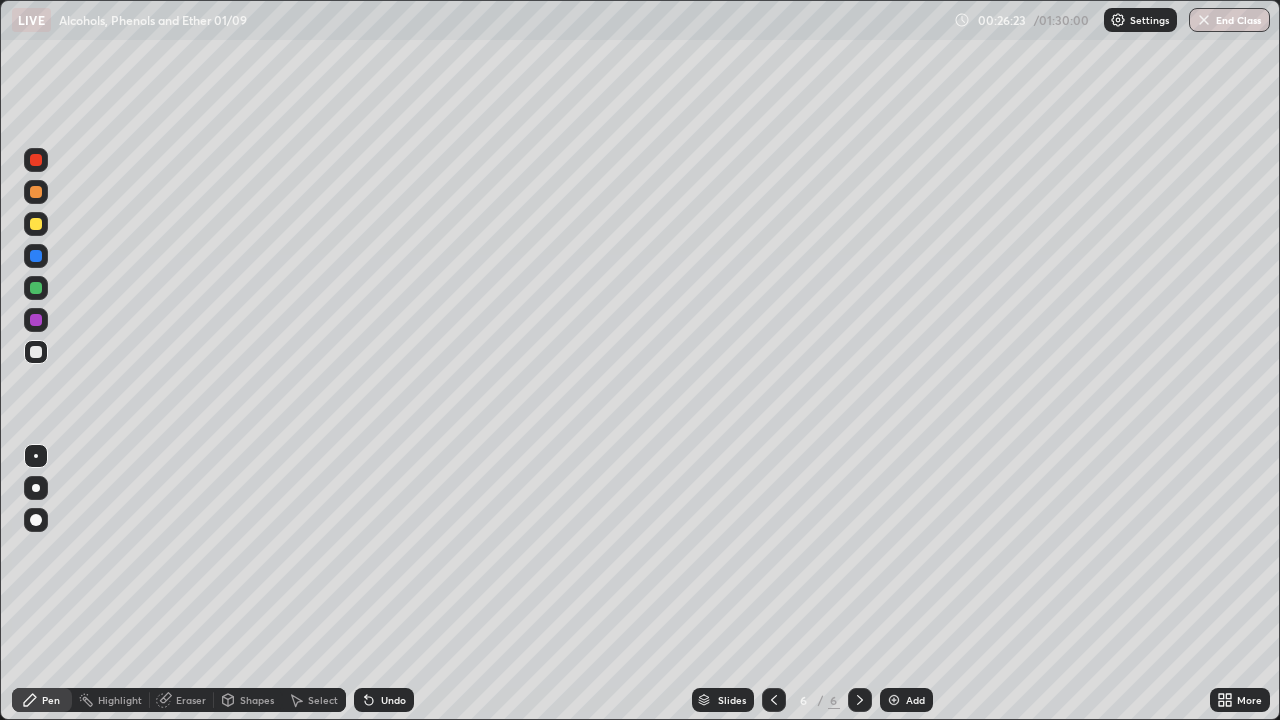 click on "Add" at bounding box center [906, 700] 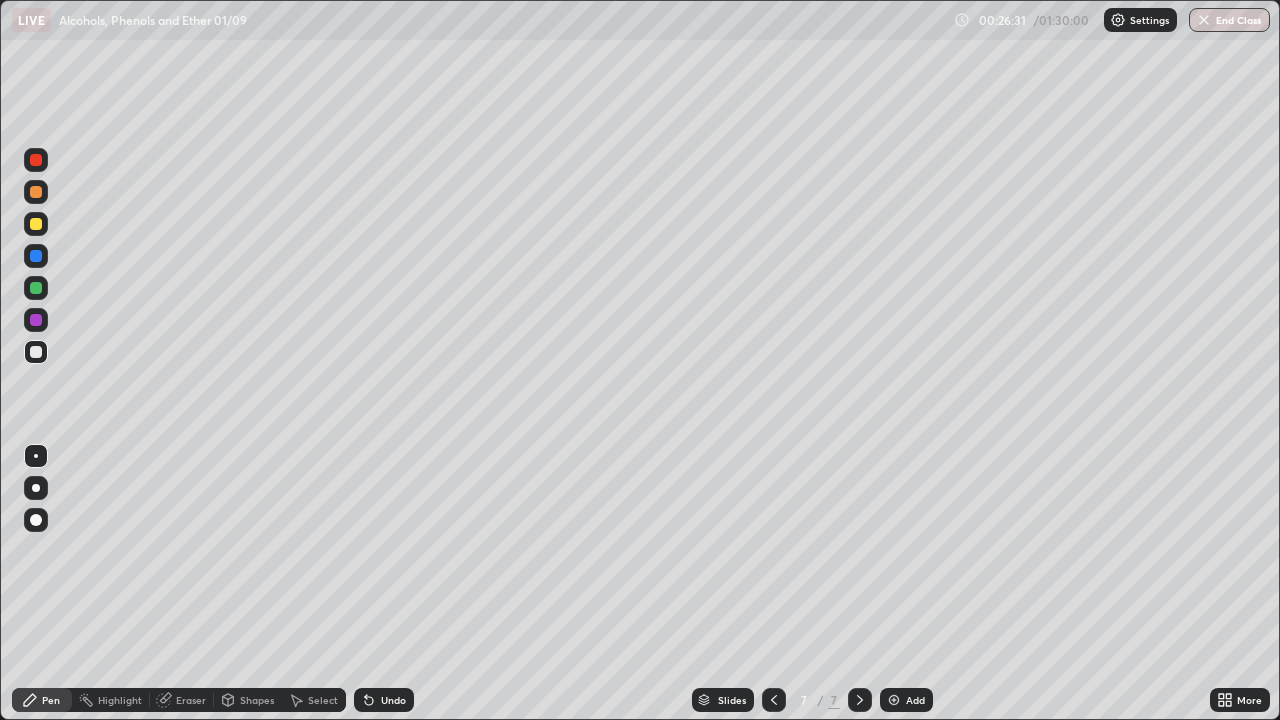 click on "Shapes" at bounding box center [248, 700] 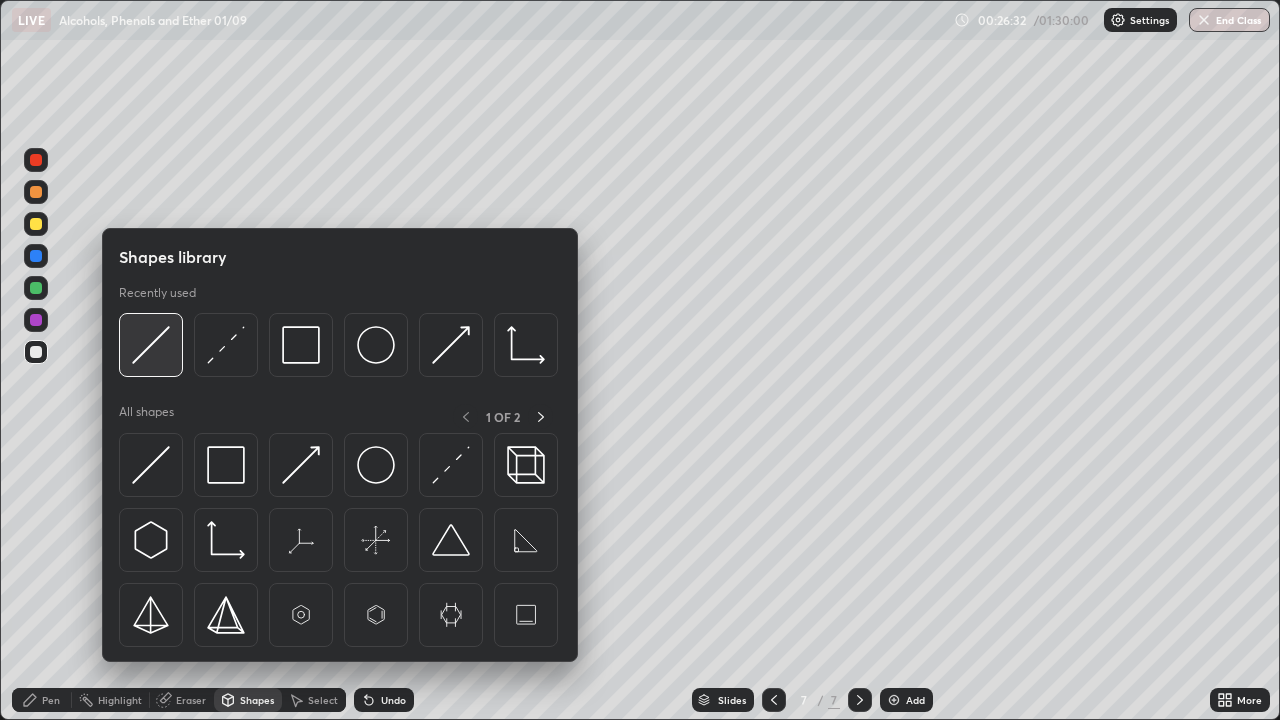 click at bounding box center (151, 345) 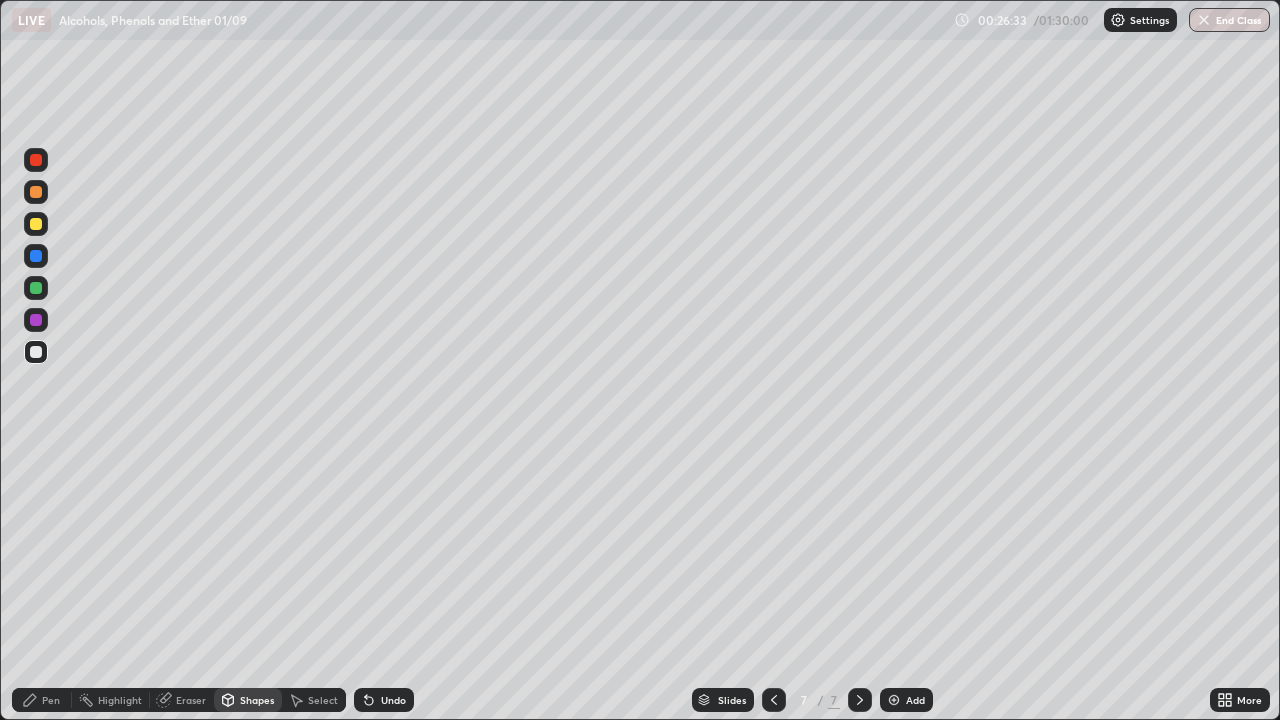 click at bounding box center (36, 288) 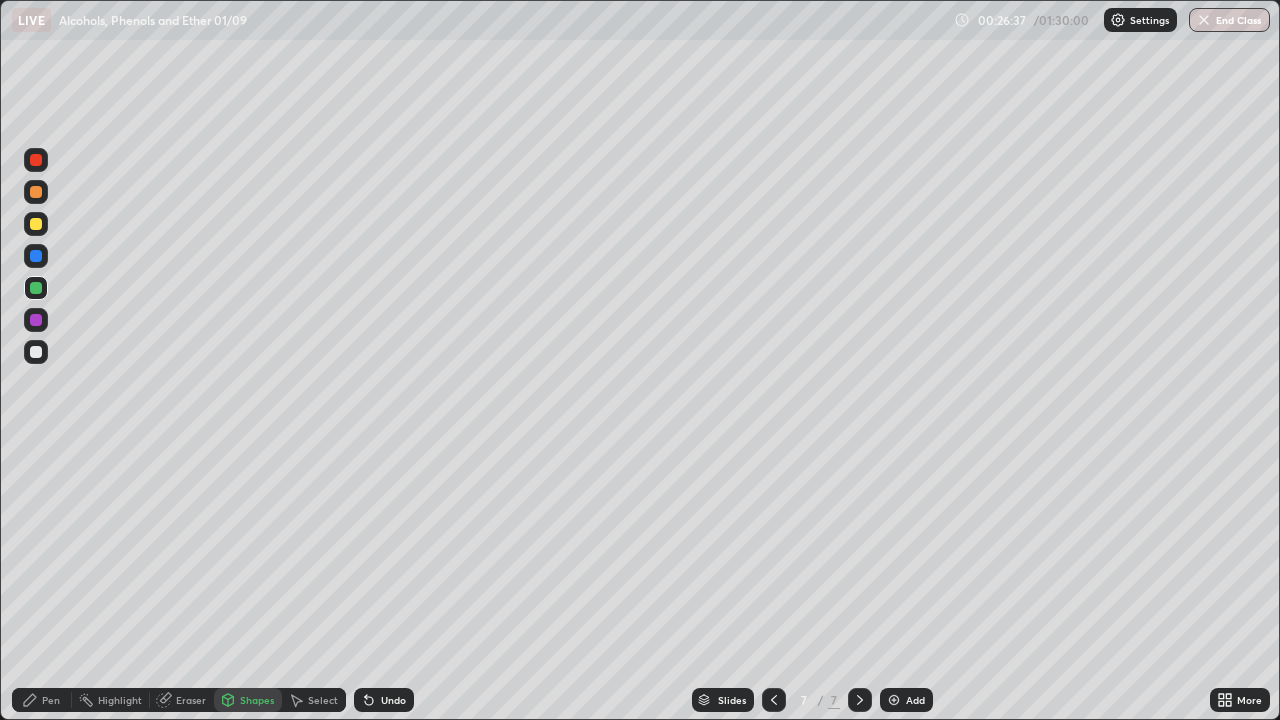 click on "Pen" at bounding box center (42, 700) 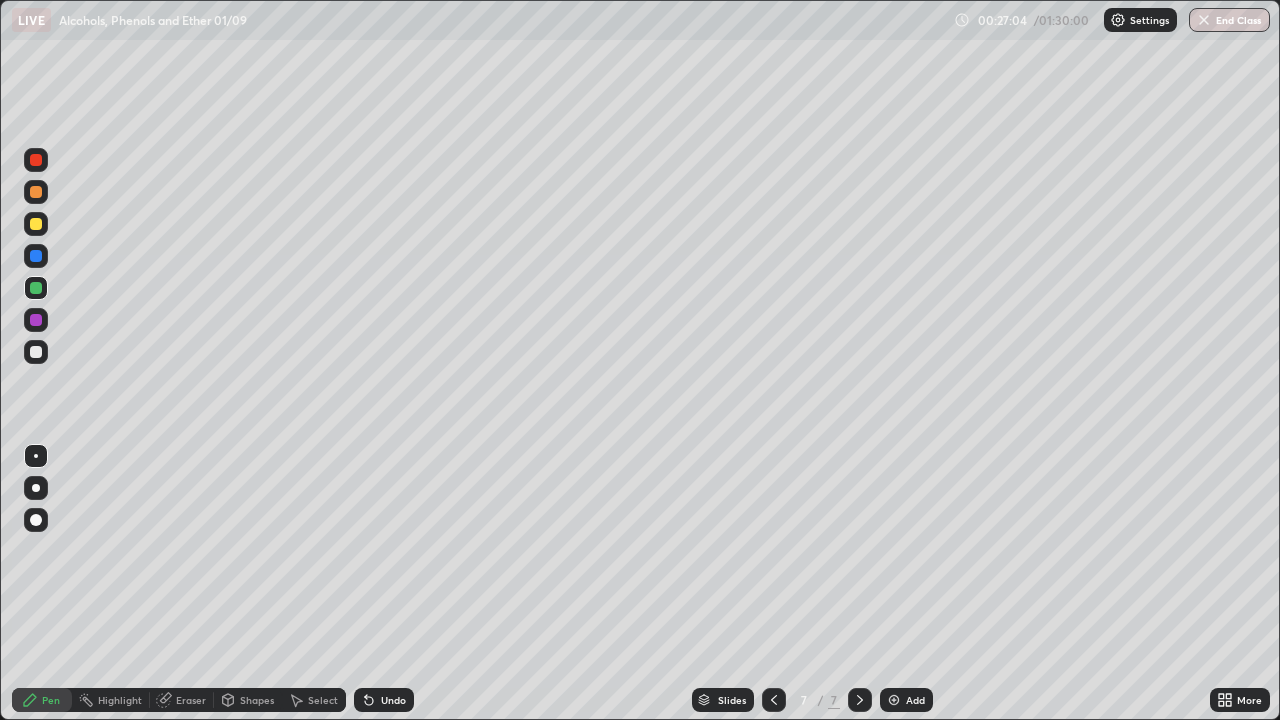 click at bounding box center [36, 288] 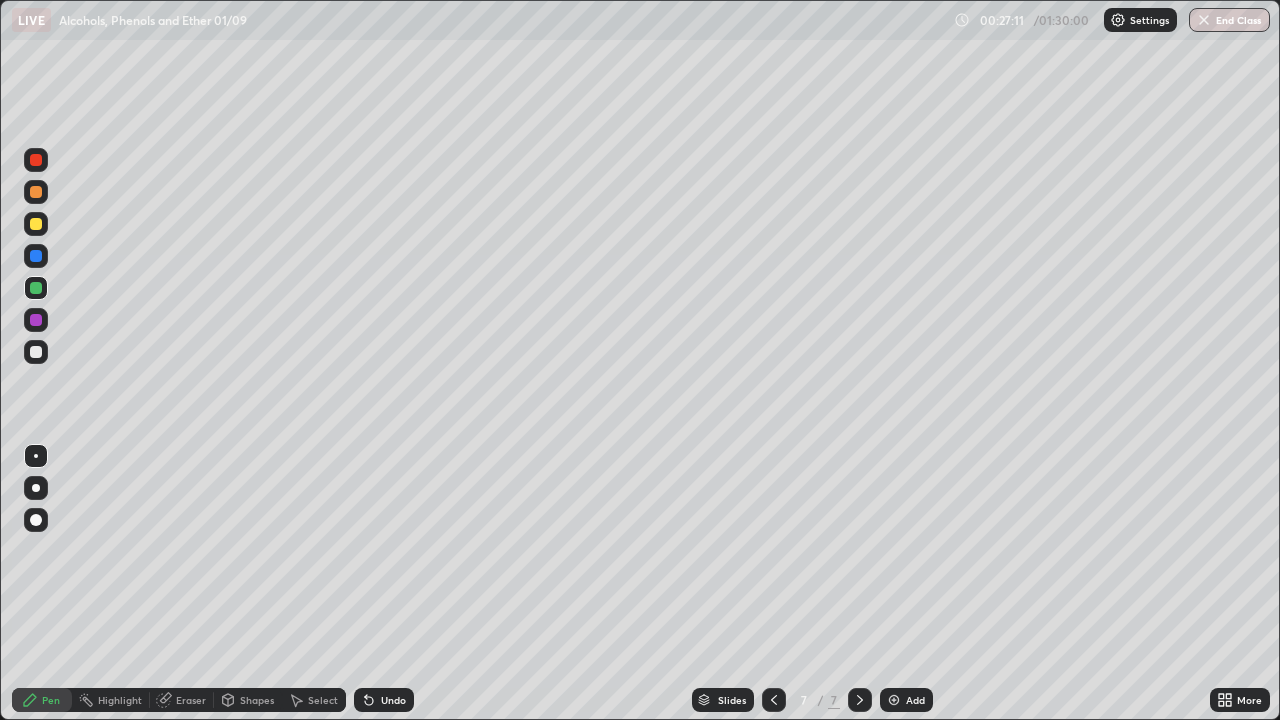 click on "Undo" at bounding box center [393, 700] 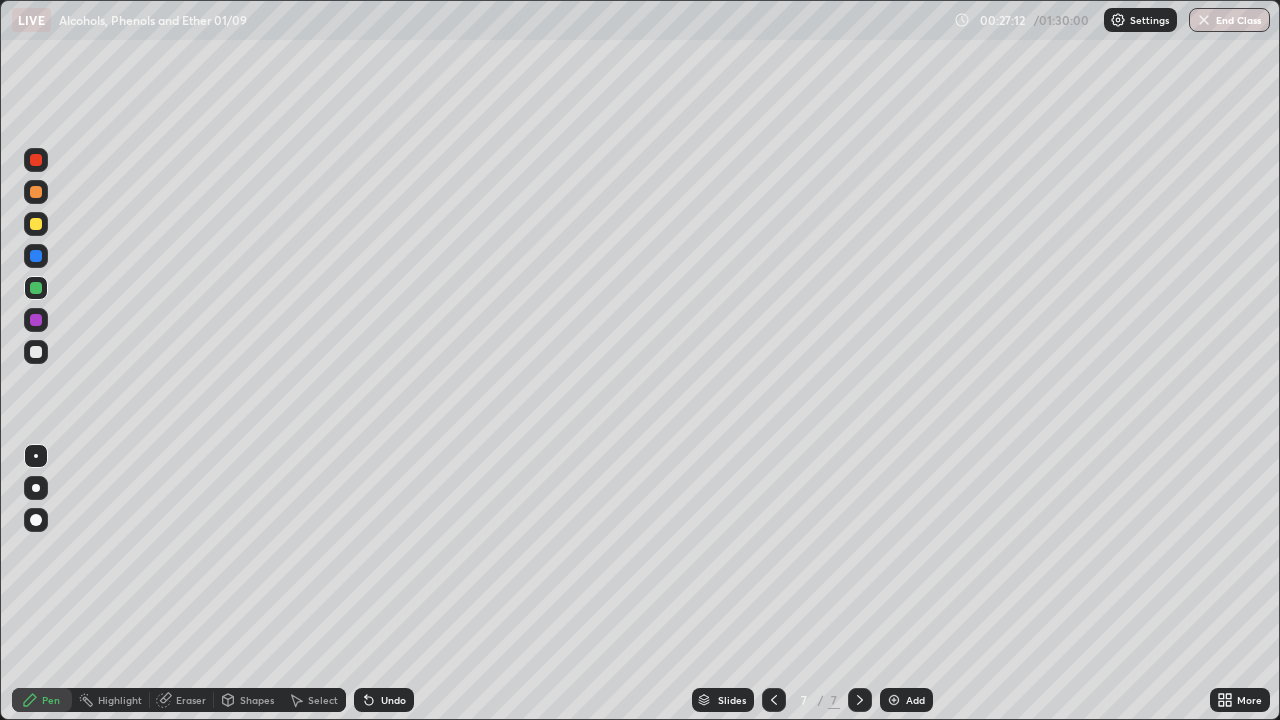 click on "Undo" at bounding box center [384, 700] 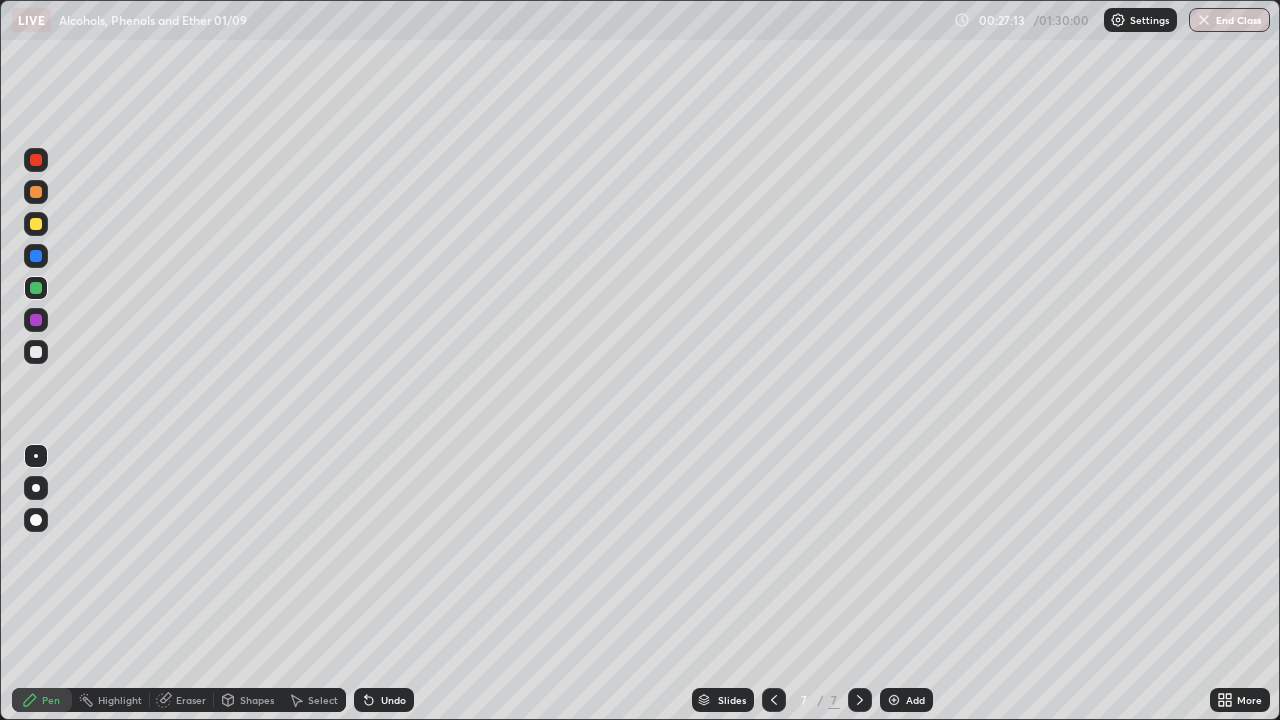 click at bounding box center (36, 352) 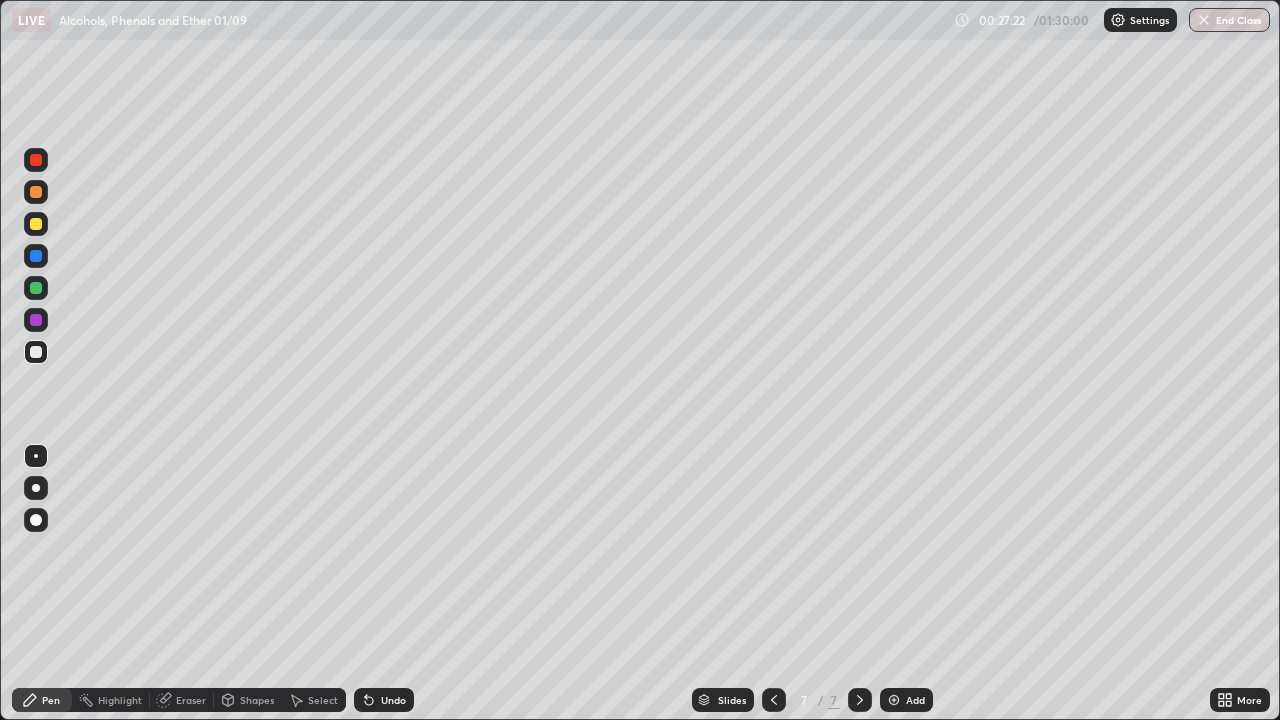 click on "Undo" at bounding box center [384, 700] 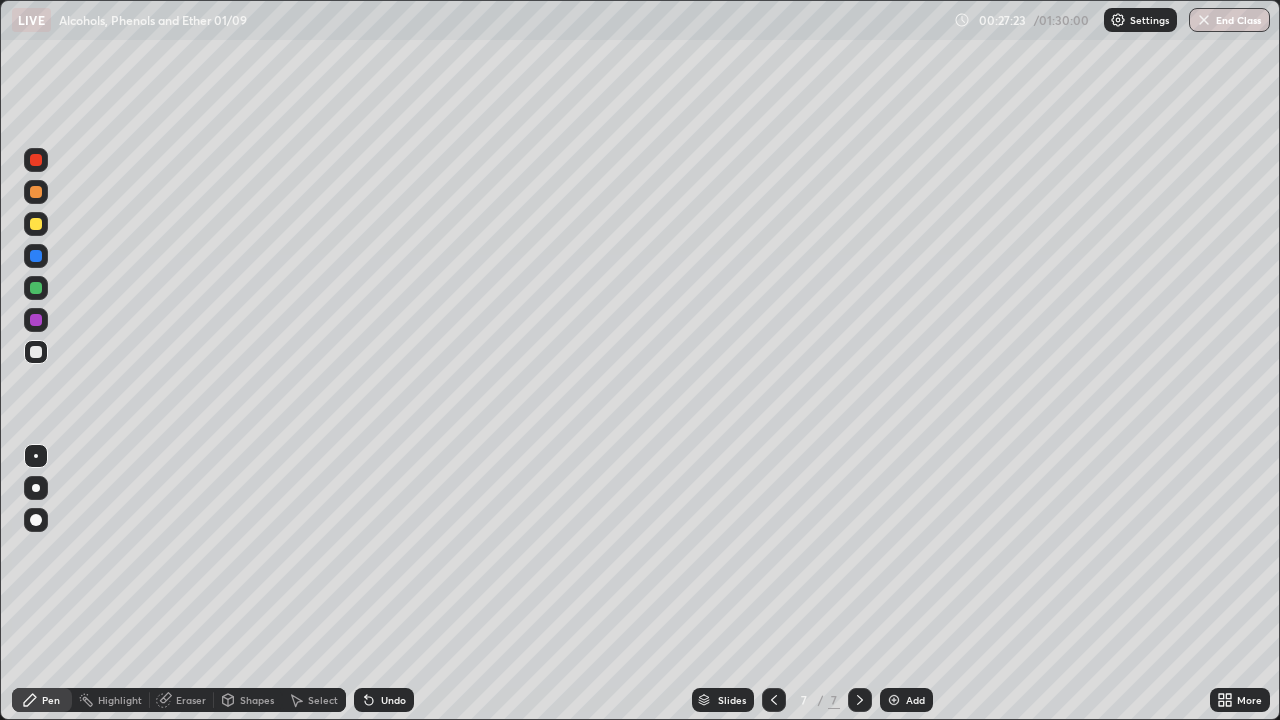 click on "Undo" at bounding box center (384, 700) 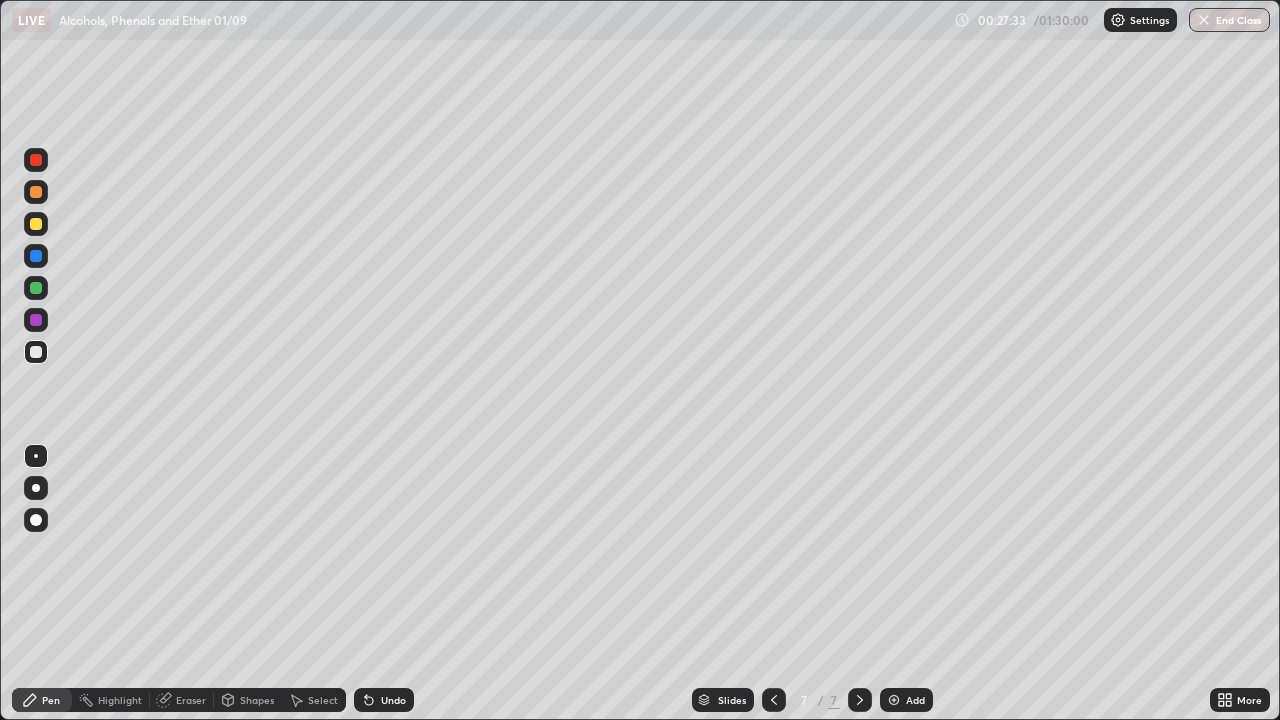 click on "Undo" at bounding box center [393, 700] 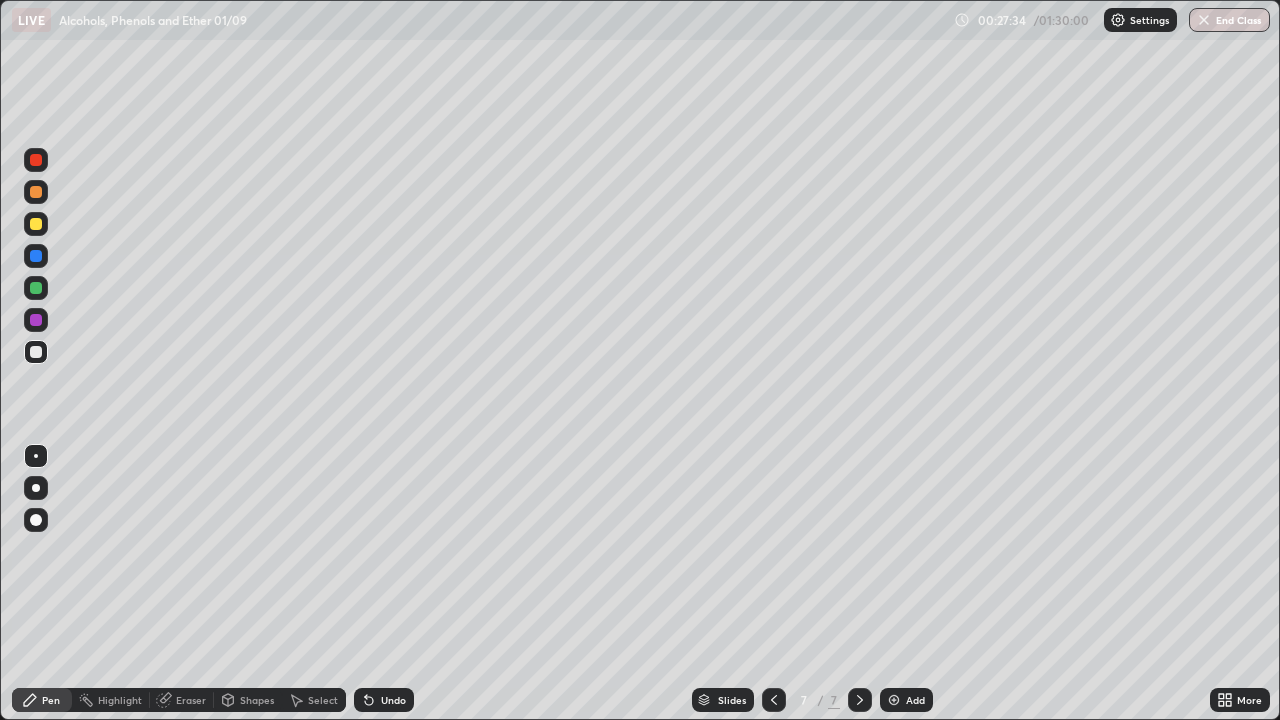 click on "Undo" at bounding box center (393, 700) 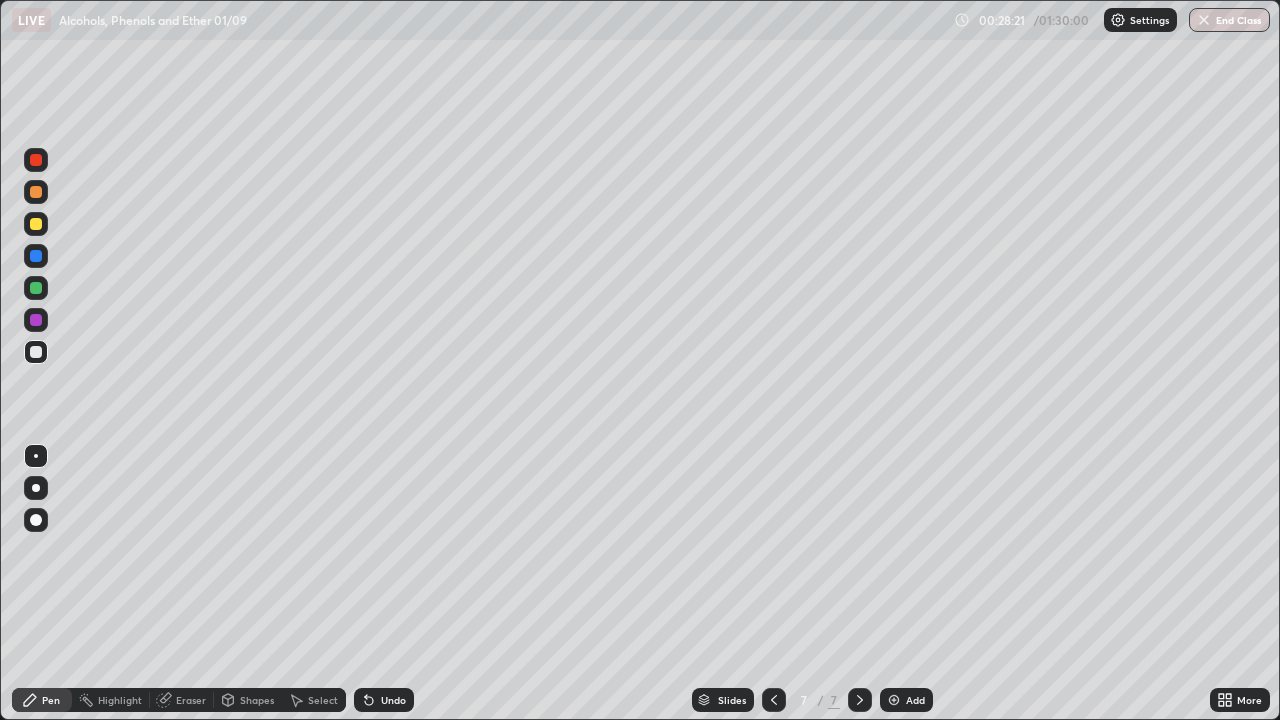 click at bounding box center (36, 224) 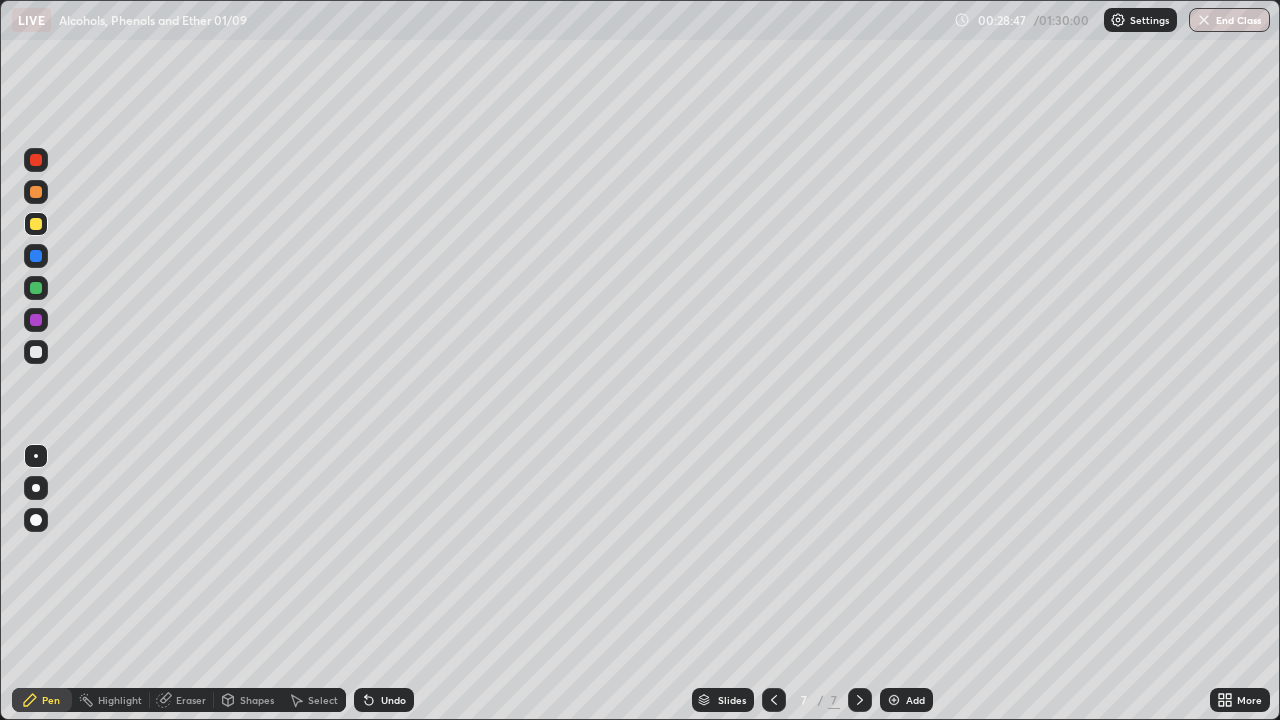 click at bounding box center (36, 352) 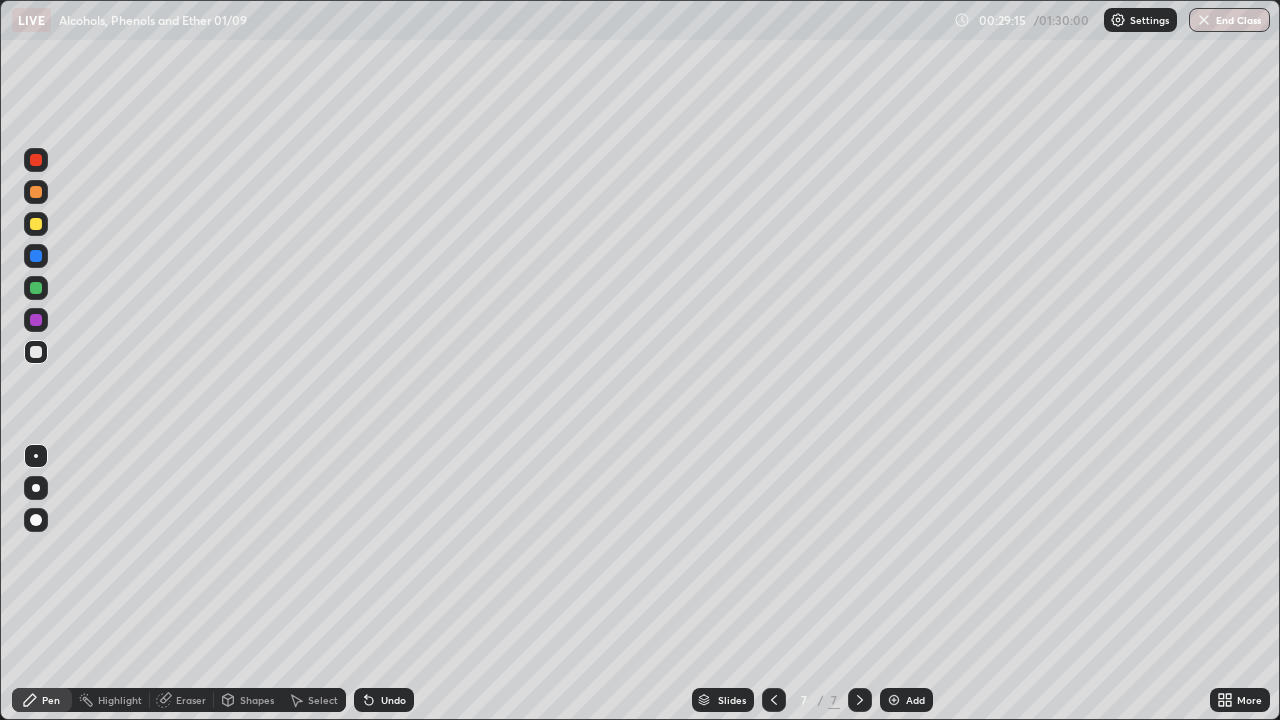 click 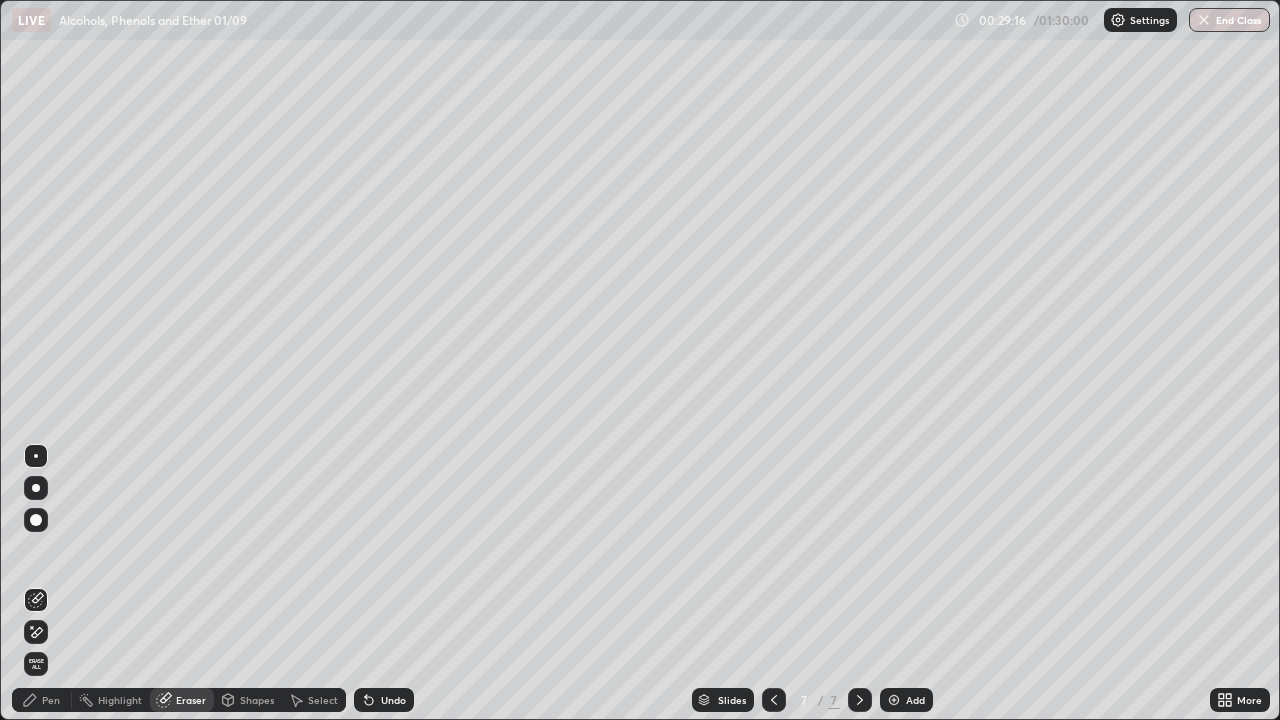 click on "Pen" at bounding box center [51, 700] 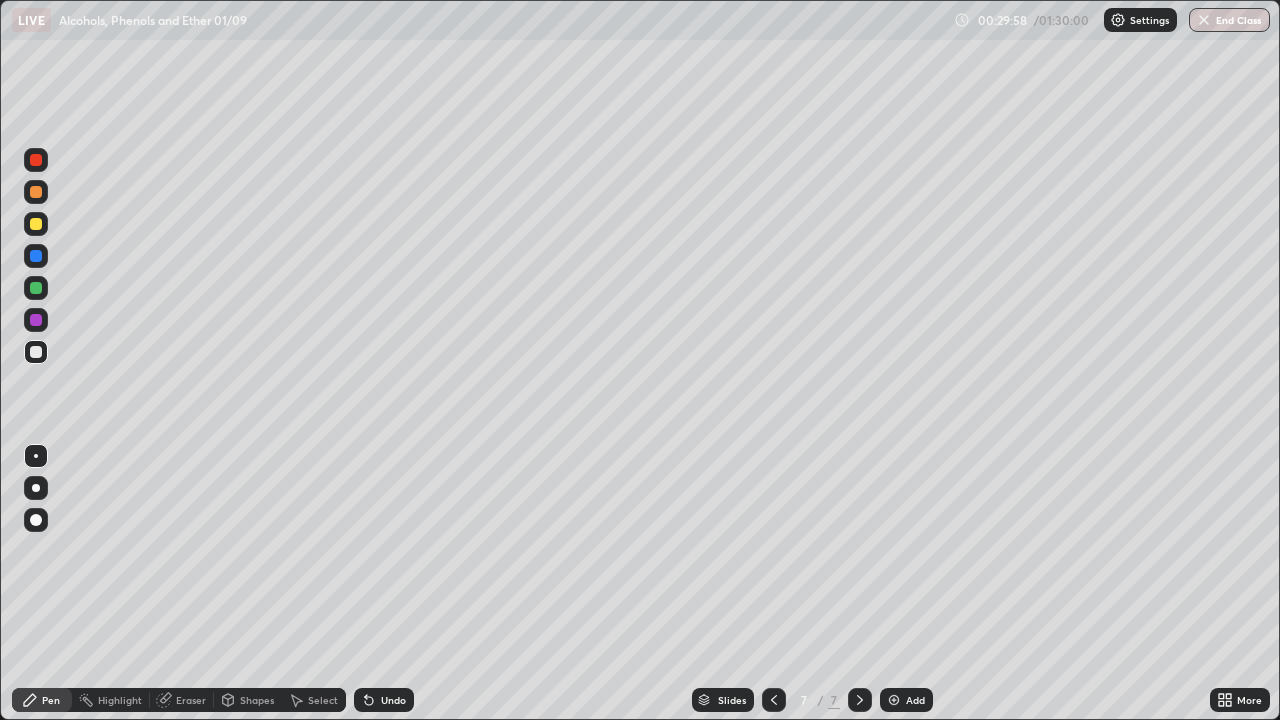 click at bounding box center [36, 224] 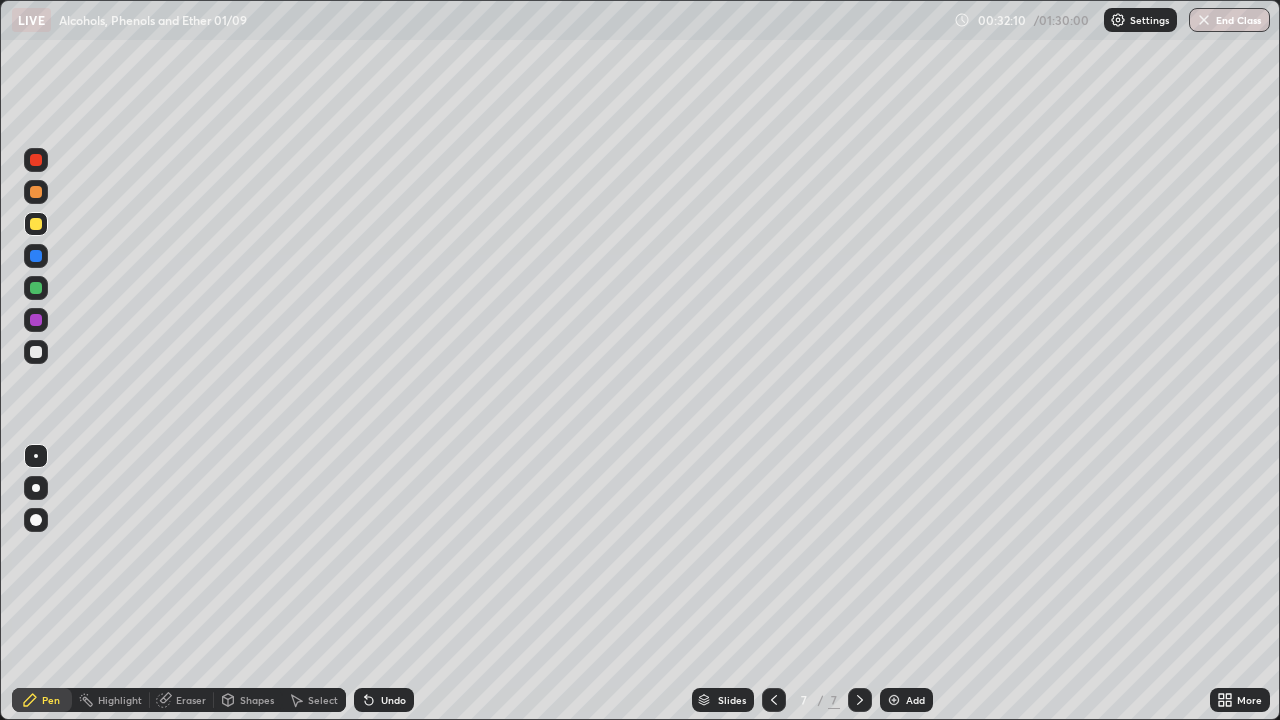click at bounding box center (36, 352) 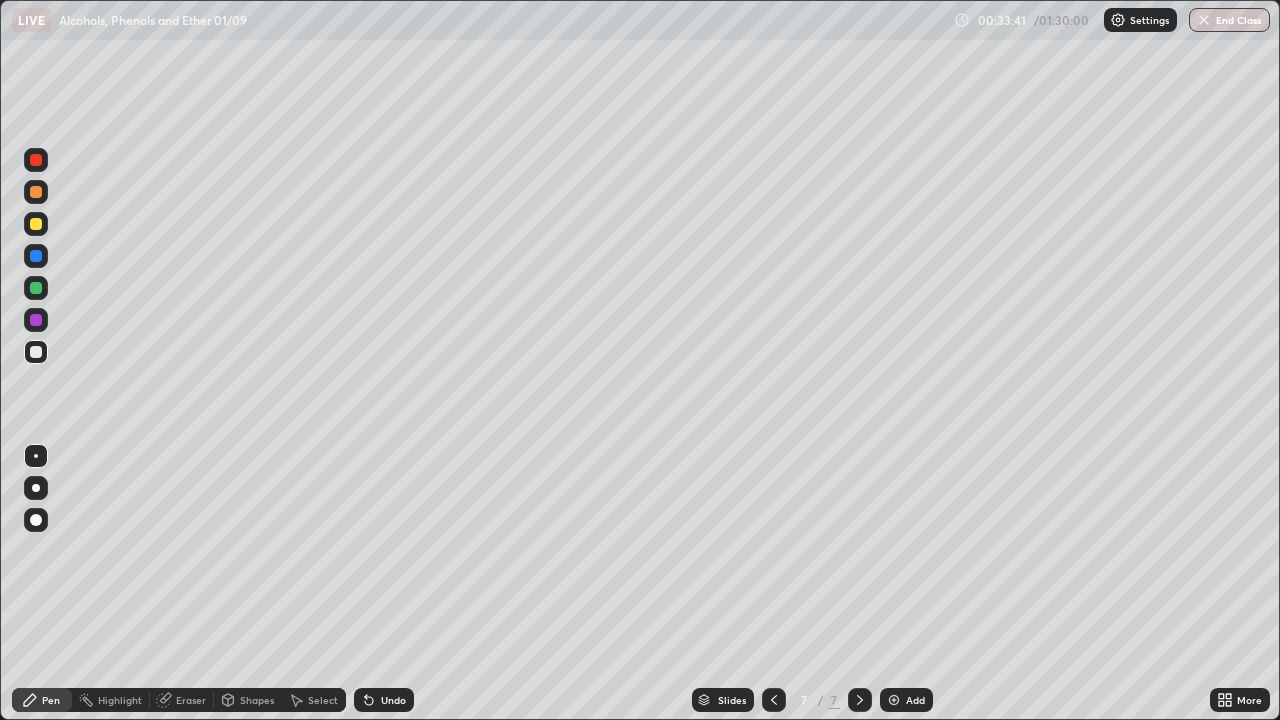 click on "Shapes" at bounding box center [257, 700] 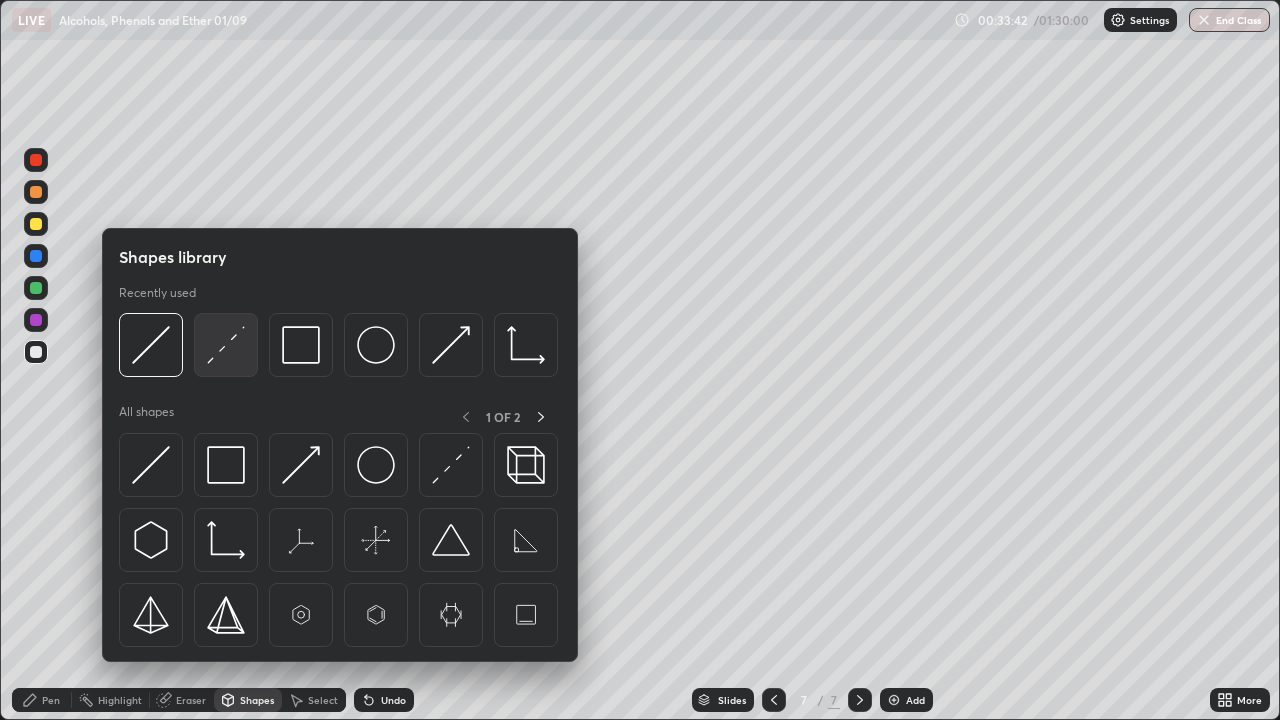 click at bounding box center (226, 345) 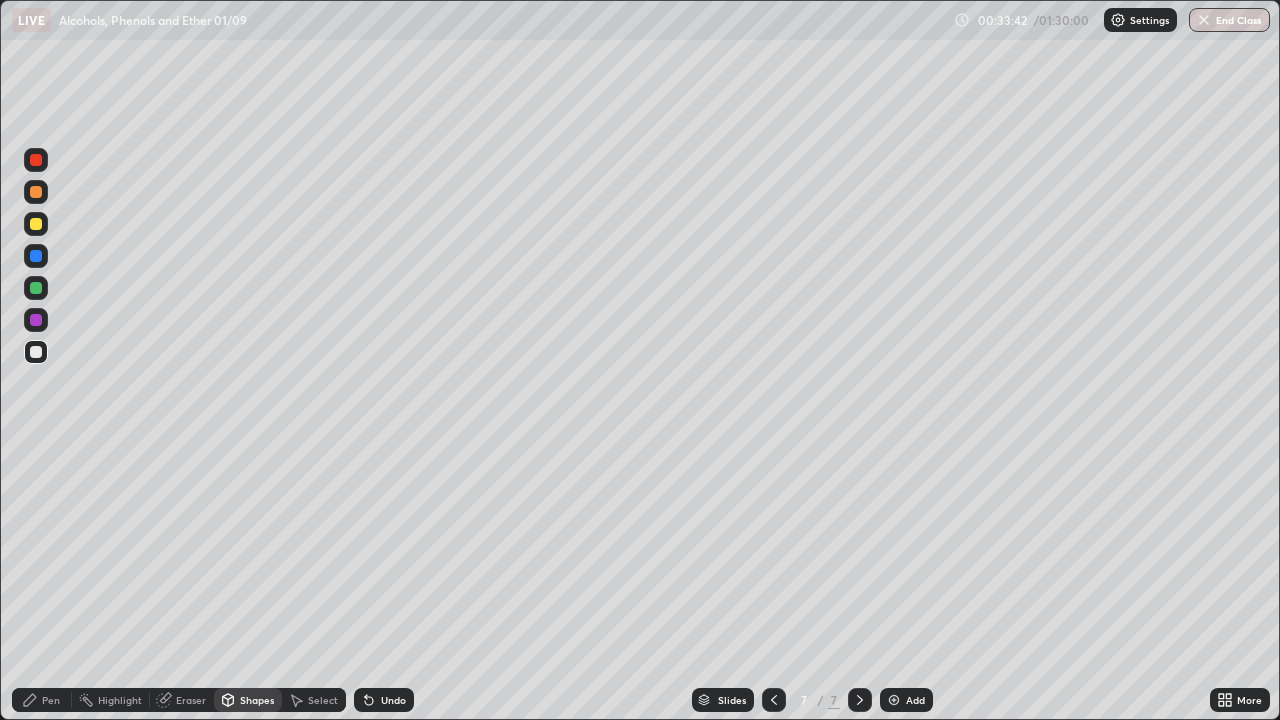 click at bounding box center [36, 288] 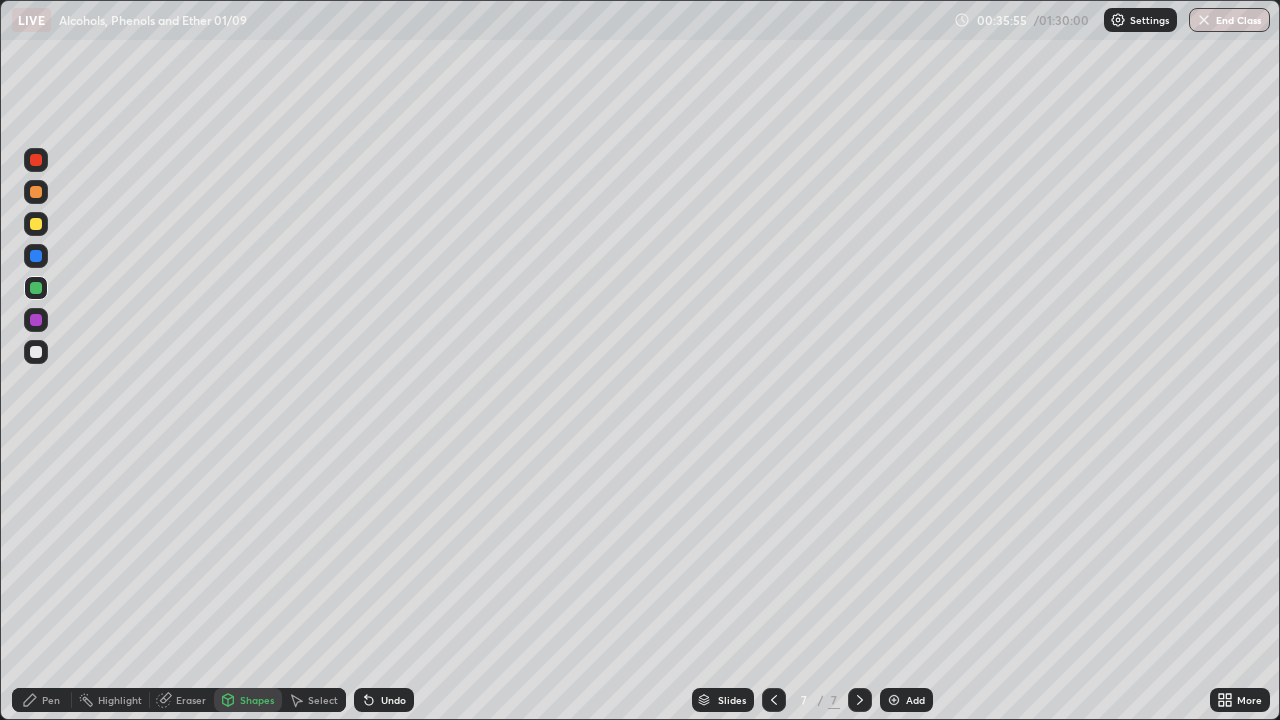 click at bounding box center [36, 224] 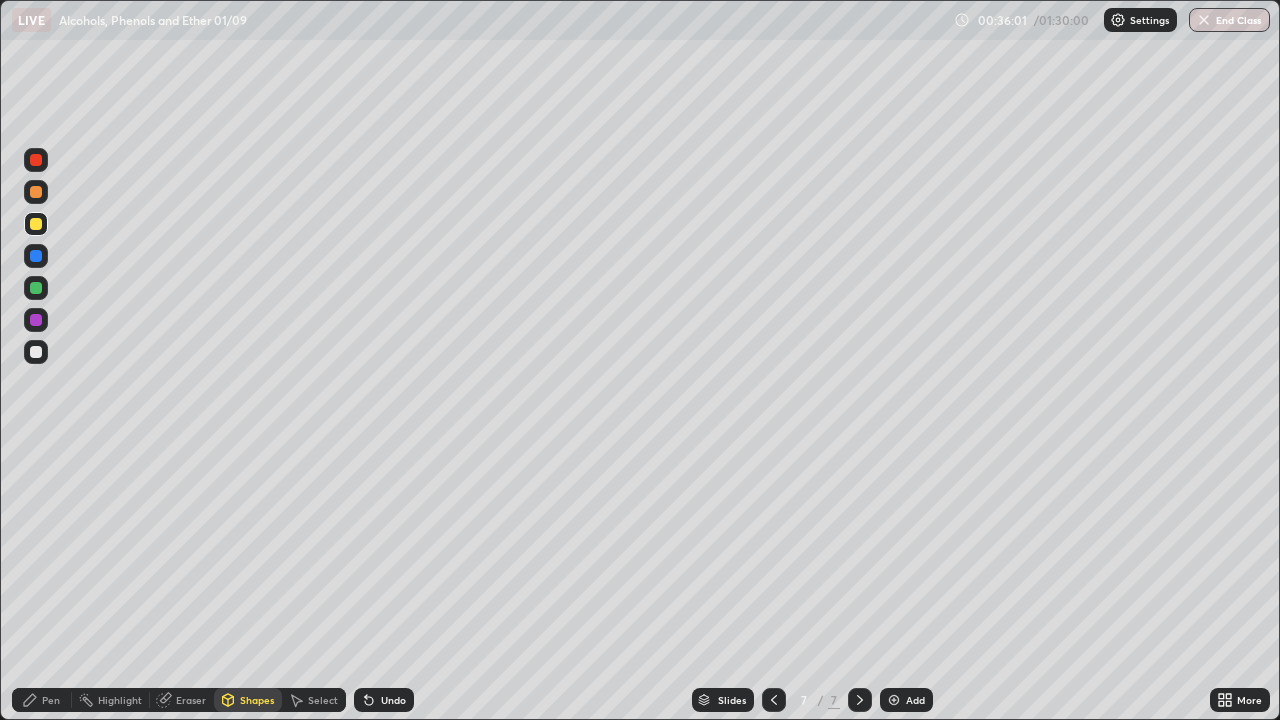 click on "Pen" at bounding box center [51, 700] 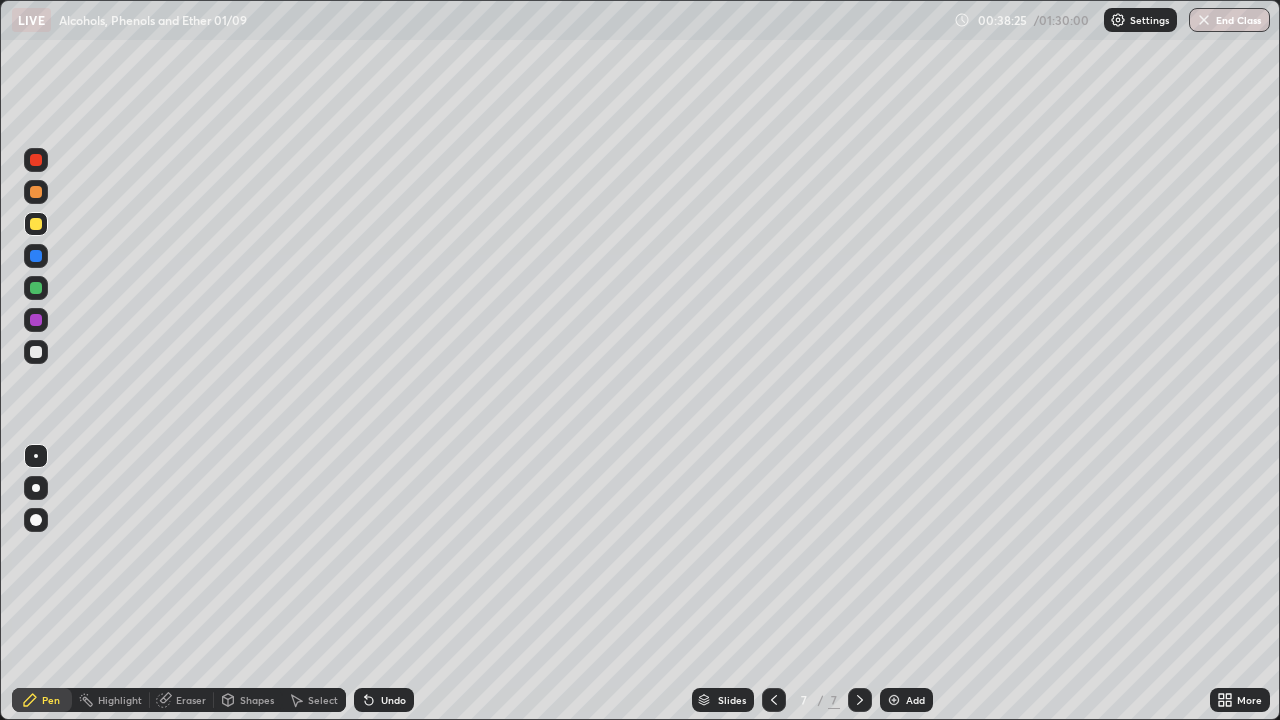 click on "Add" at bounding box center [915, 700] 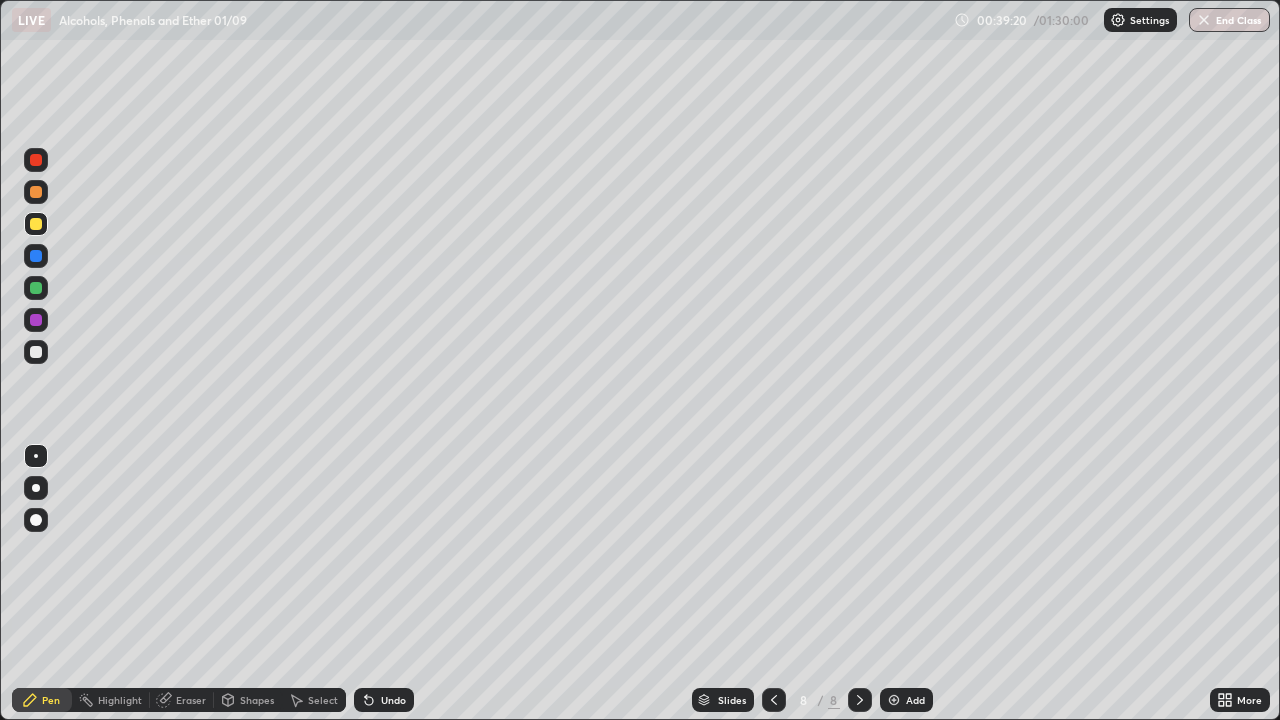 click on "Select" at bounding box center (323, 700) 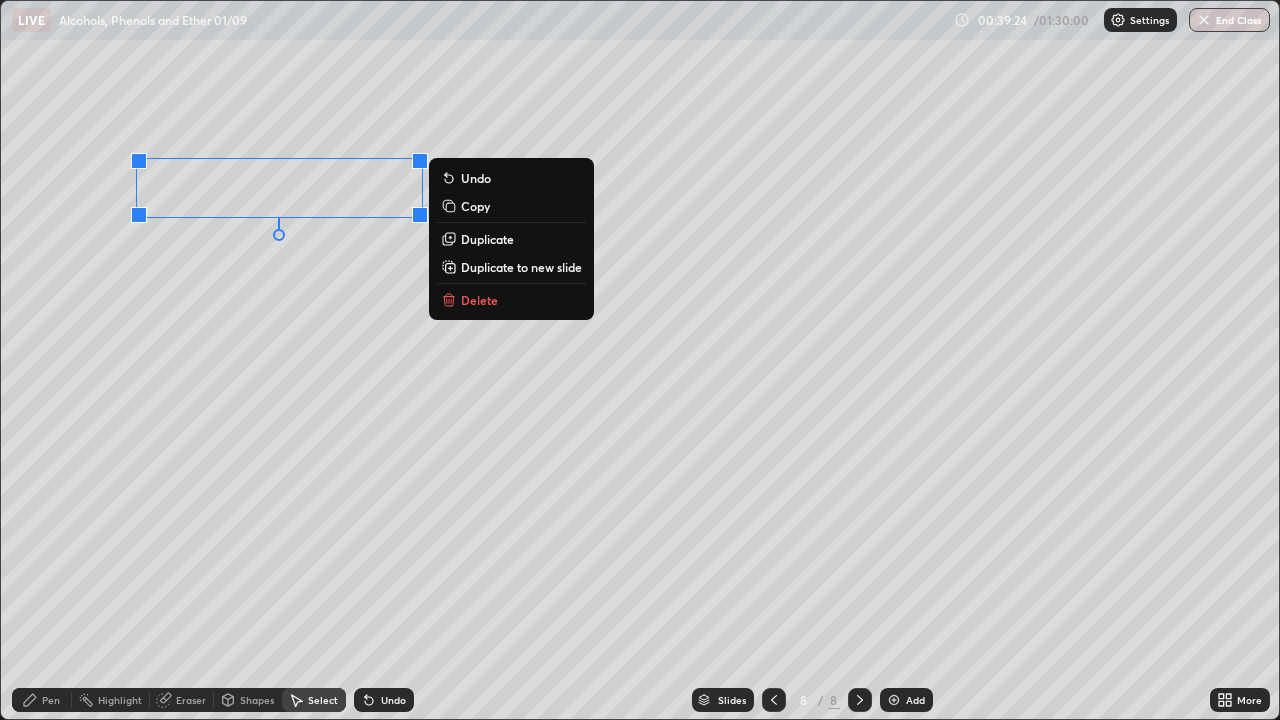click on "Pen" at bounding box center (51, 700) 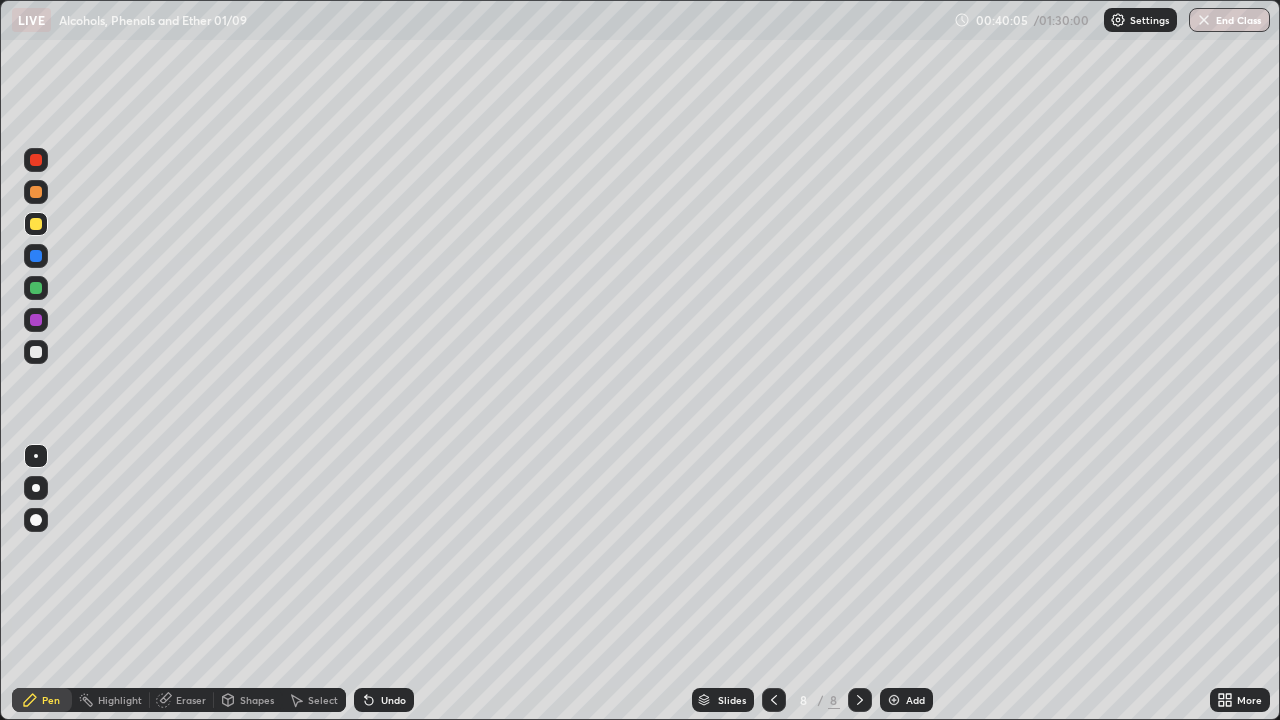click on "Eraser" at bounding box center (191, 700) 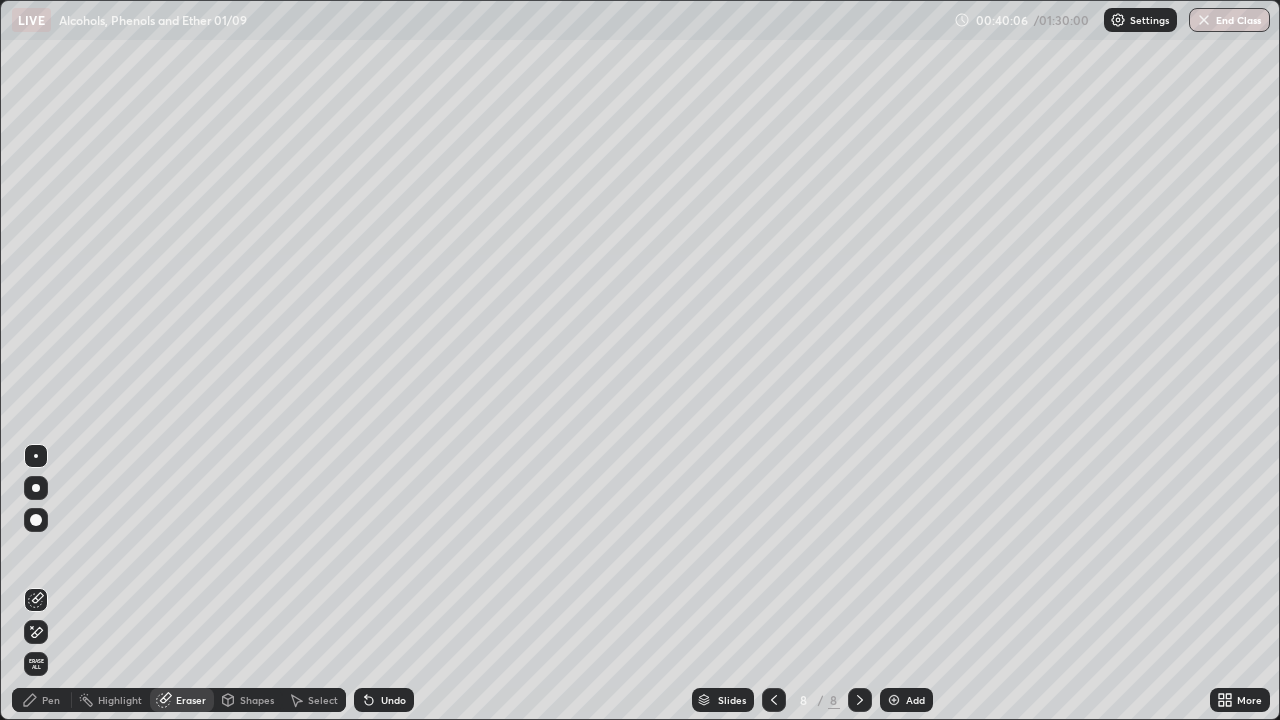 click on "Erase all" at bounding box center [36, 664] 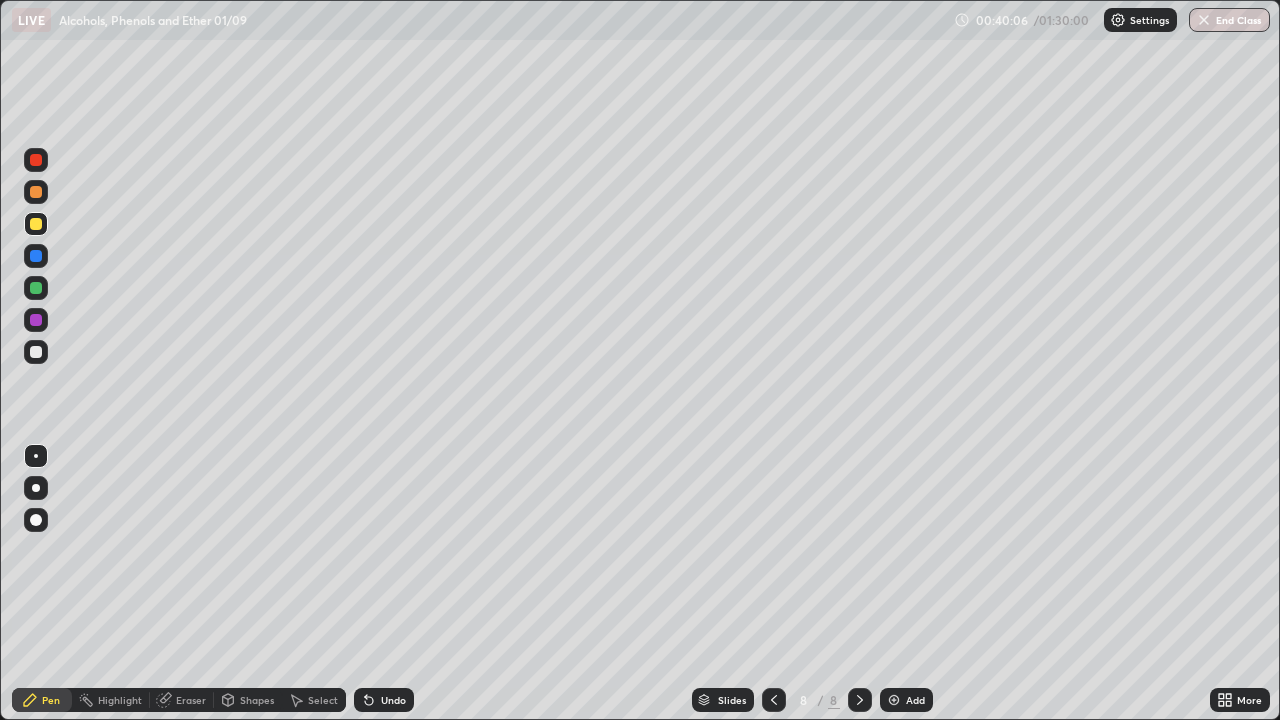 click on "Pen" at bounding box center (42, 700) 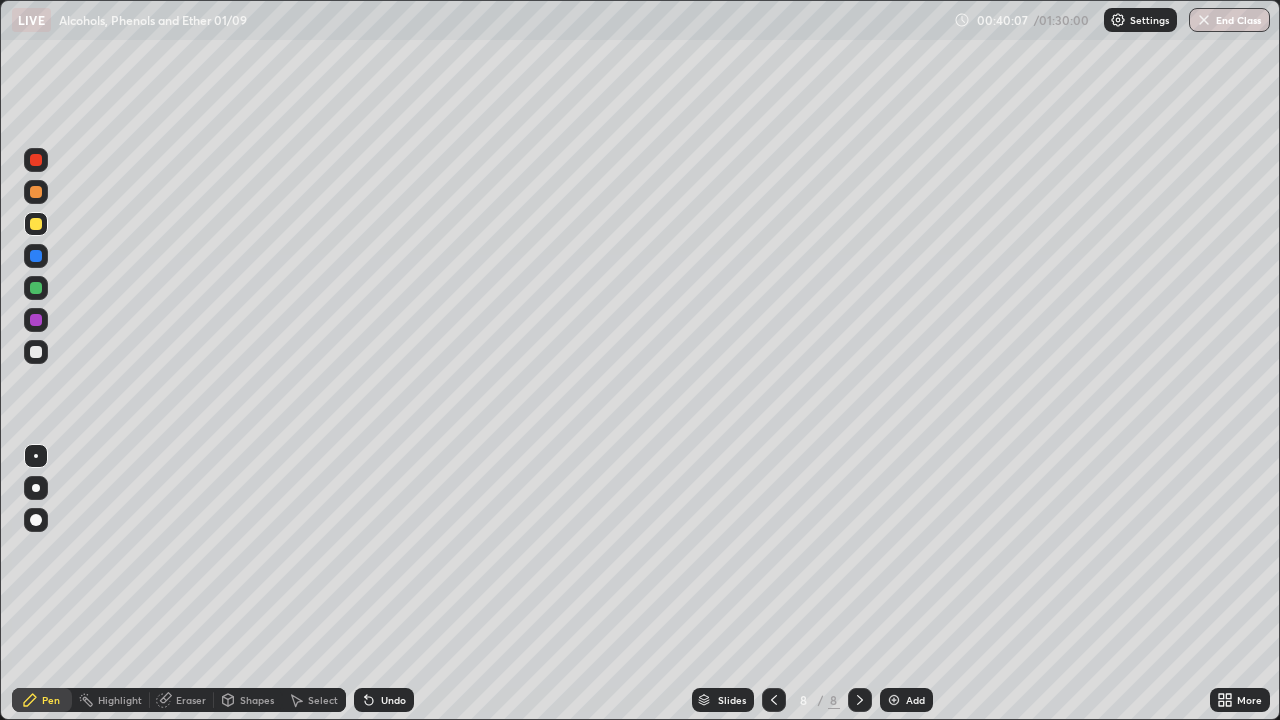 click at bounding box center (36, 352) 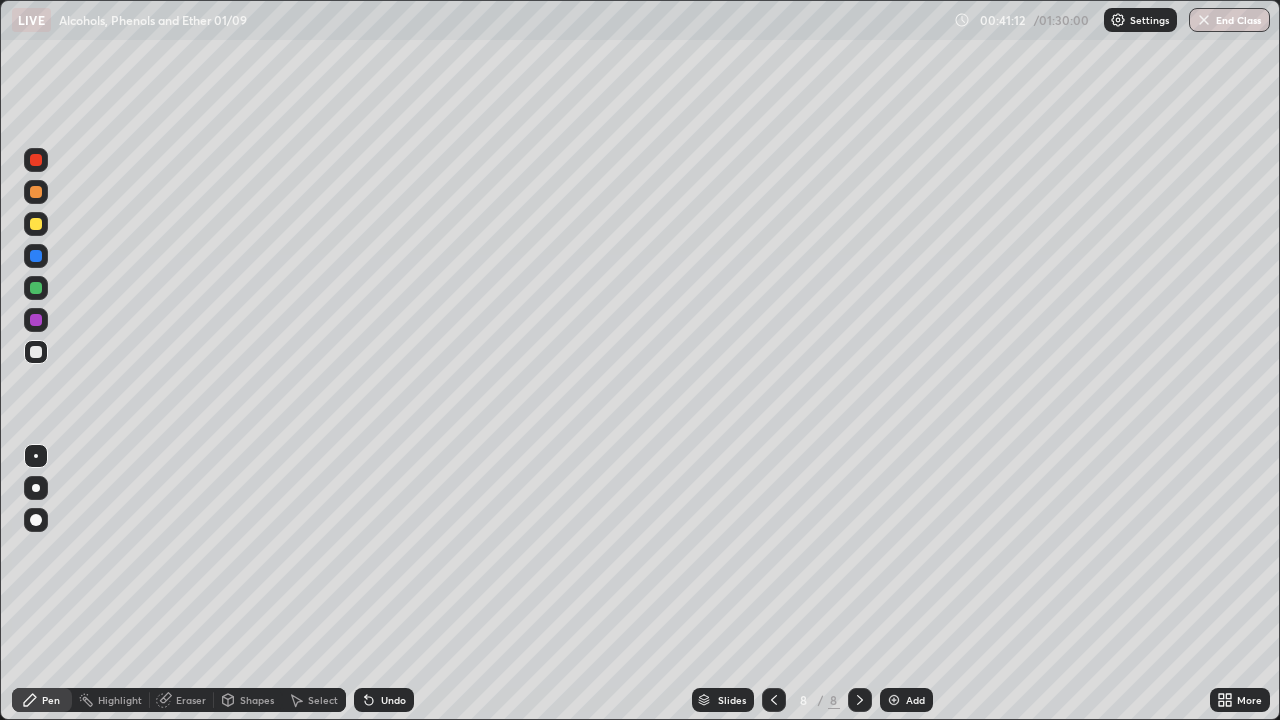 click at bounding box center [36, 288] 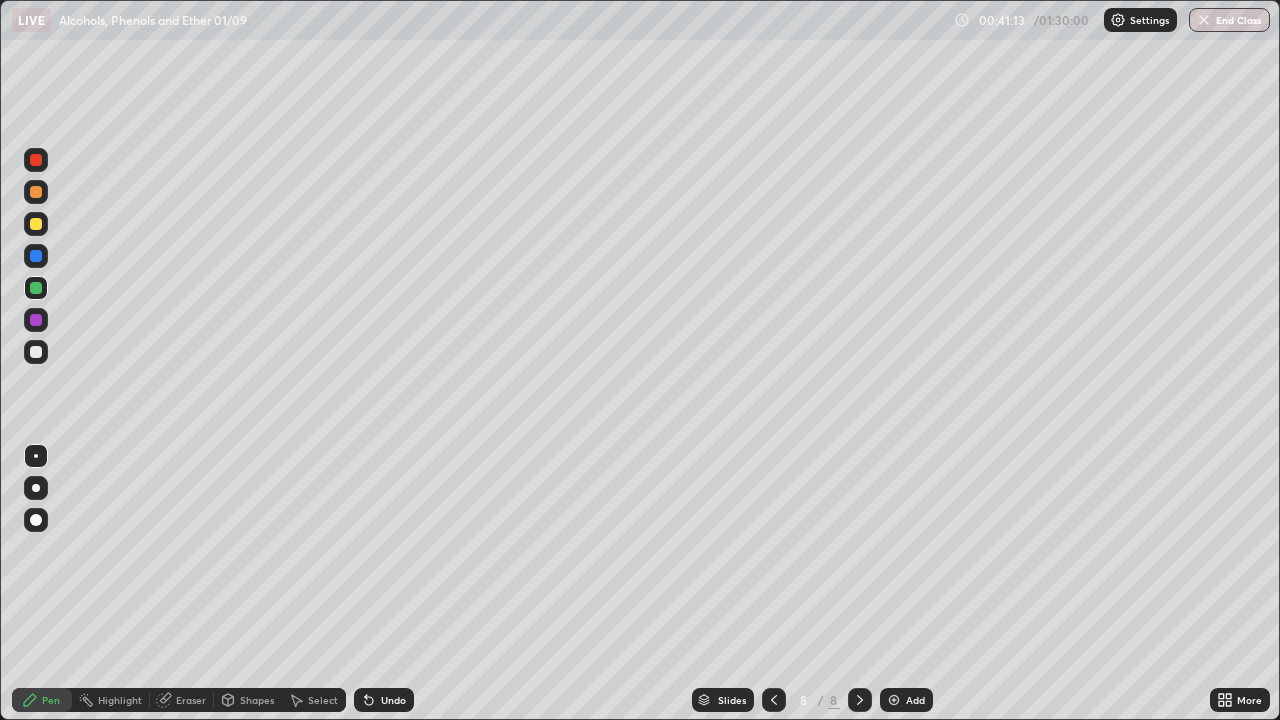 click on "Shapes" at bounding box center [257, 700] 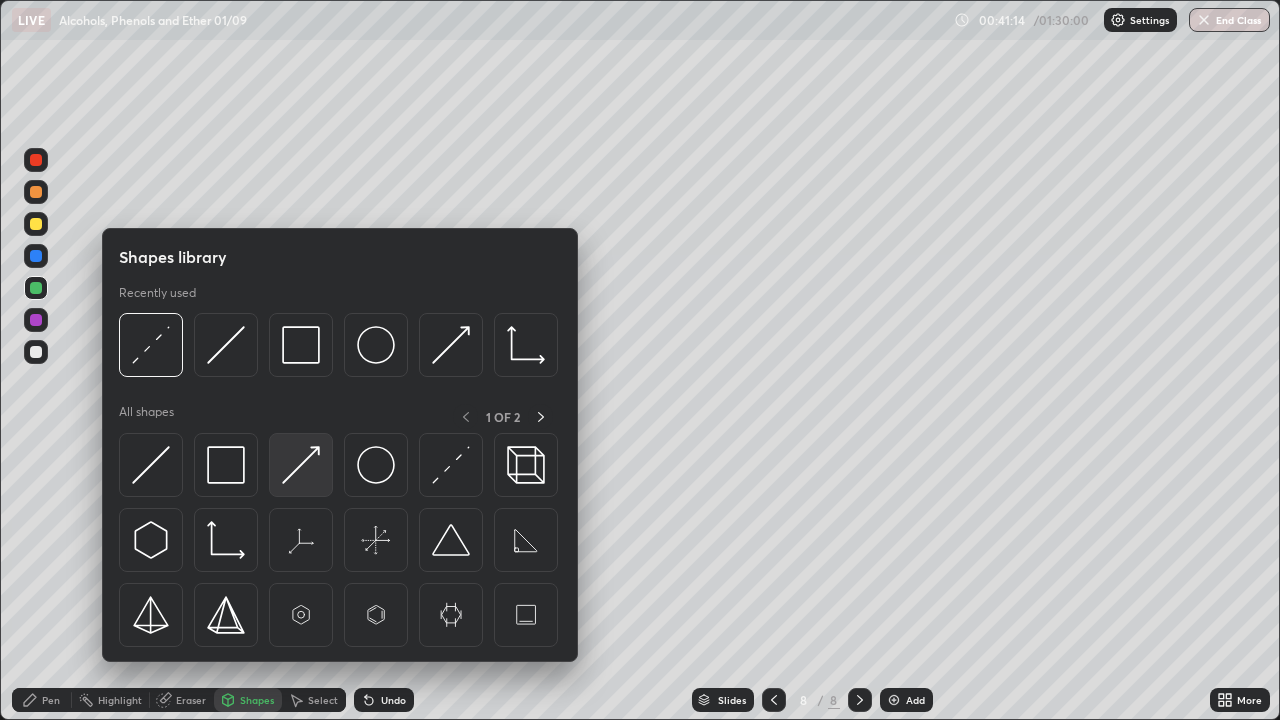 click at bounding box center [301, 465] 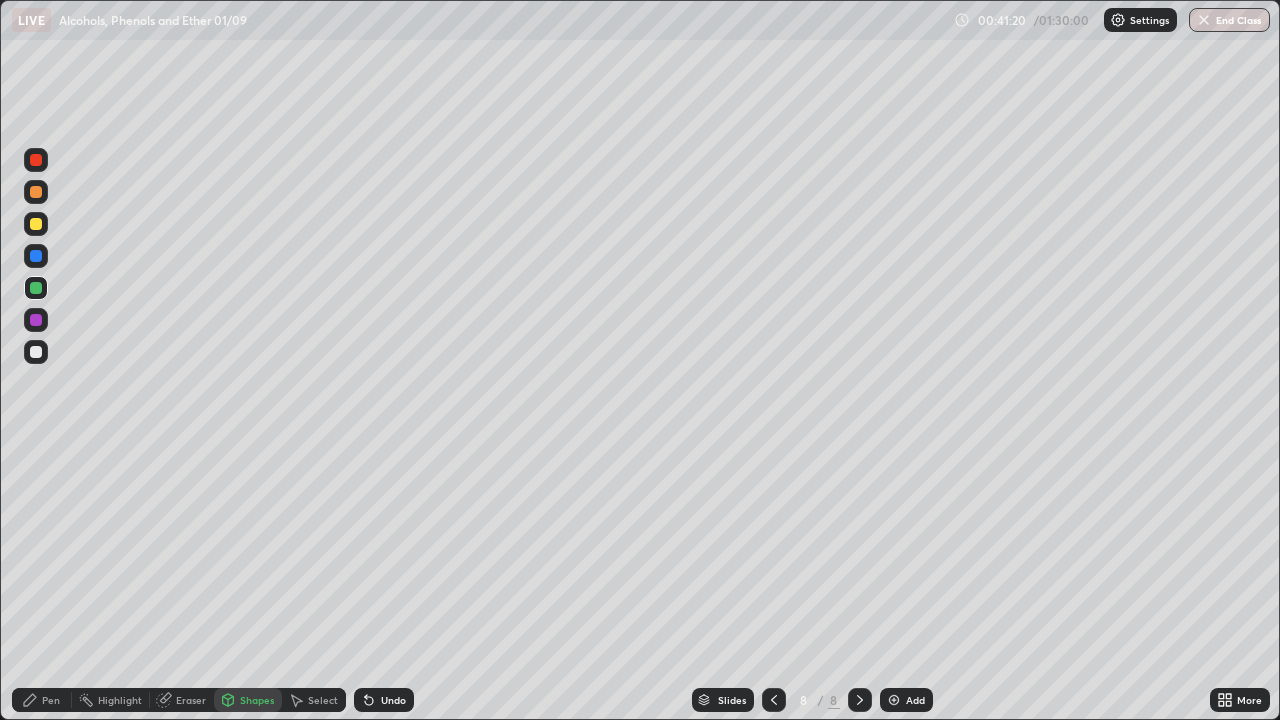 click on "Undo" at bounding box center [393, 700] 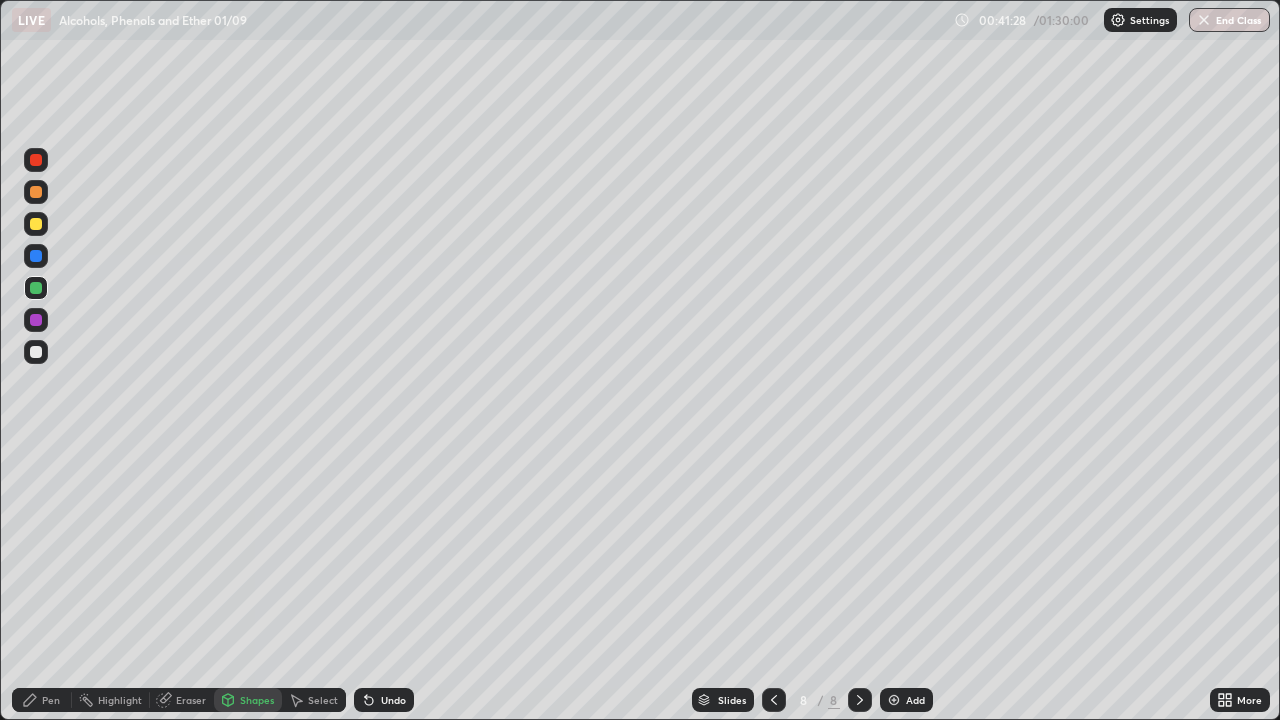 click on "Pen" at bounding box center (51, 700) 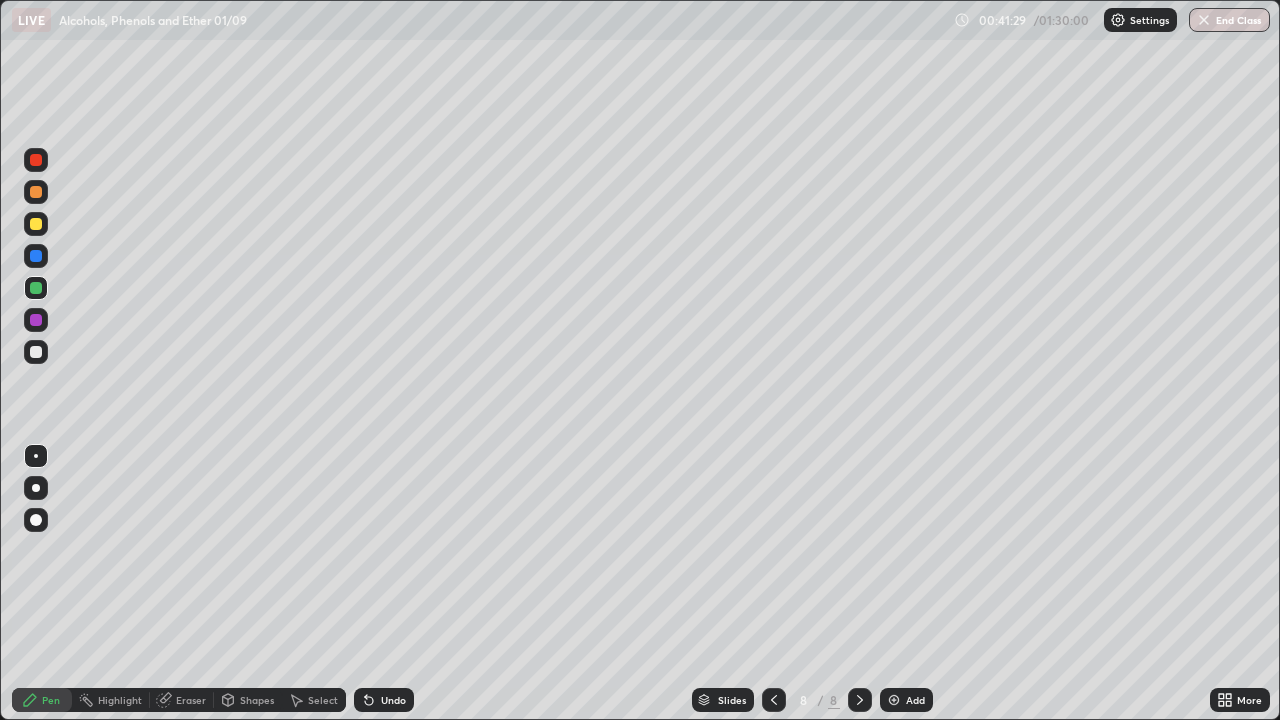 click at bounding box center (36, 352) 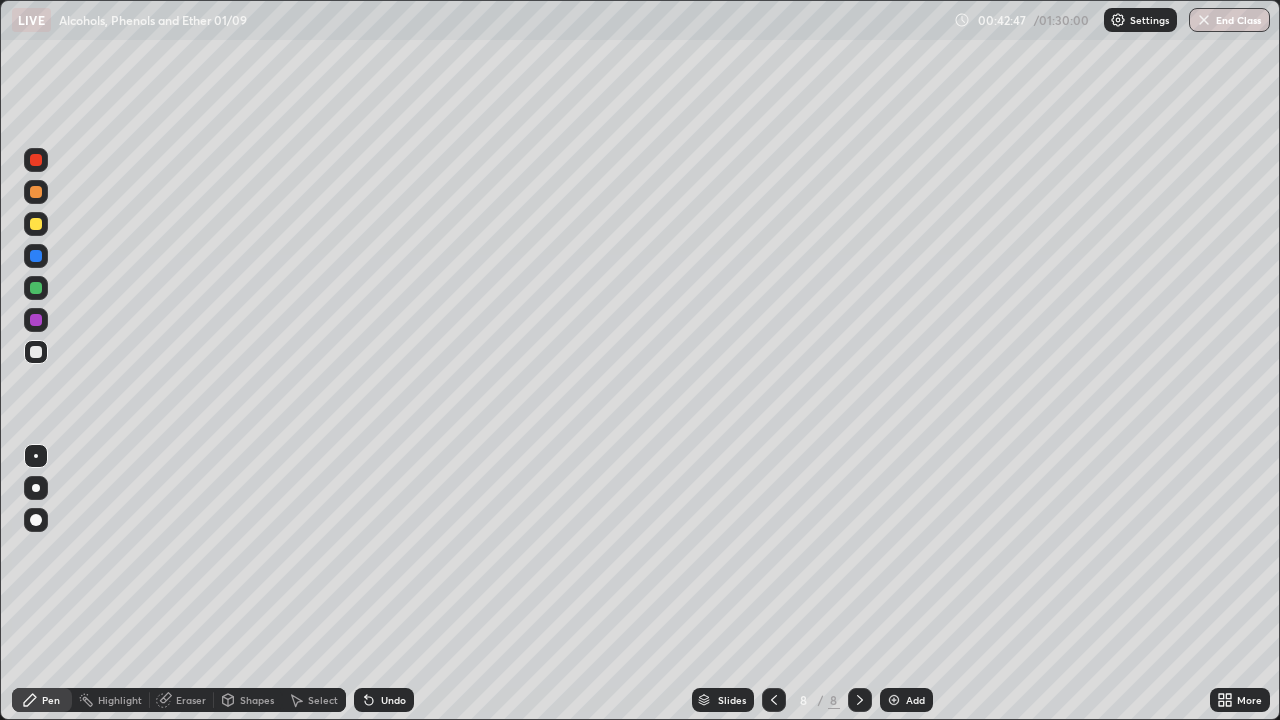 click on "Shapes" at bounding box center (257, 700) 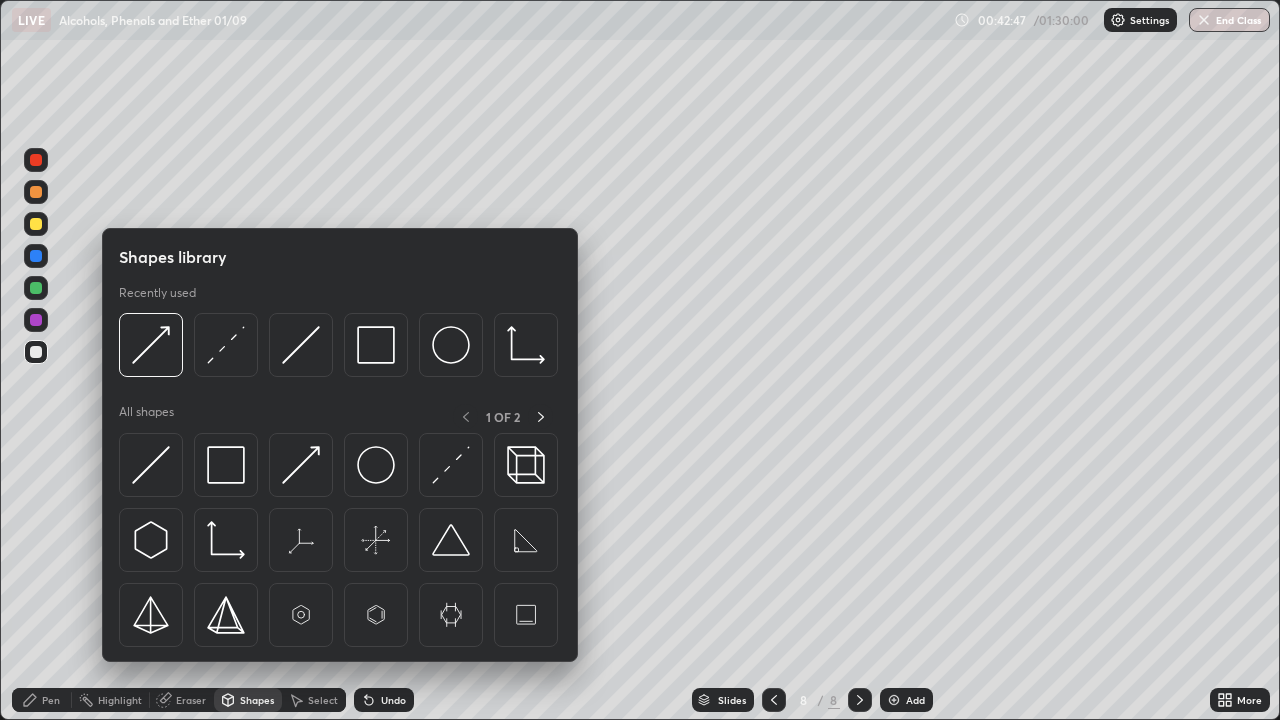 click on "Eraser" at bounding box center [191, 700] 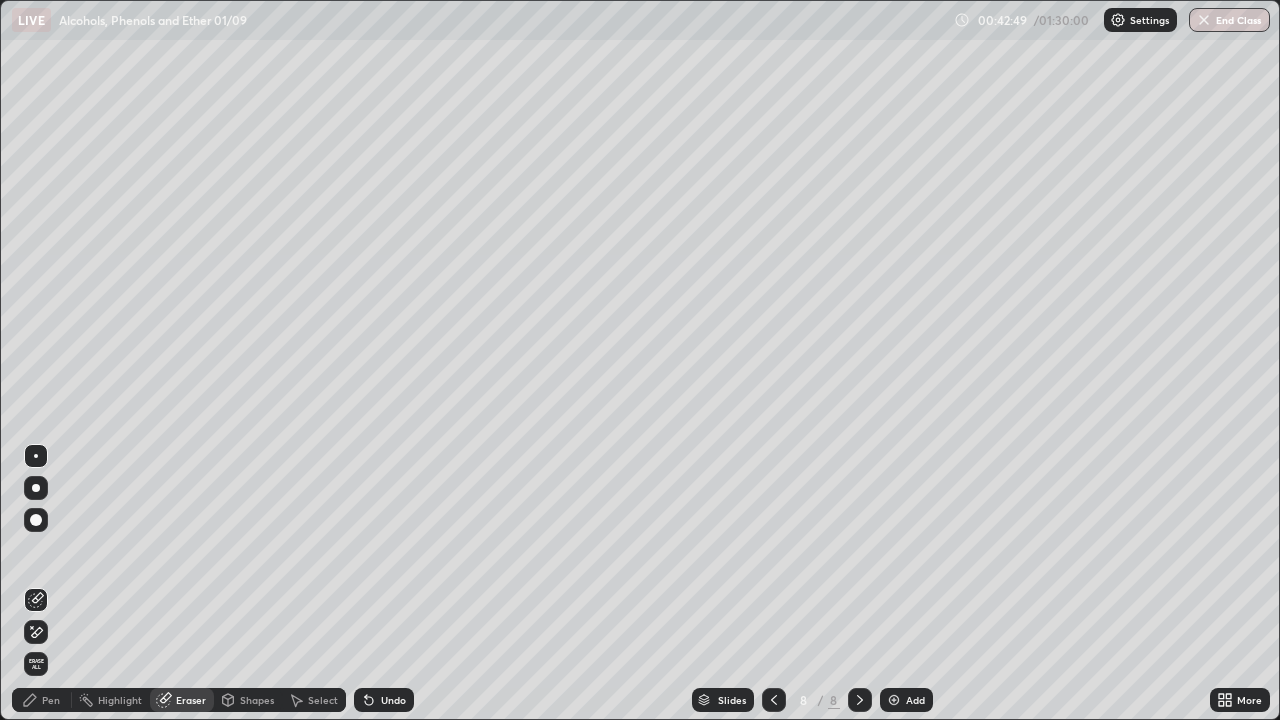 click 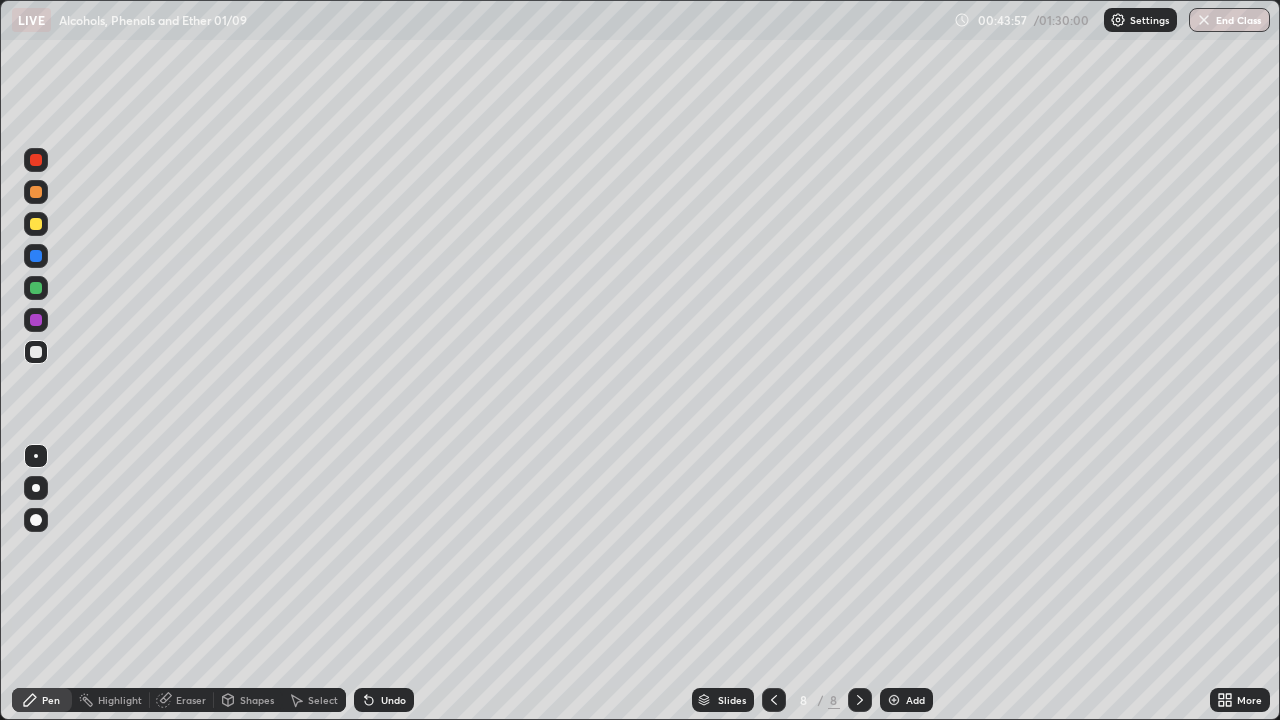 click on "Shapes" at bounding box center [257, 700] 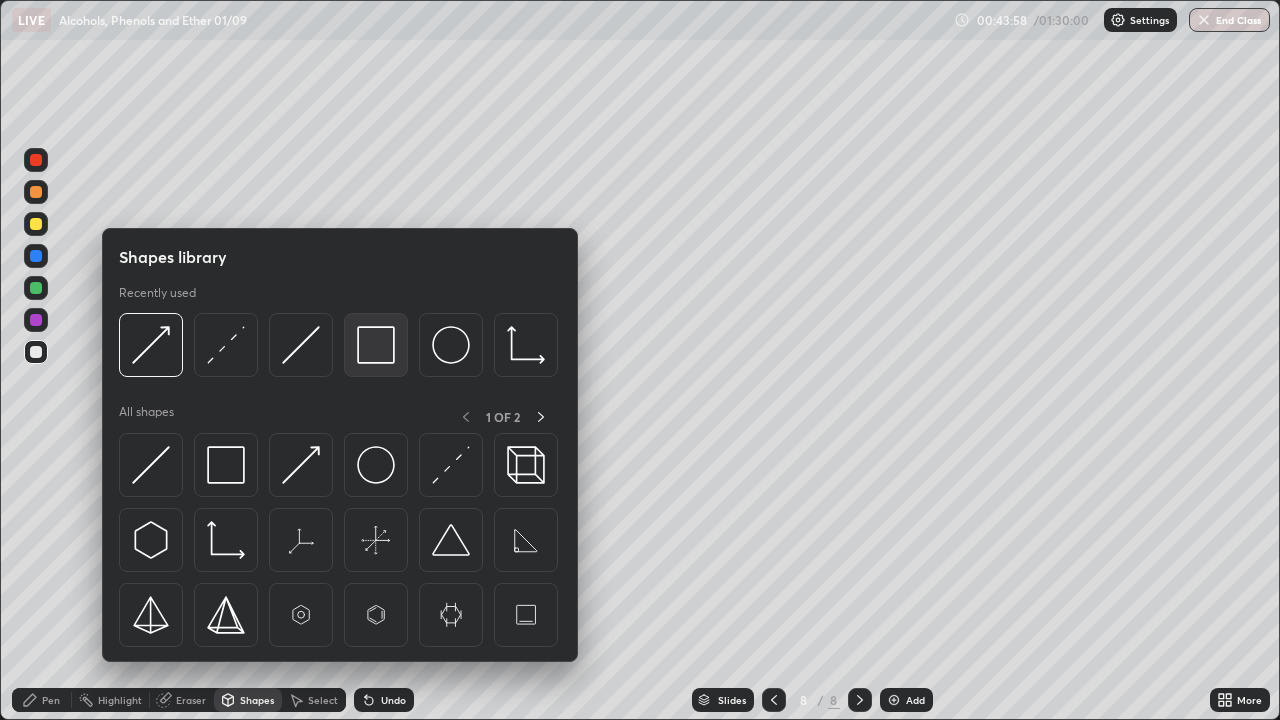 click at bounding box center (376, 345) 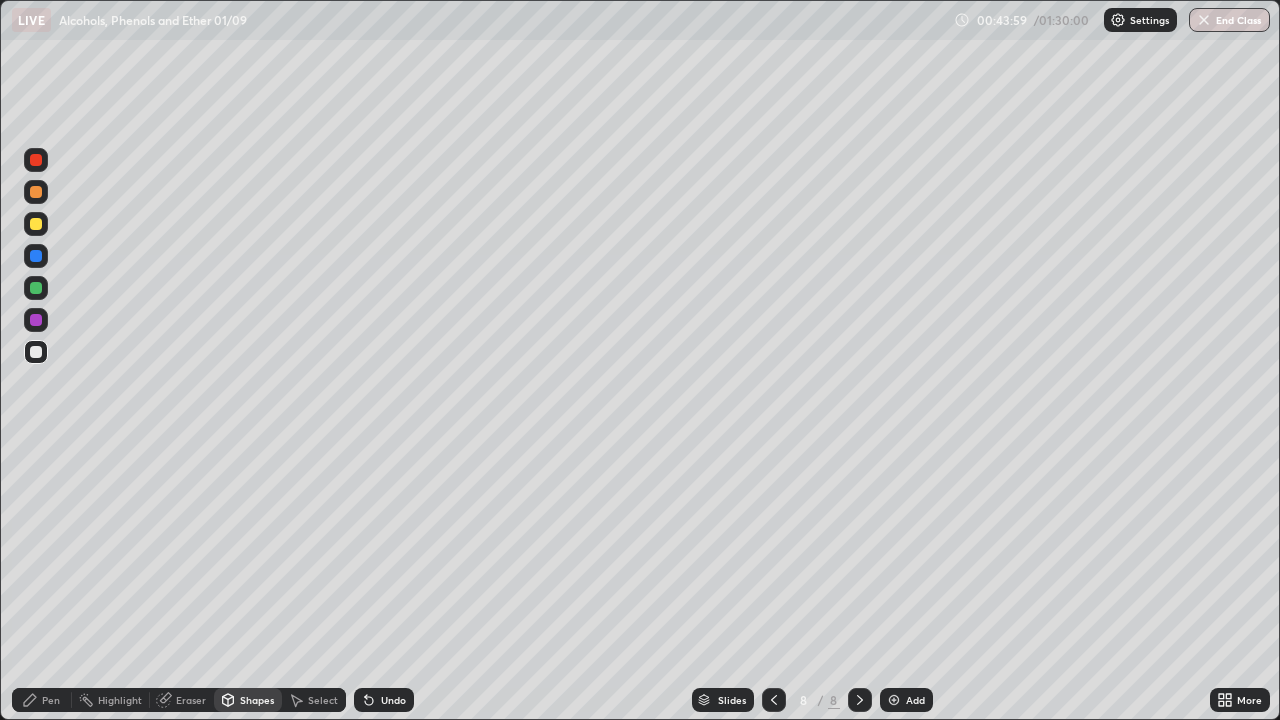 click at bounding box center (36, 224) 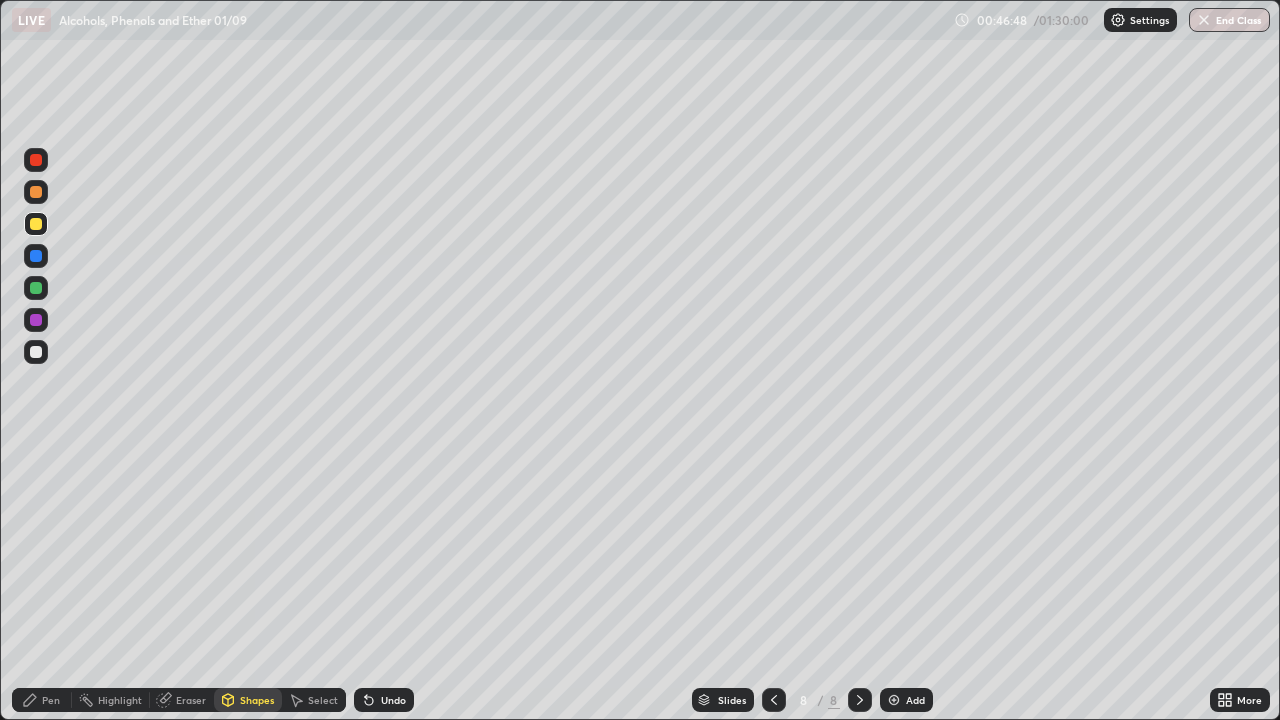 click at bounding box center (36, 352) 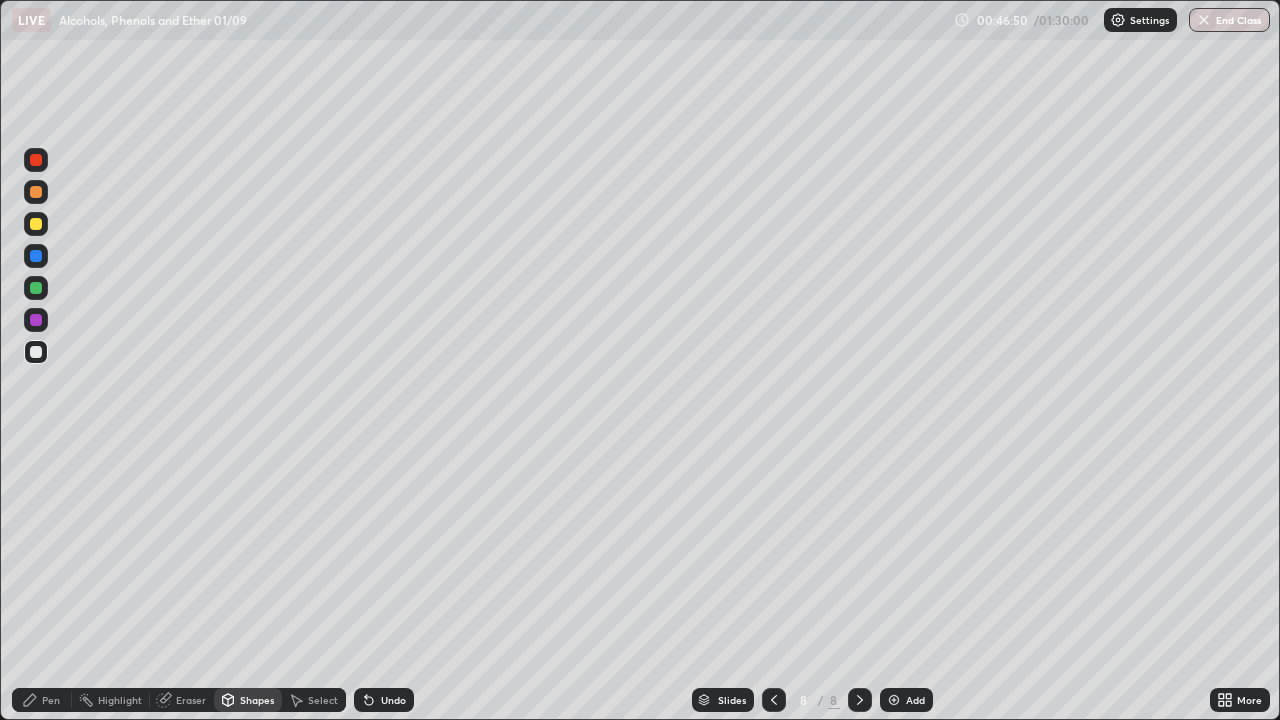 click on "Undo" at bounding box center [384, 700] 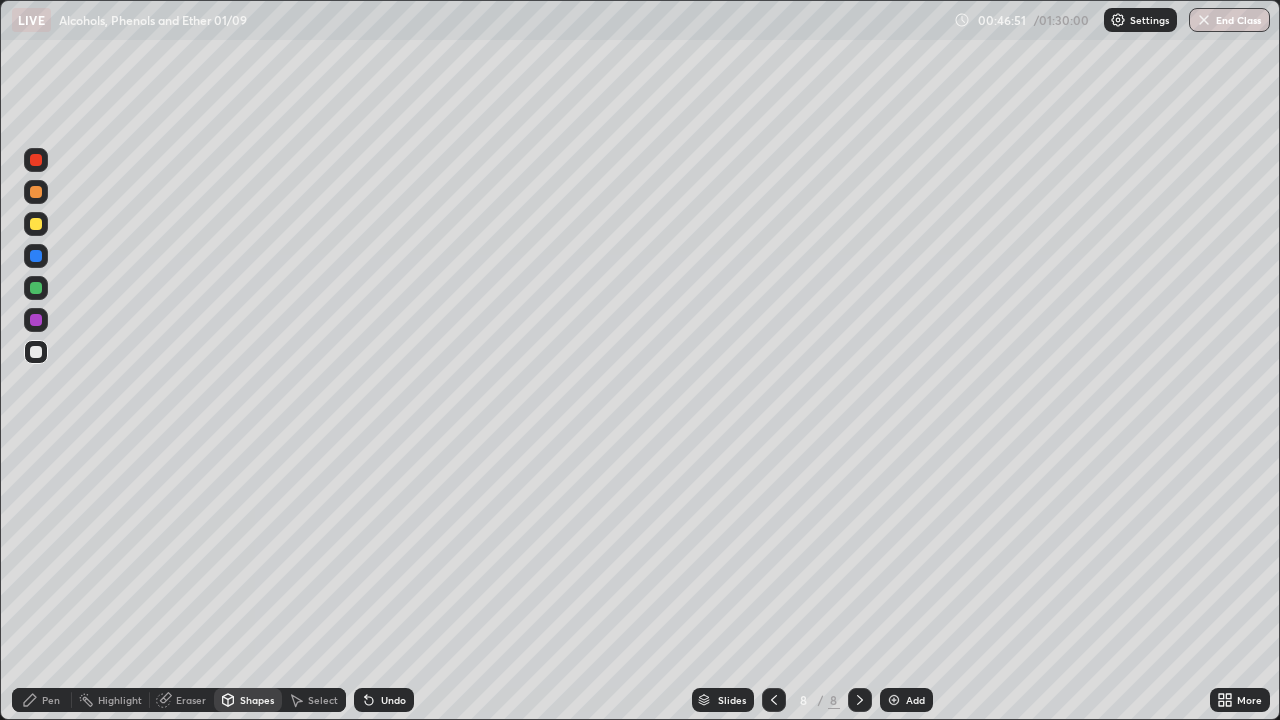 click on "Pen" at bounding box center (51, 700) 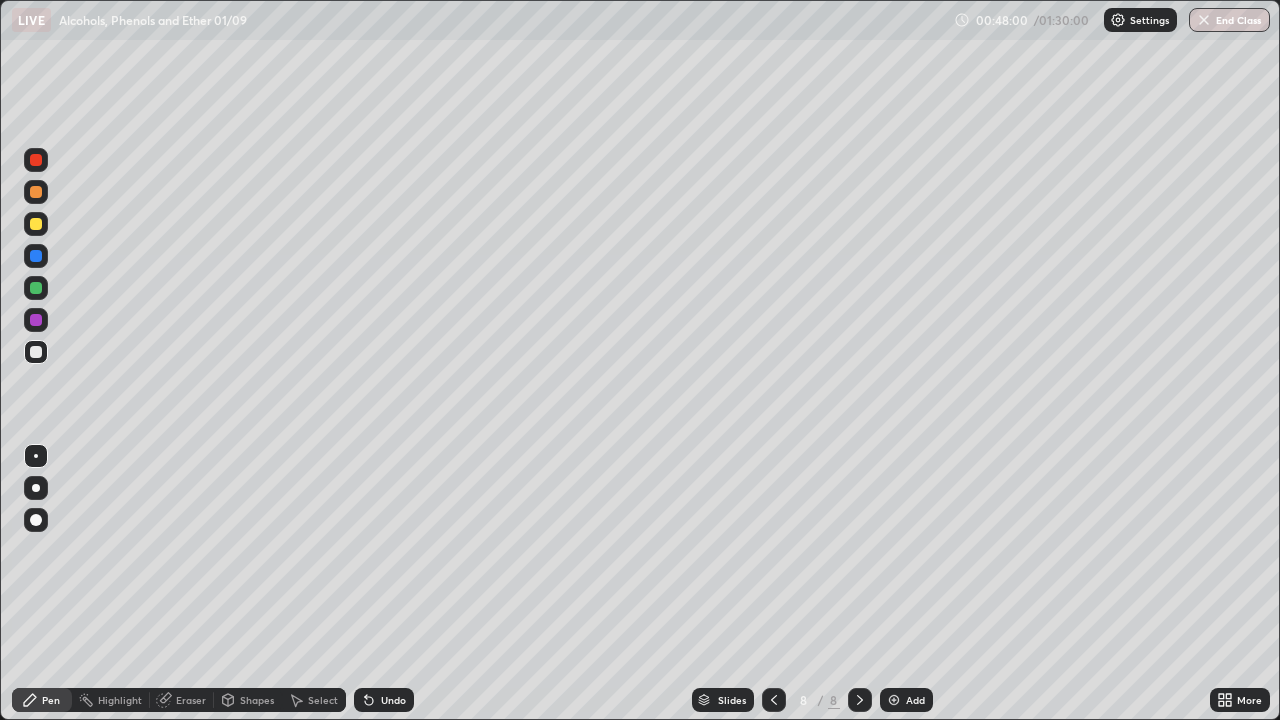 click at bounding box center [36, 224] 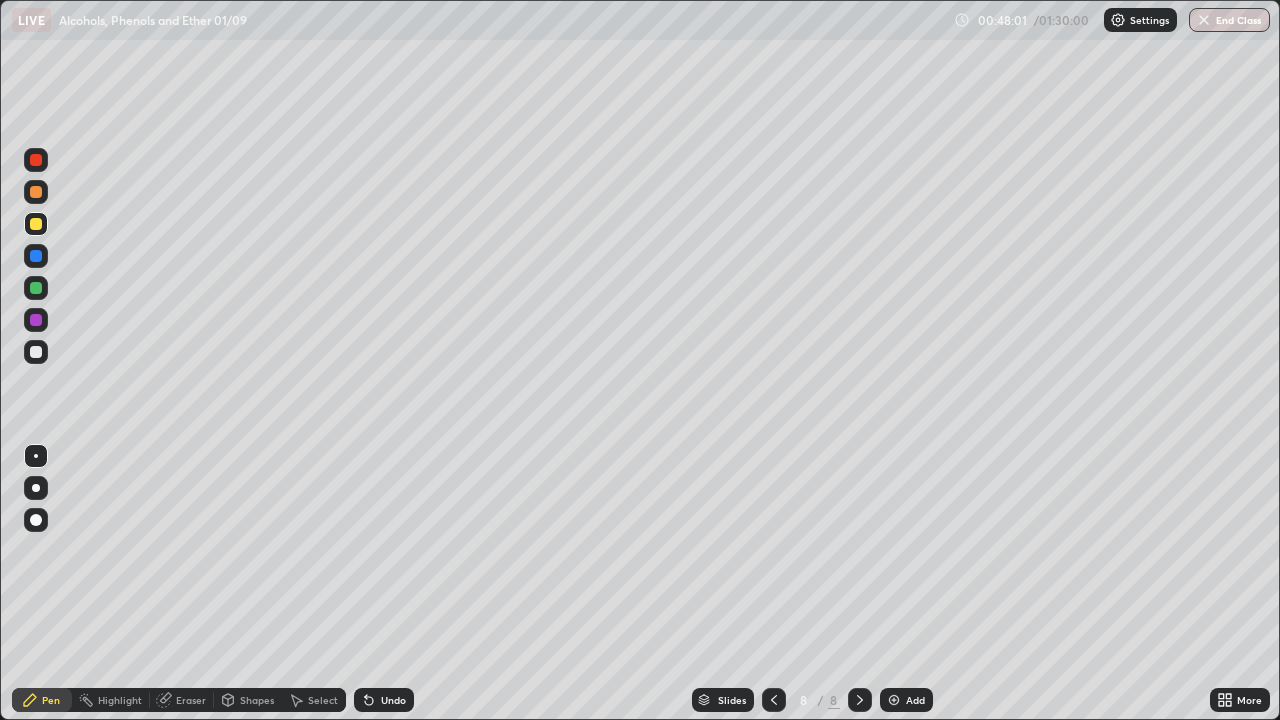 click at bounding box center [36, 288] 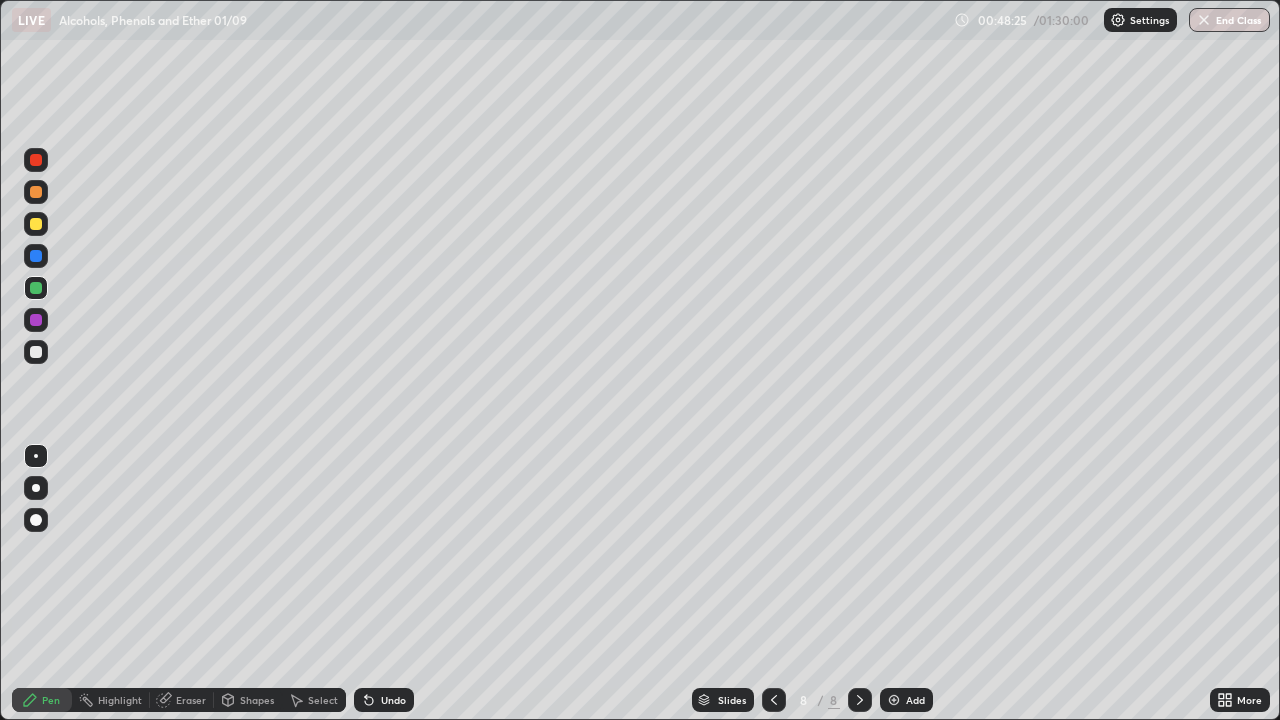click at bounding box center [36, 352] 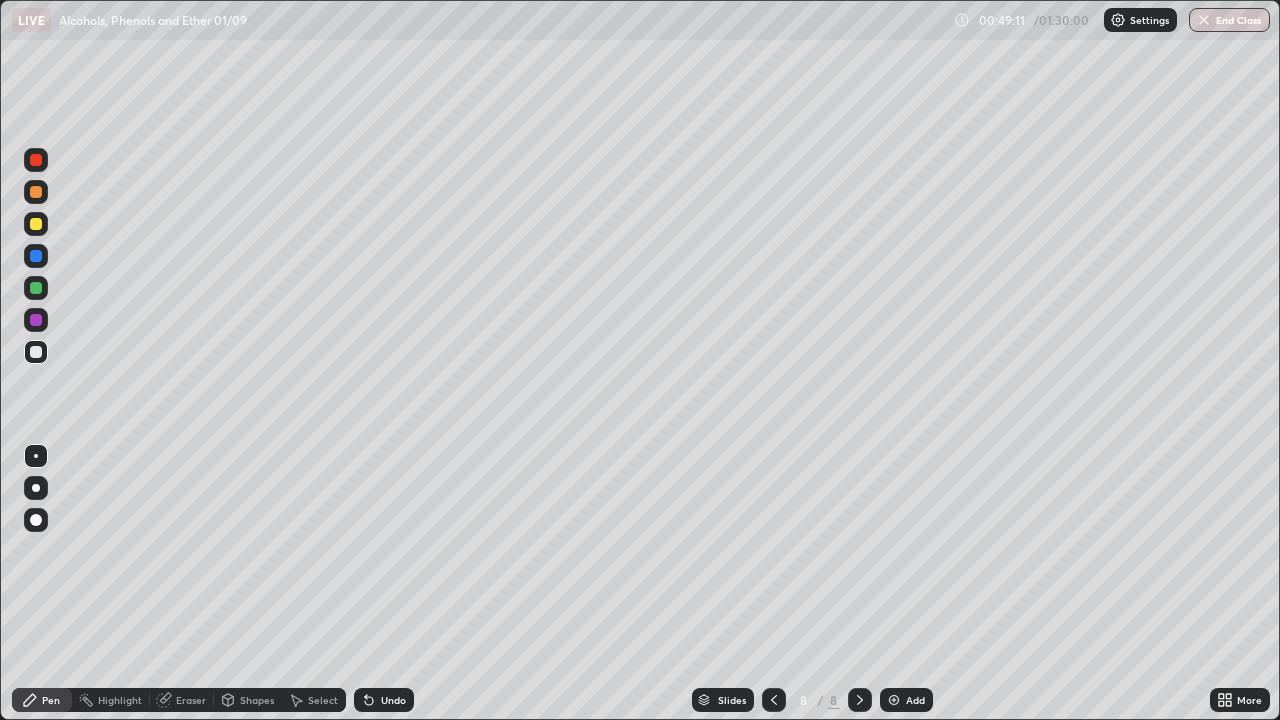 click at bounding box center [894, 700] 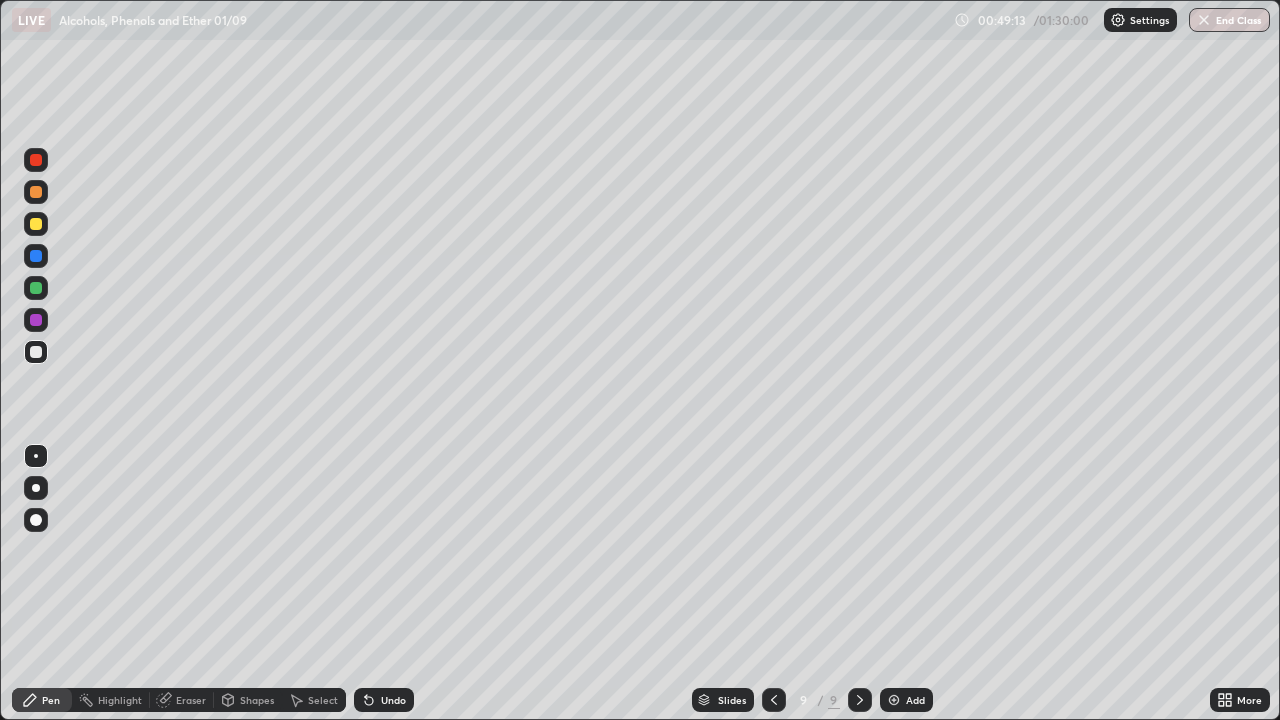 click 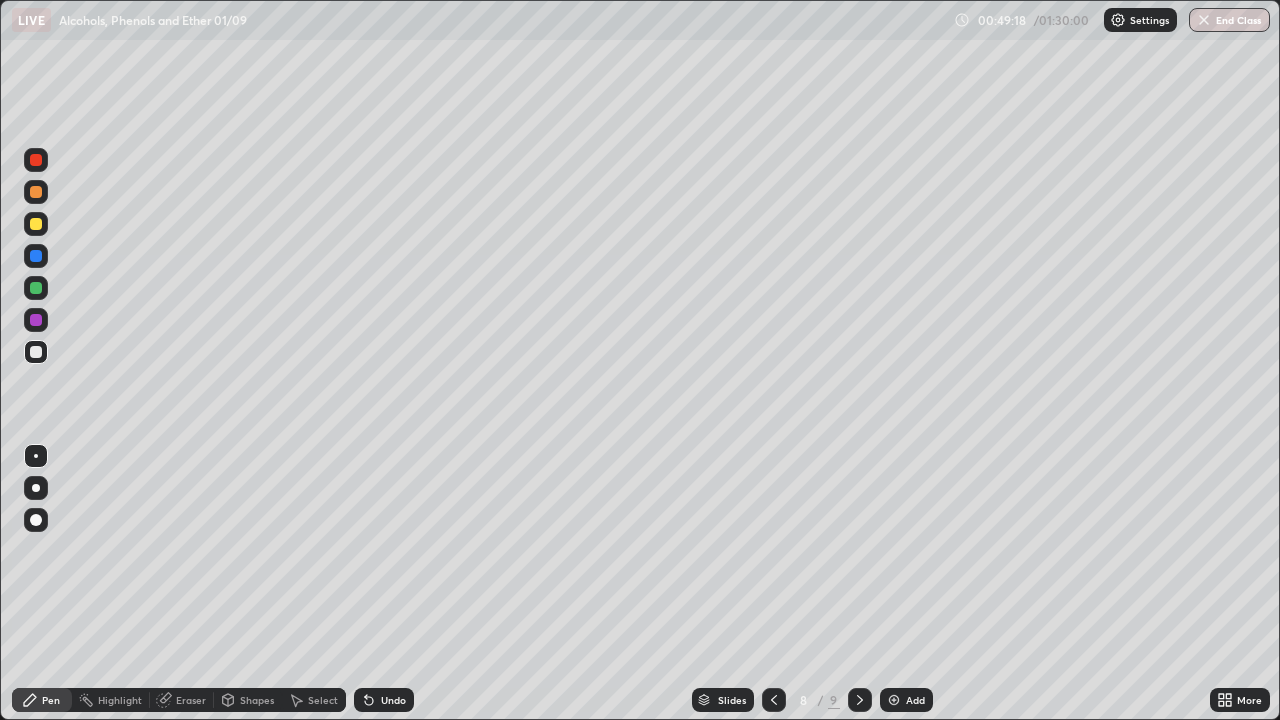 click on "Select" at bounding box center (323, 700) 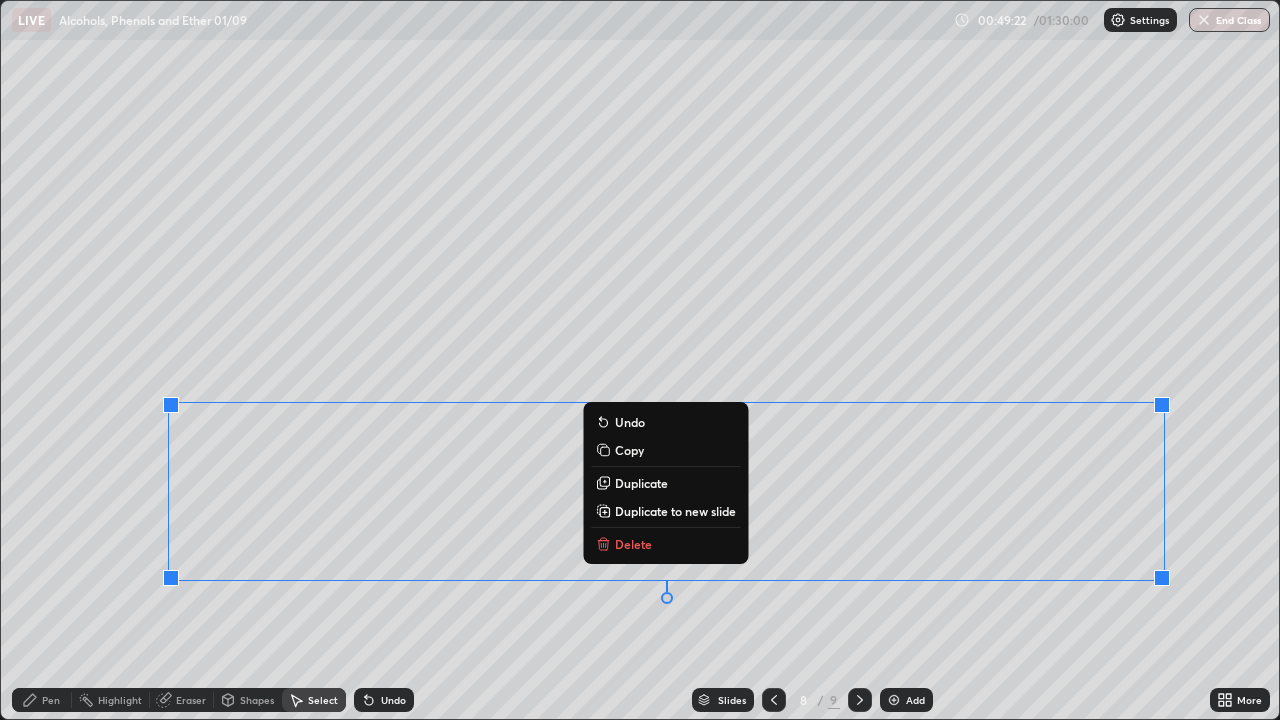 click on "Duplicate to new slide" at bounding box center [675, 511] 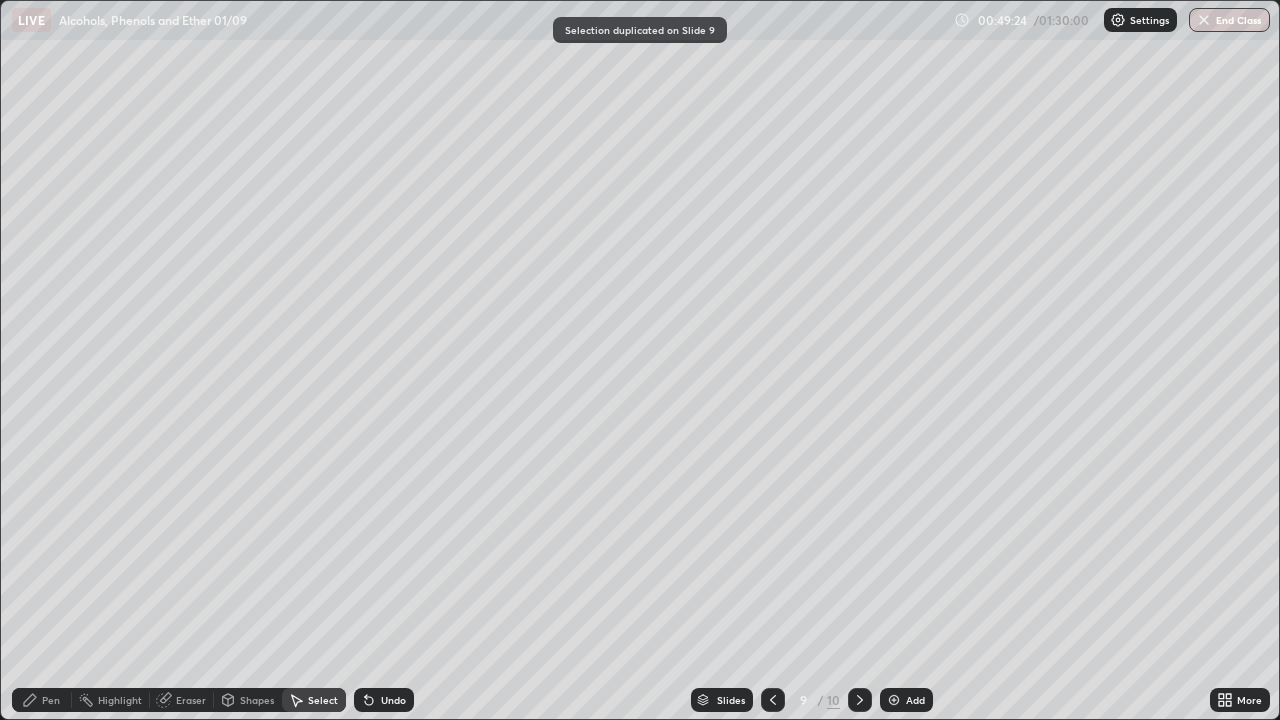 click on "Pen" at bounding box center (42, 700) 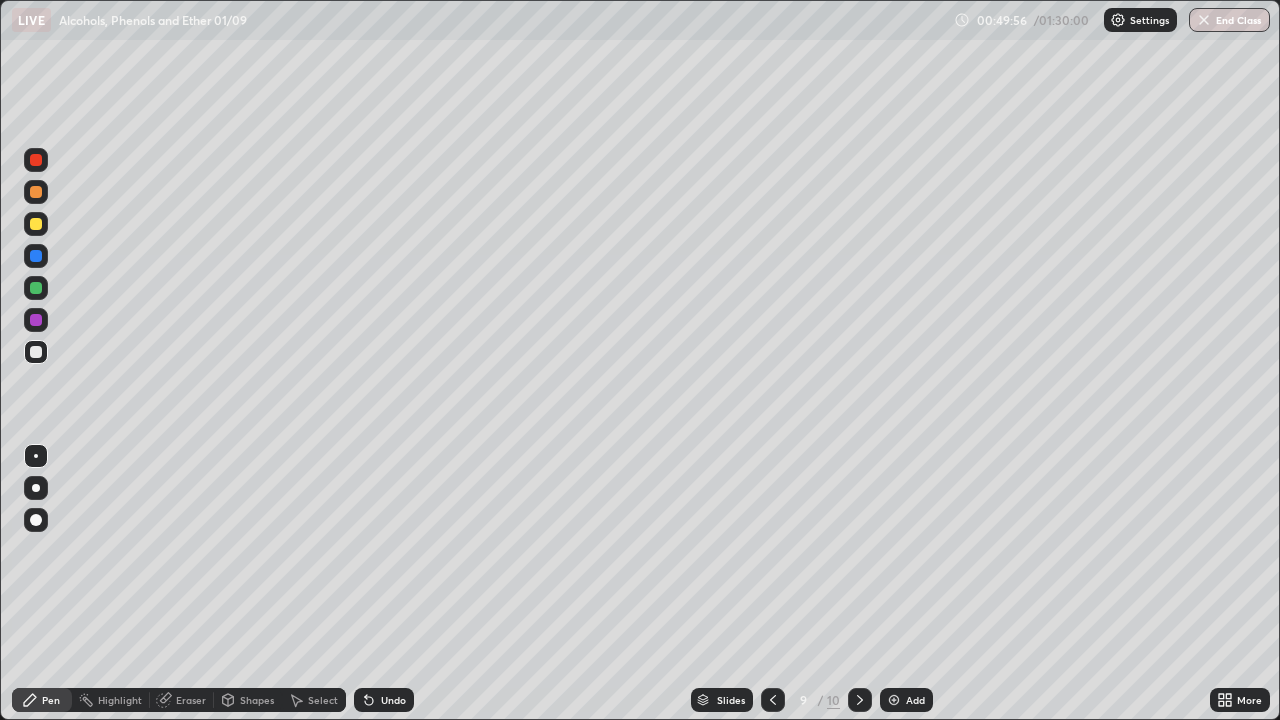 click on "Undo" at bounding box center (393, 700) 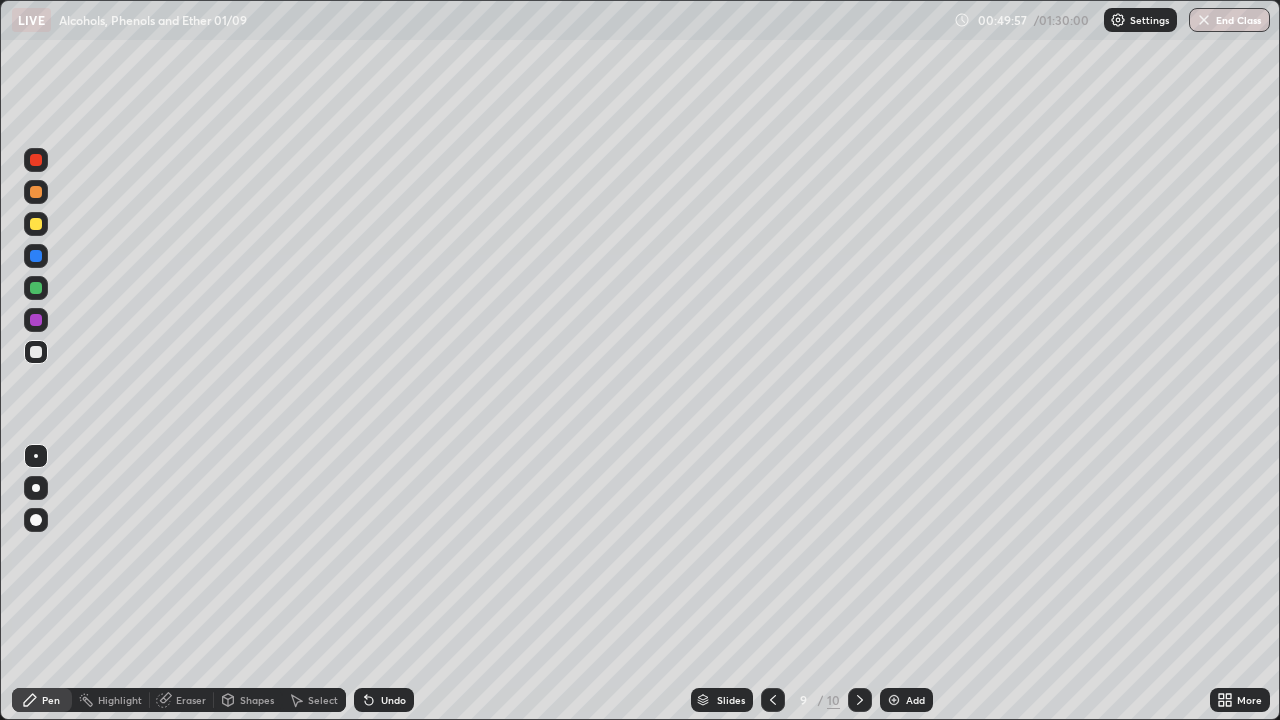 click on "Undo" at bounding box center [393, 700] 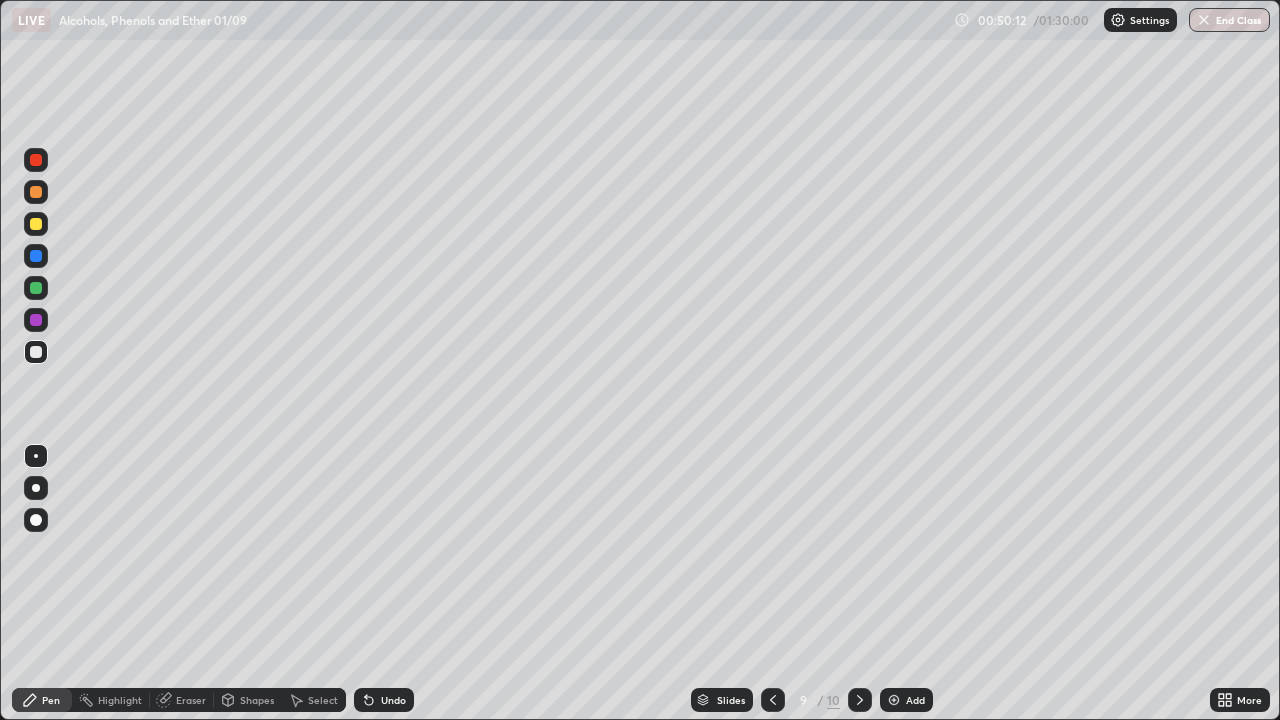 click on "Select" at bounding box center (323, 700) 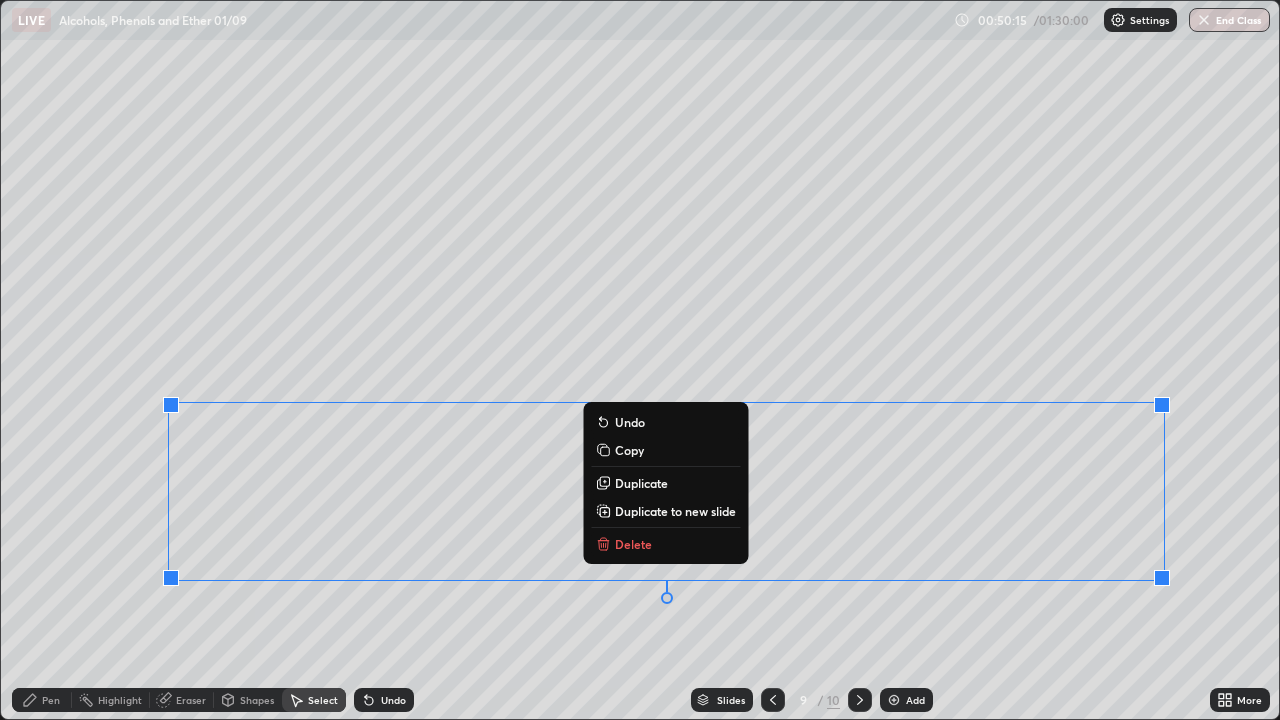 click on "Delete" at bounding box center (665, 544) 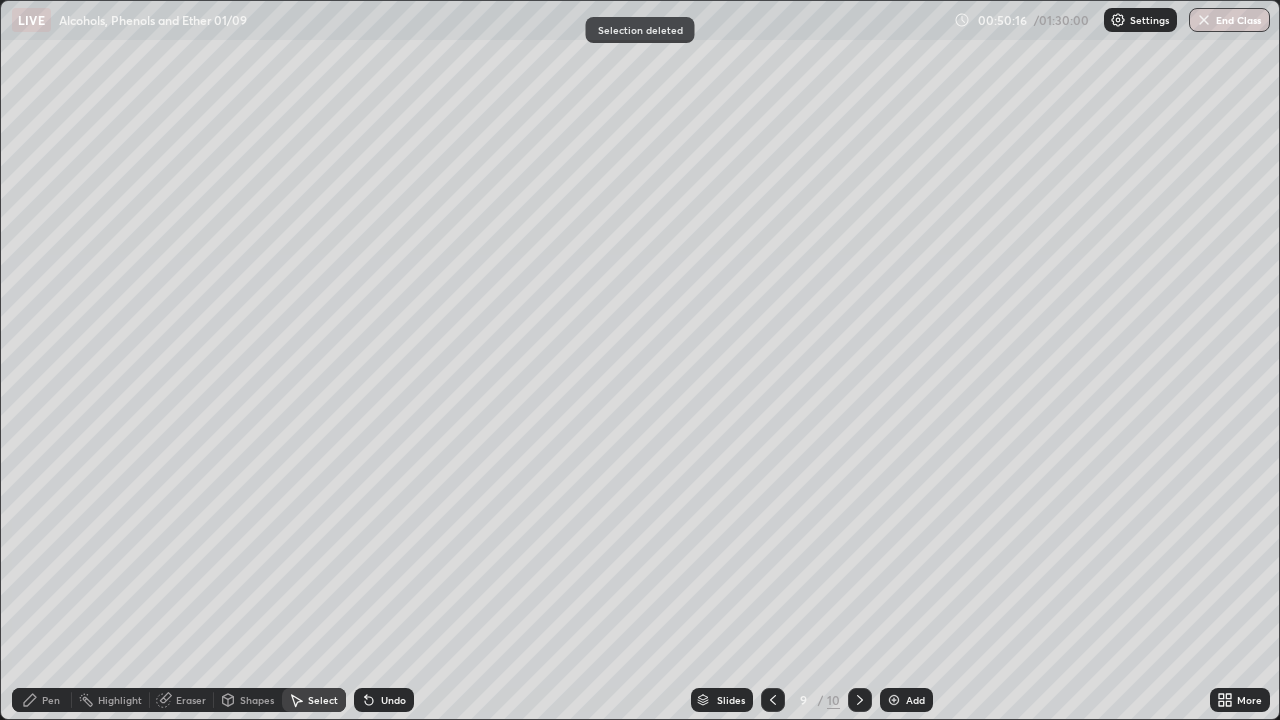 click on "Pen" at bounding box center [51, 700] 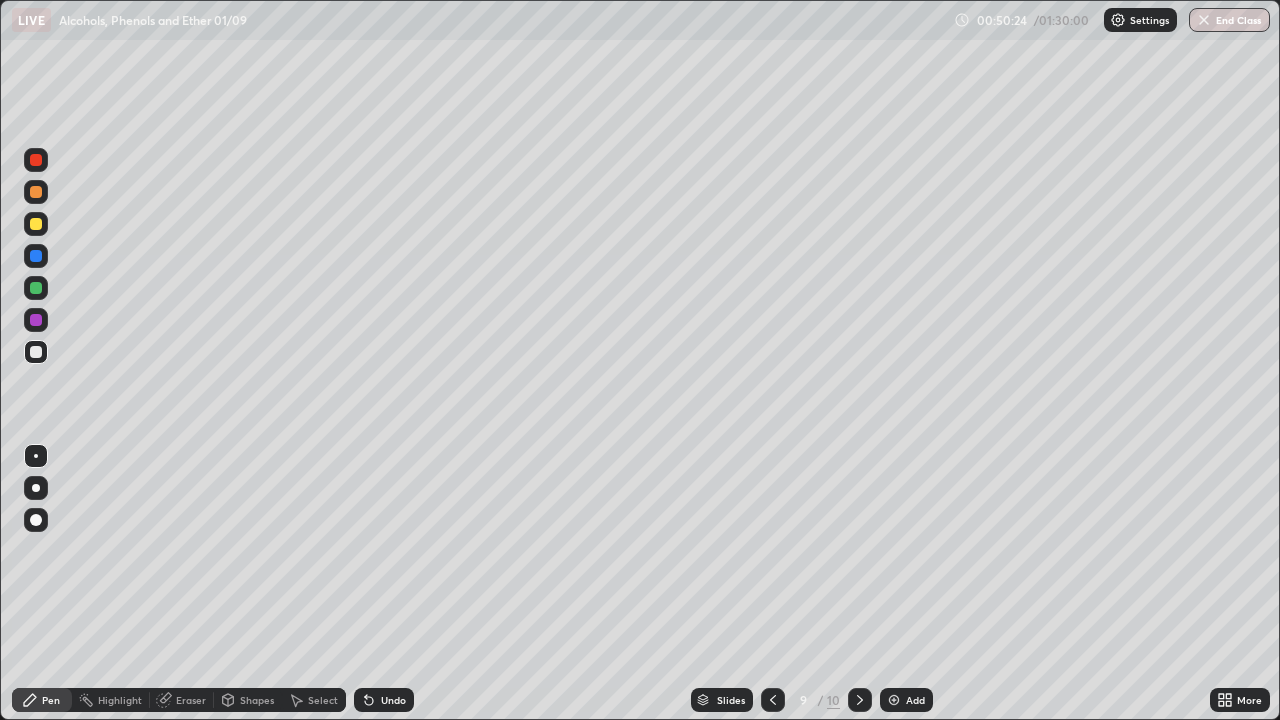 click on "Undo" at bounding box center [384, 700] 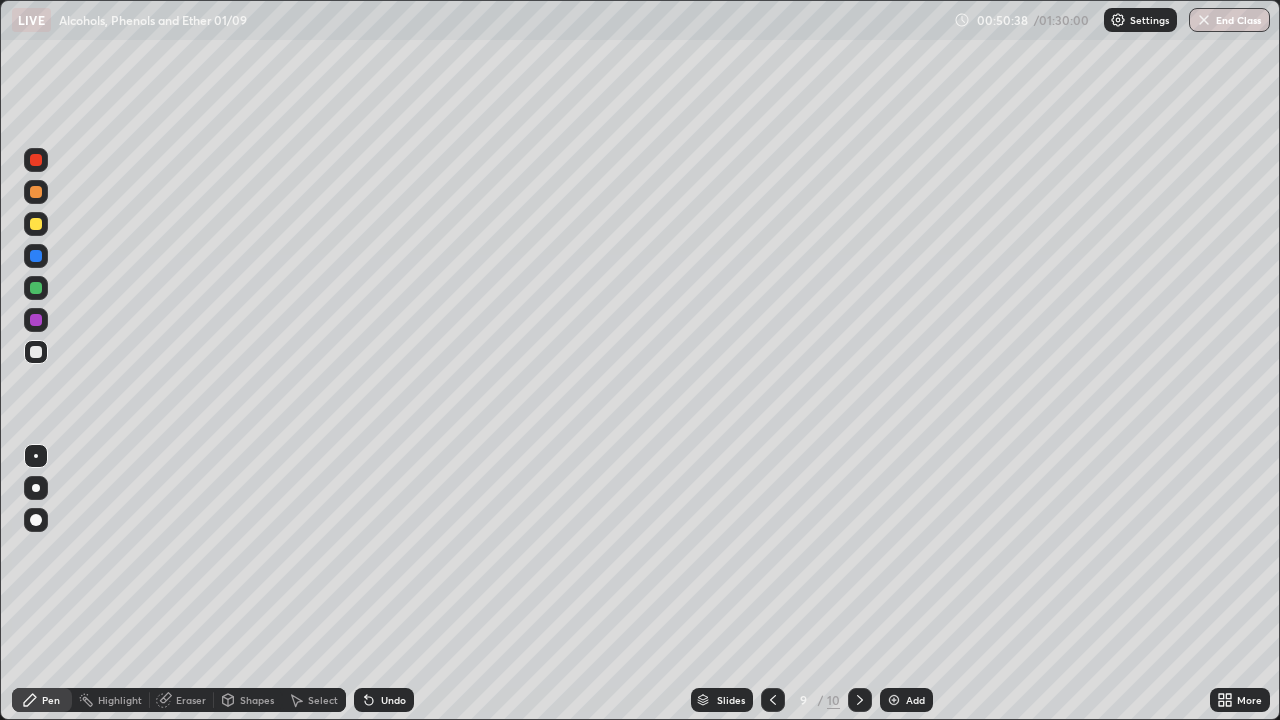 click on "Undo" at bounding box center (384, 700) 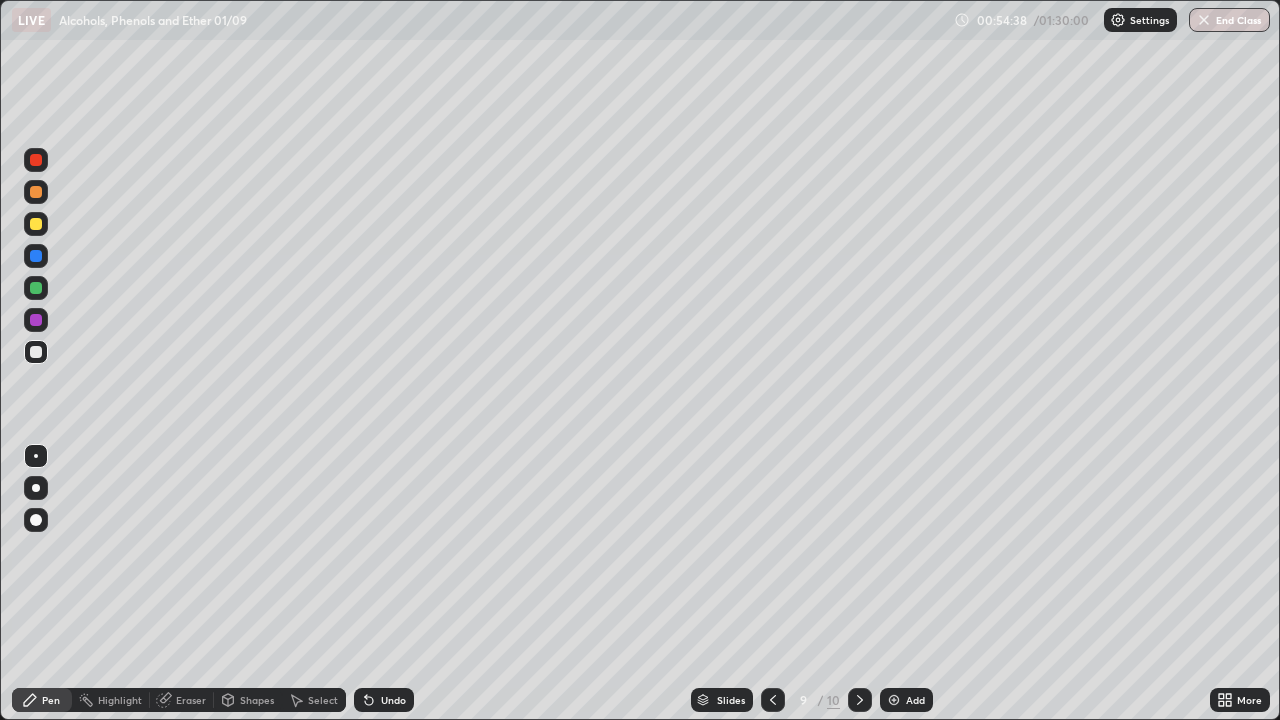 click at bounding box center (36, 224) 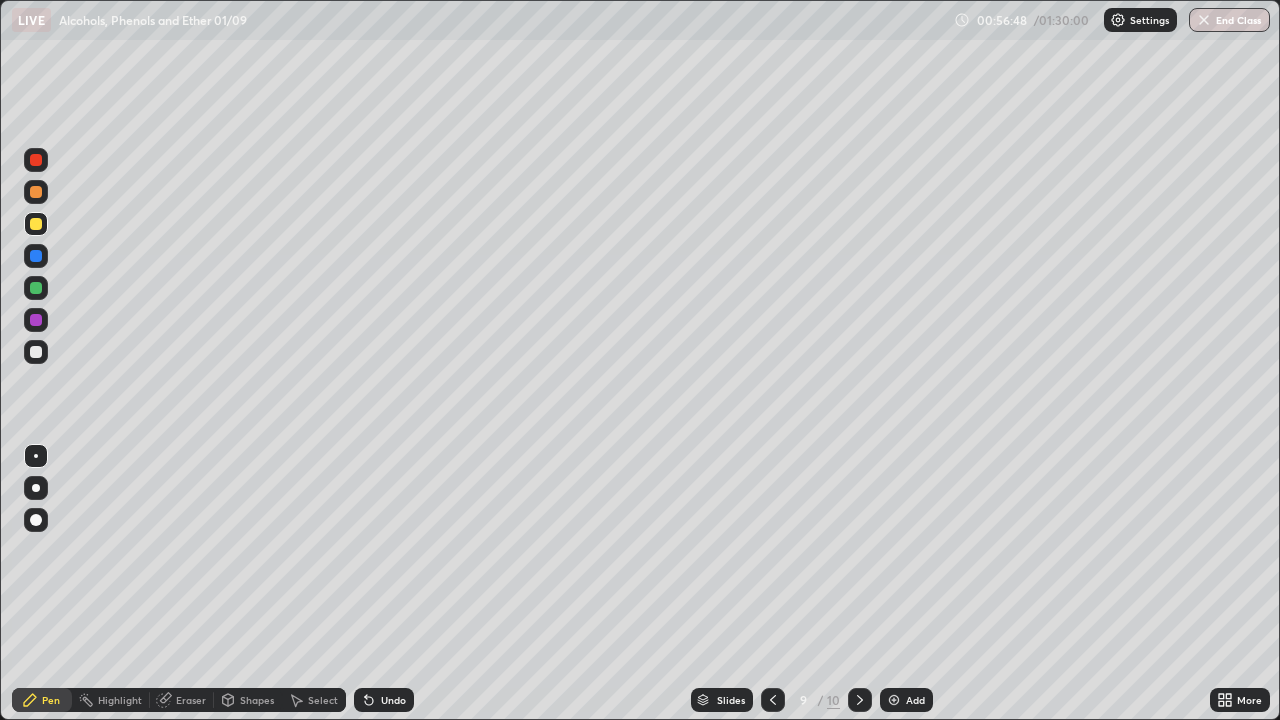 click 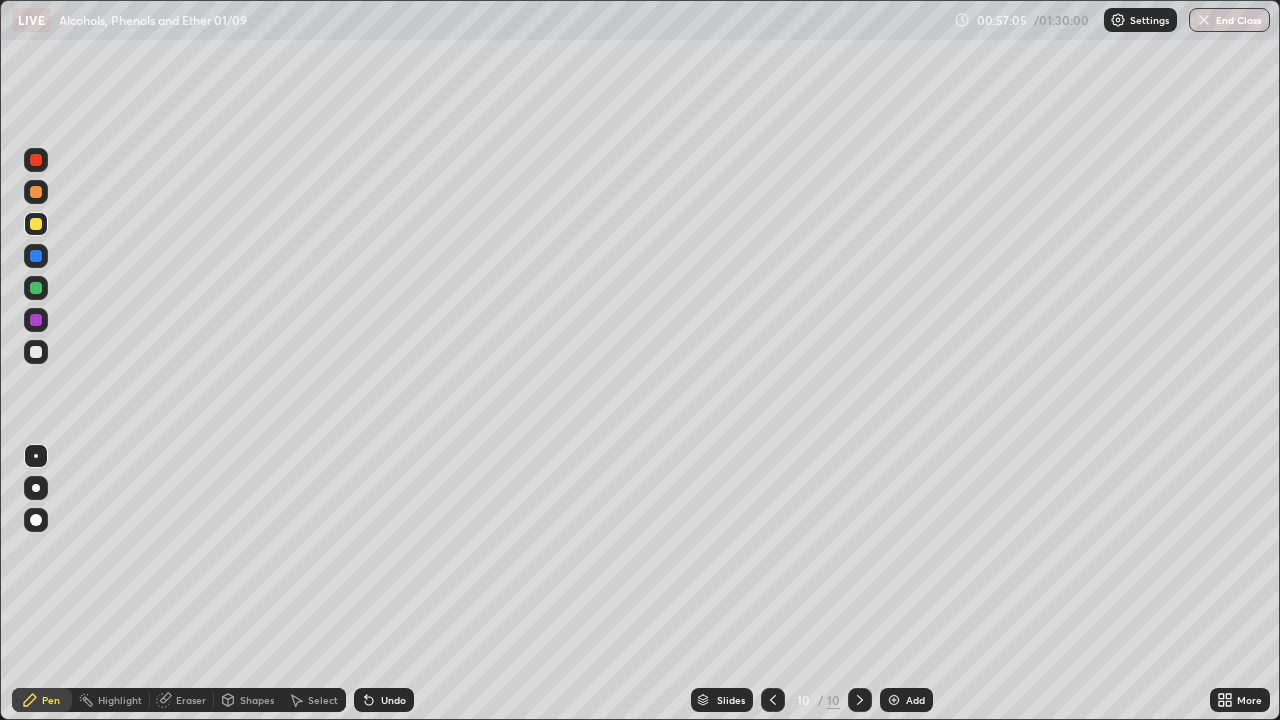 click on "Shapes" at bounding box center [257, 700] 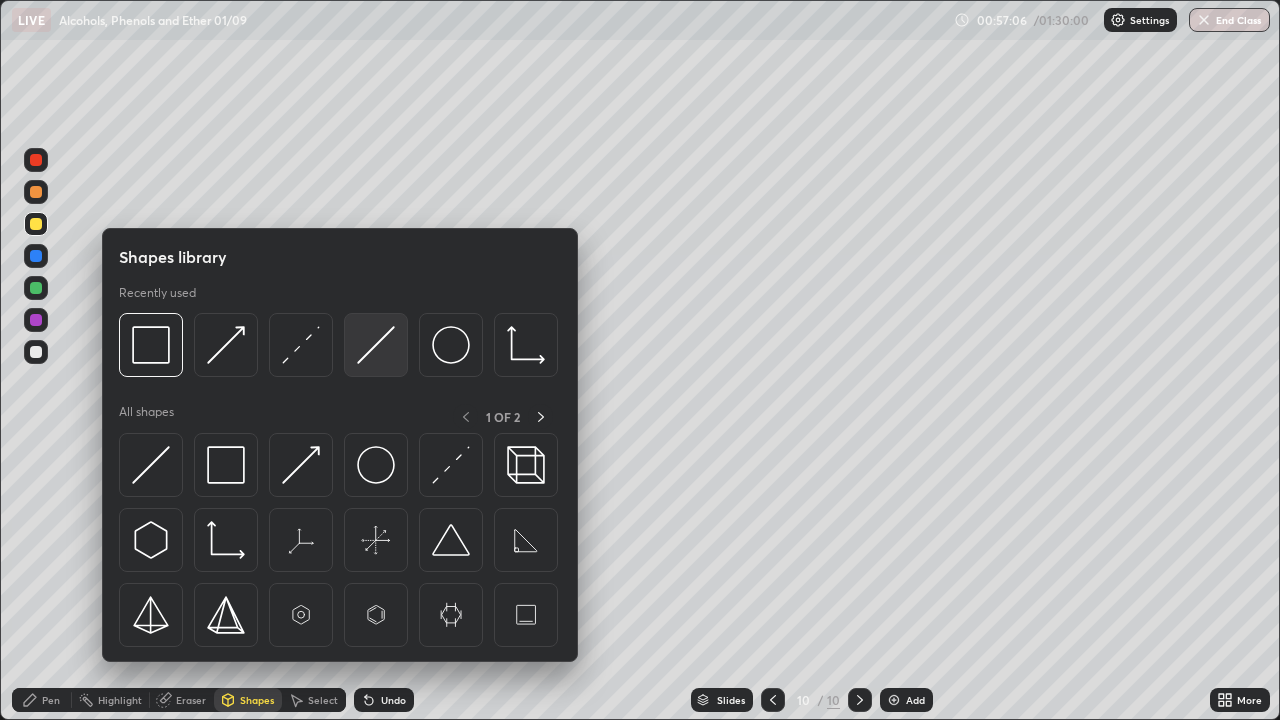 click at bounding box center [376, 345] 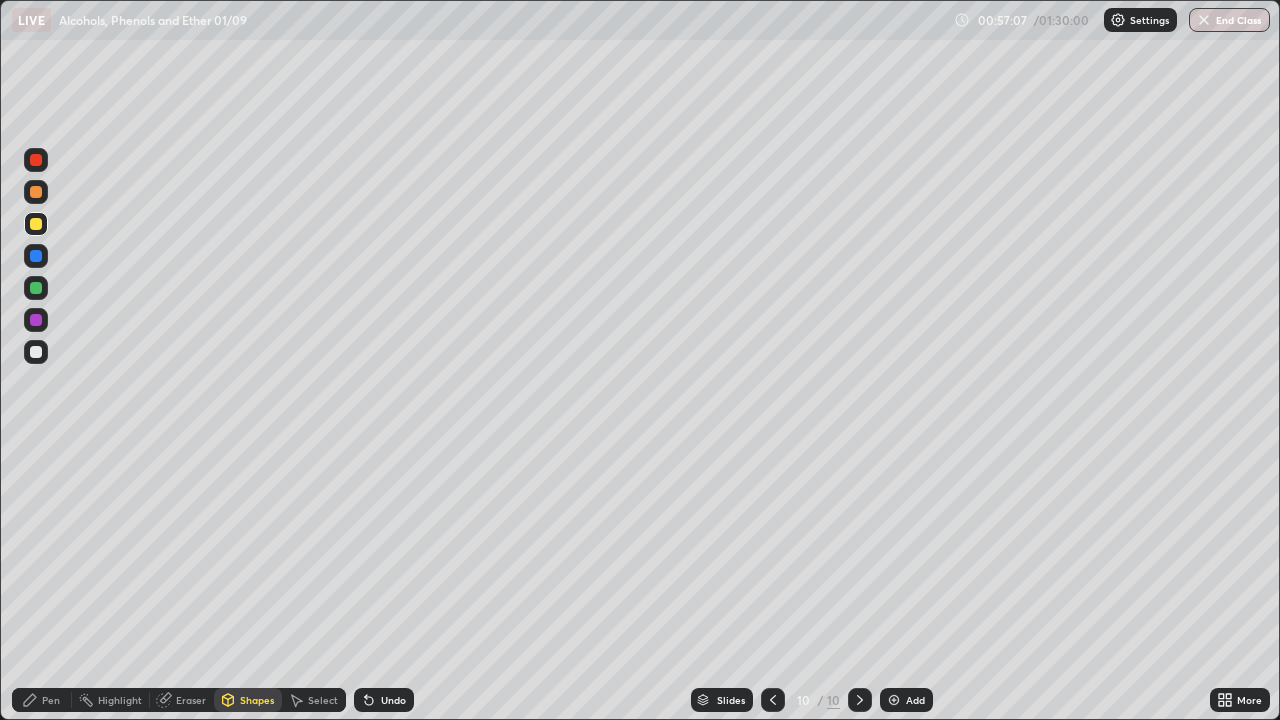 click at bounding box center (36, 288) 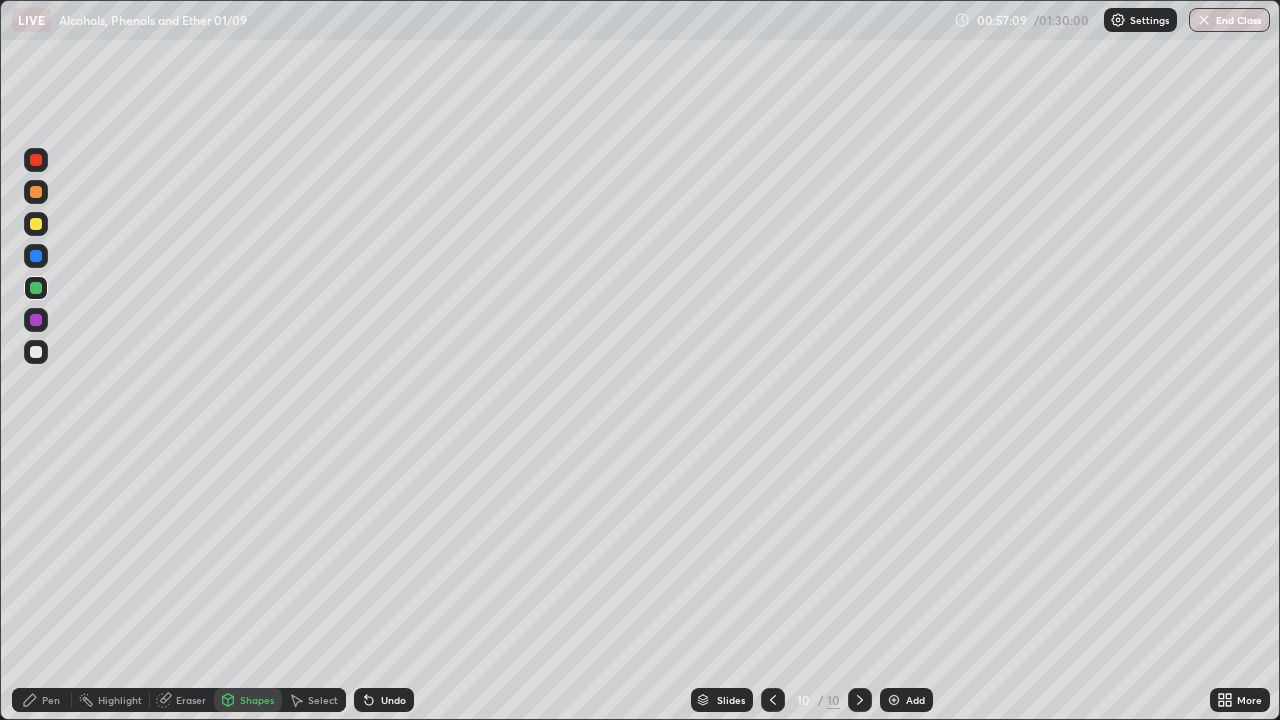 click on "Pen" at bounding box center [51, 700] 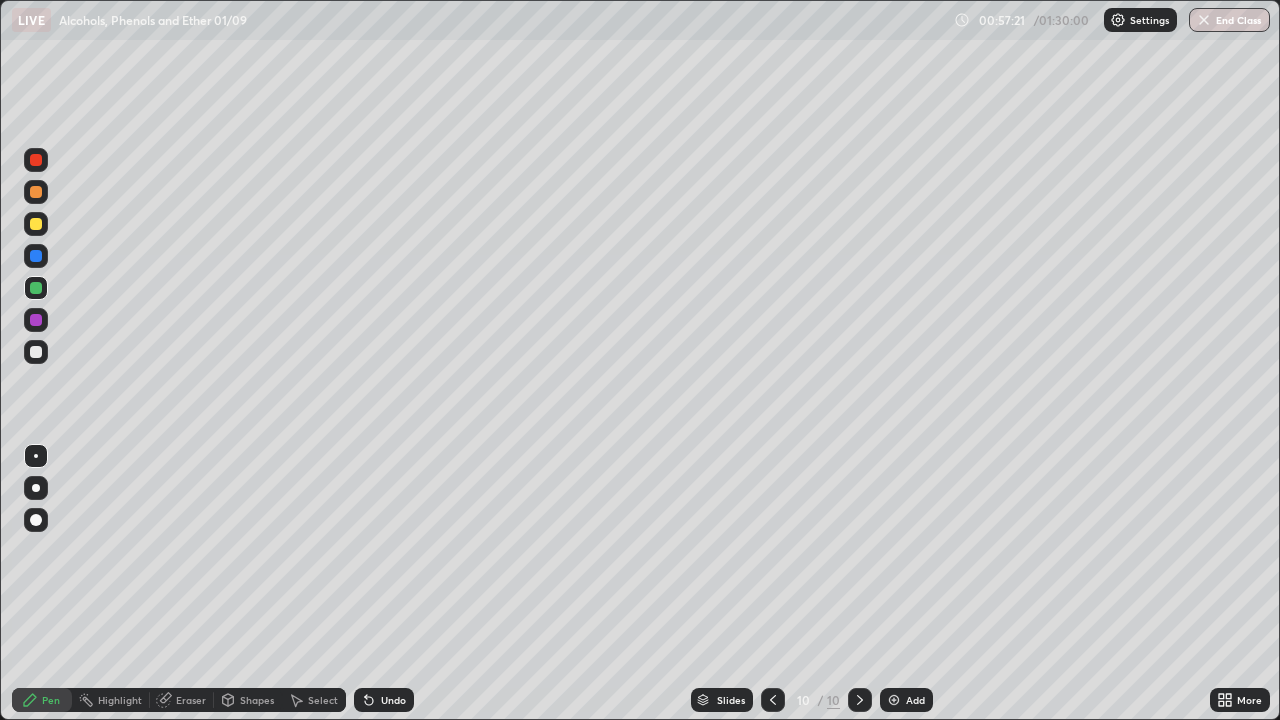 click at bounding box center (36, 352) 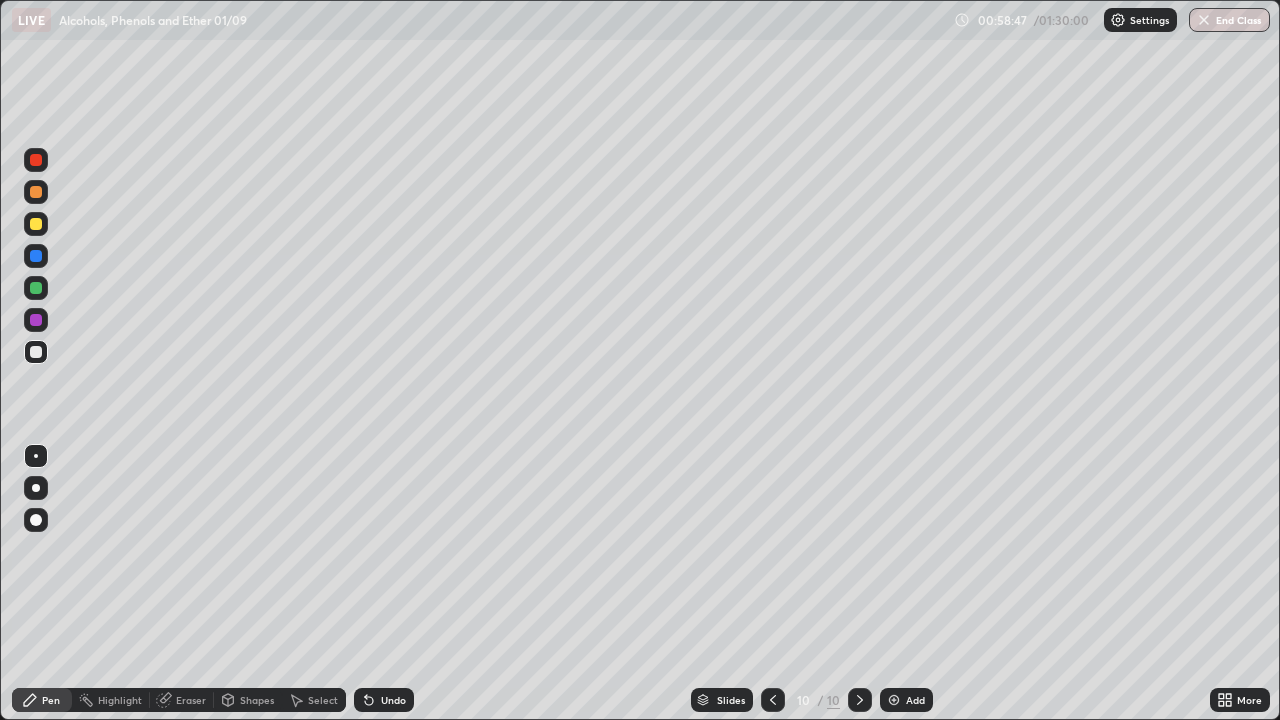 click at bounding box center [36, 224] 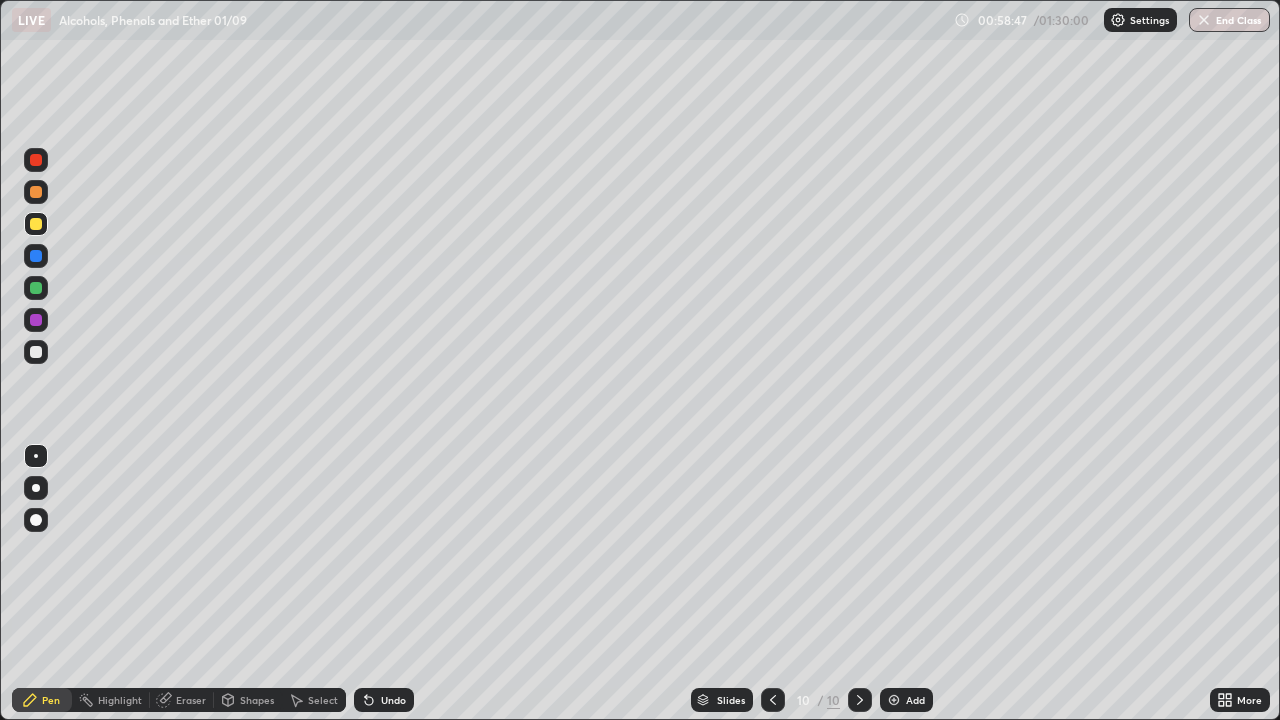 click at bounding box center (36, 224) 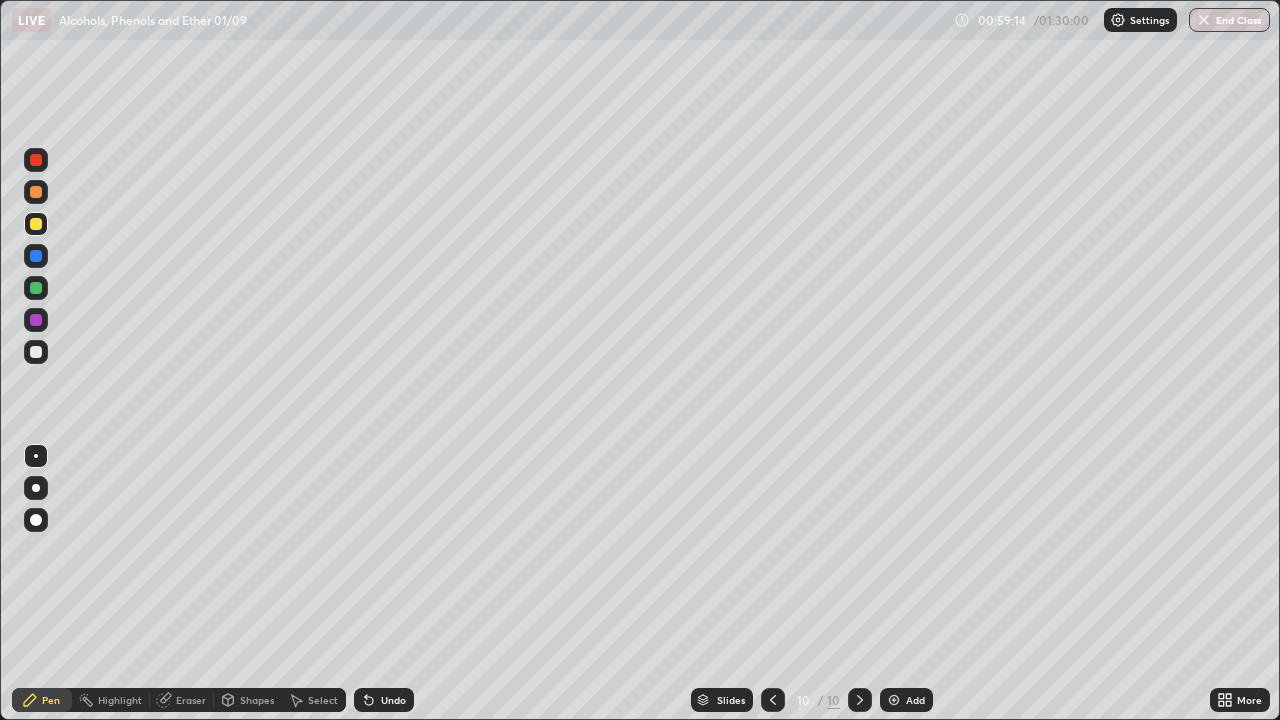 click on "Shapes" at bounding box center (257, 700) 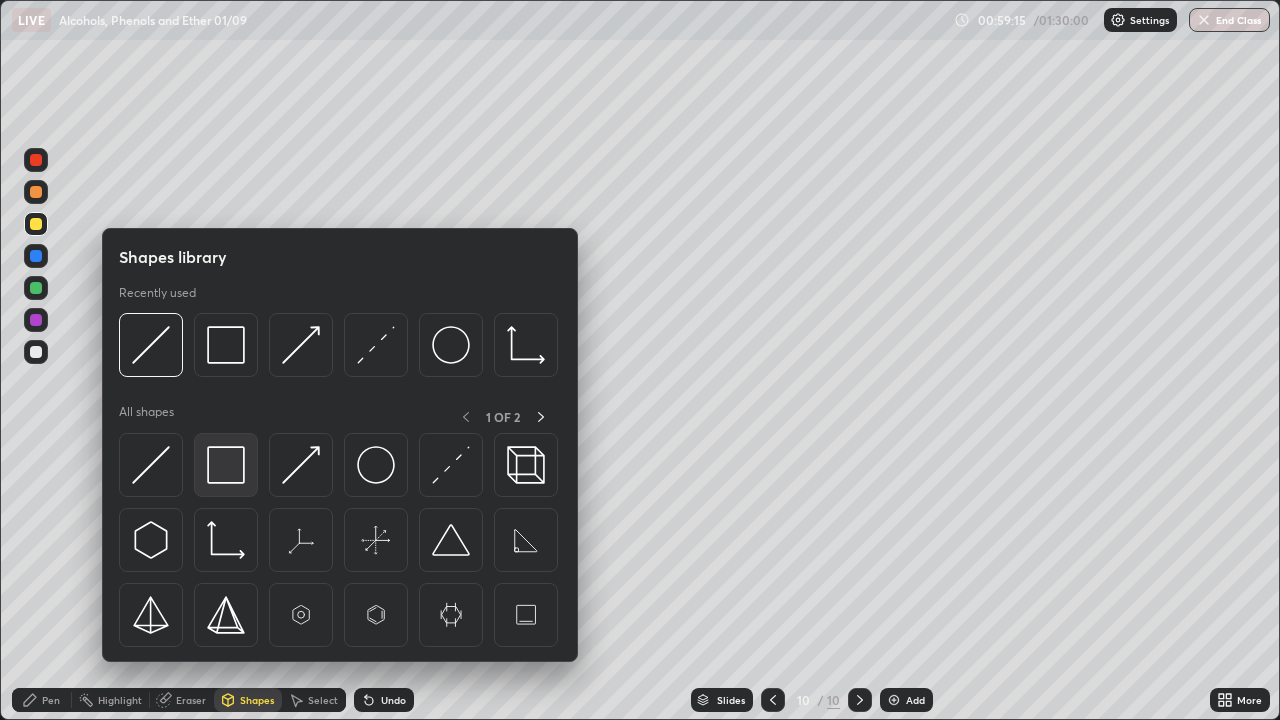 click at bounding box center (226, 465) 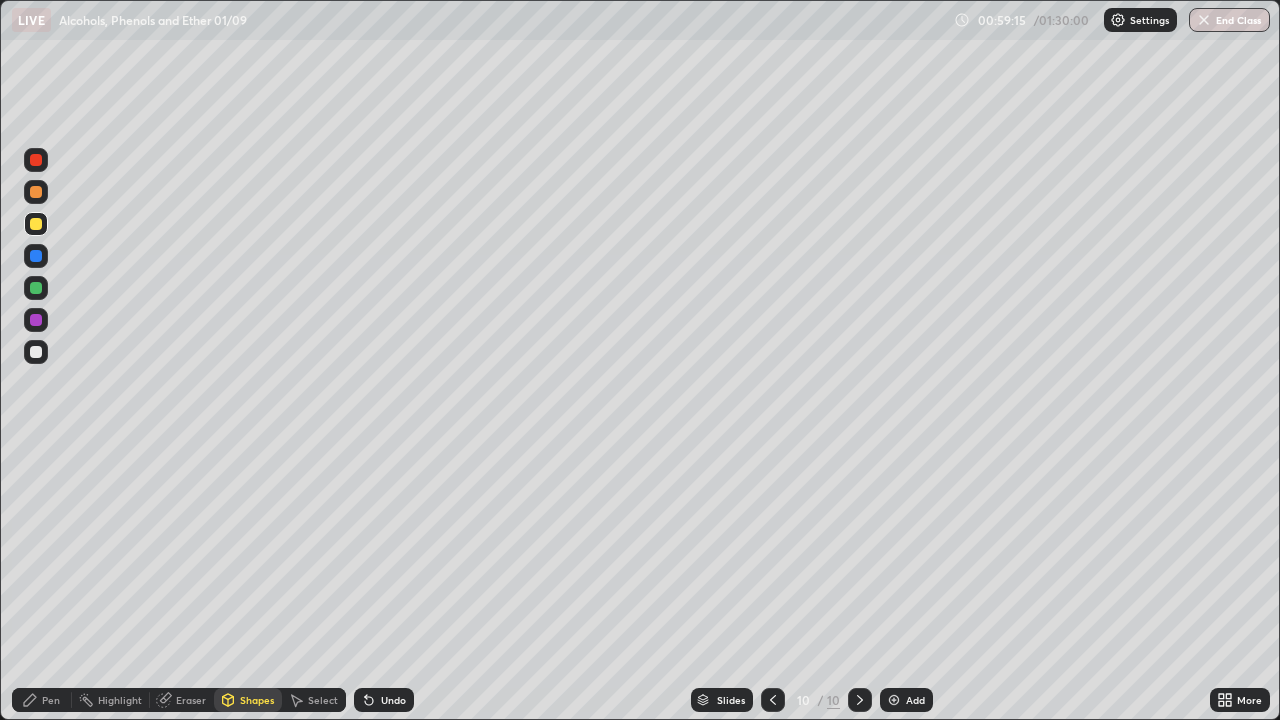 click at bounding box center [36, 288] 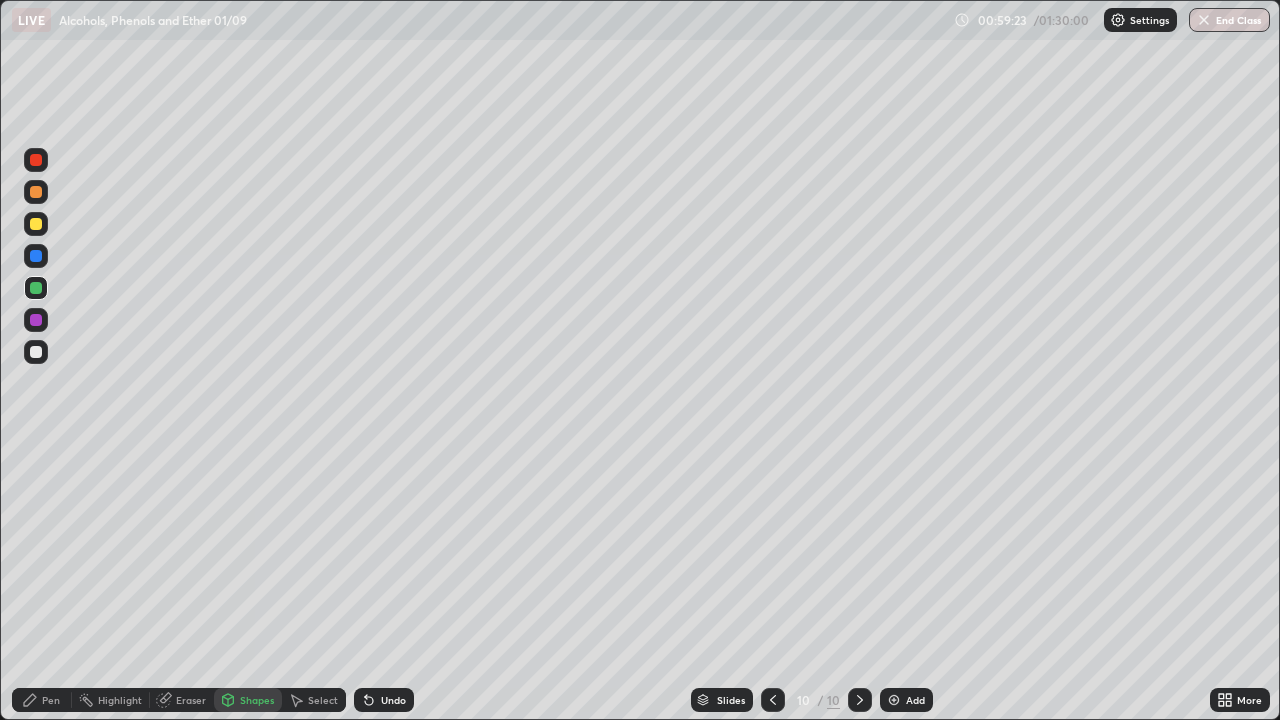 click on "Eraser" at bounding box center (182, 700) 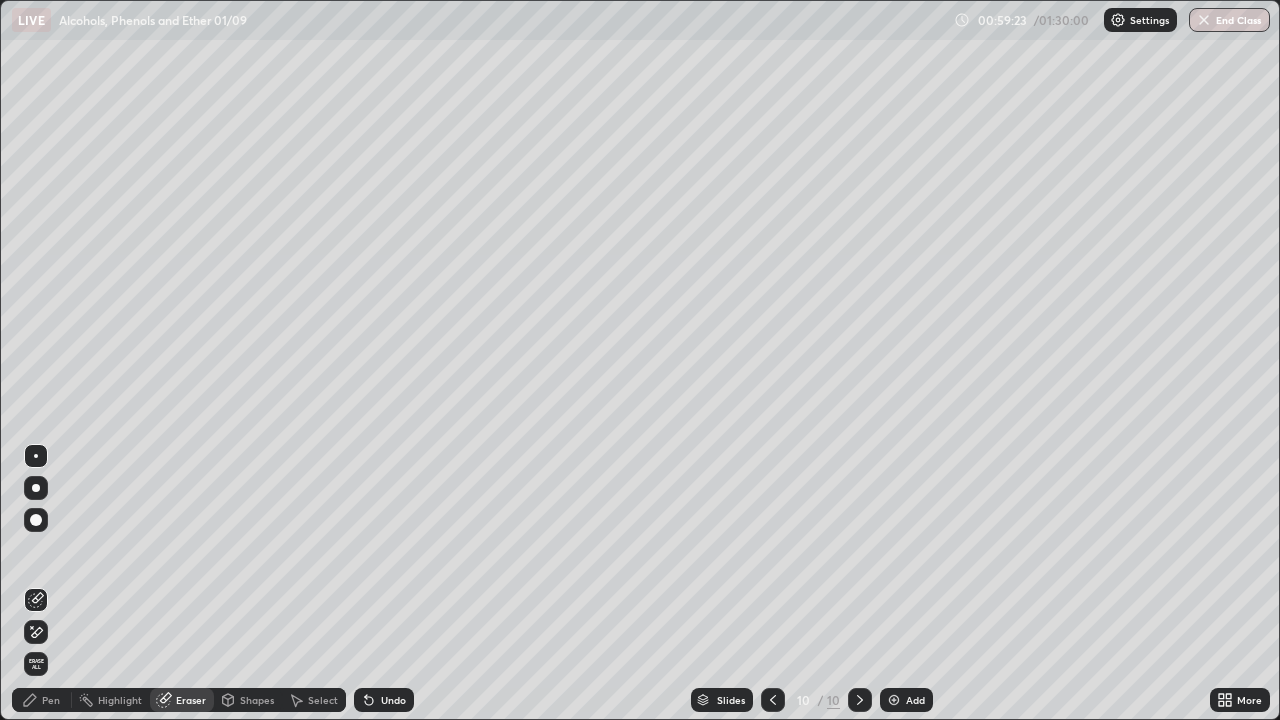 click on "Eraser" at bounding box center (191, 700) 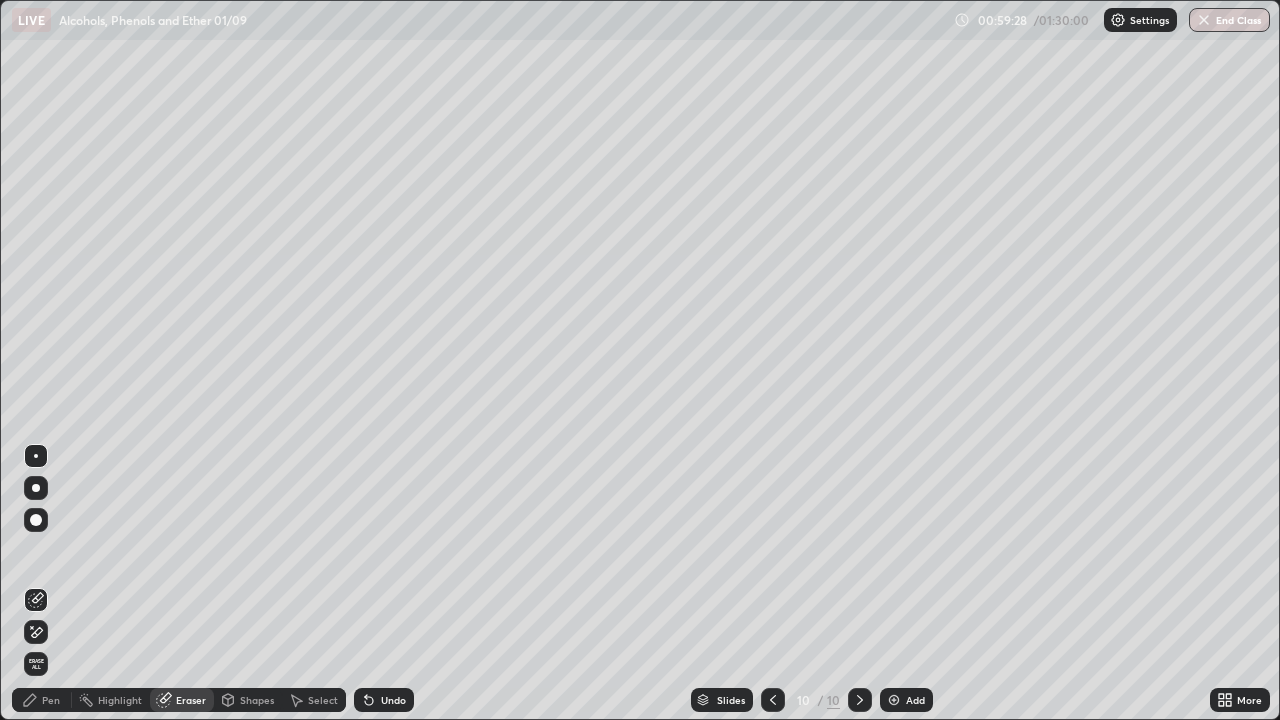 click on "Pen" at bounding box center (51, 700) 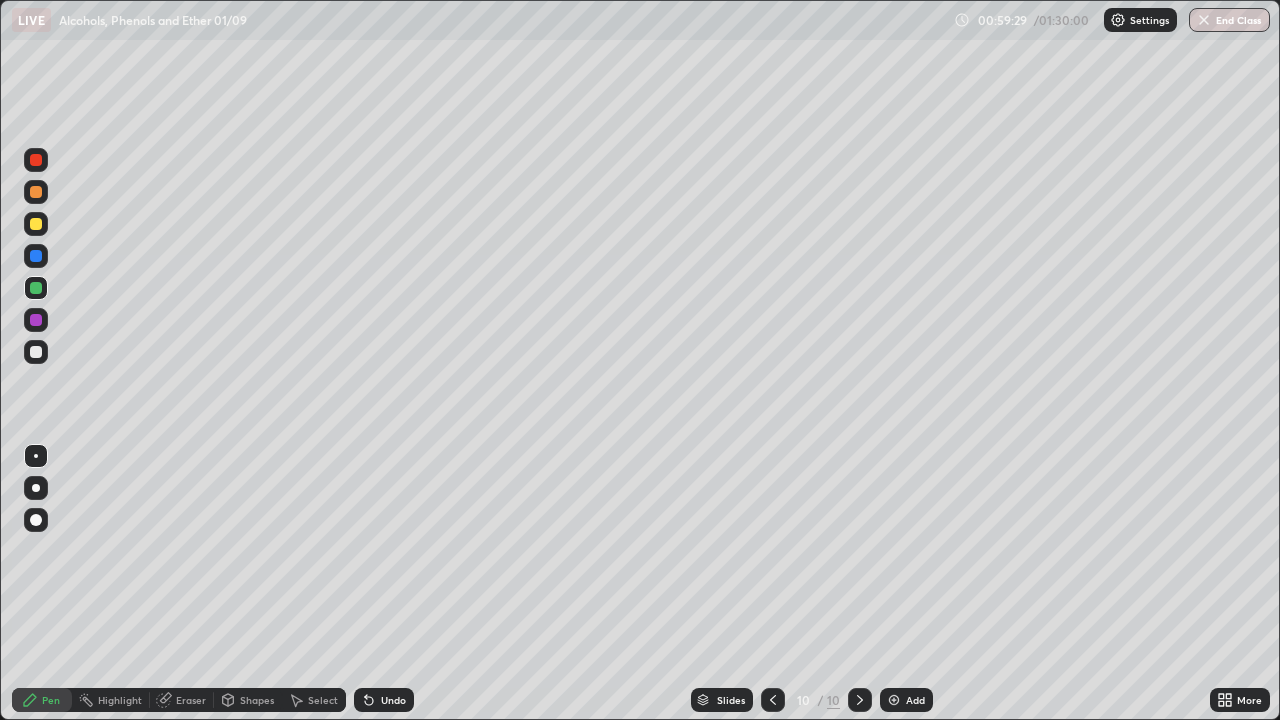 click at bounding box center [36, 224] 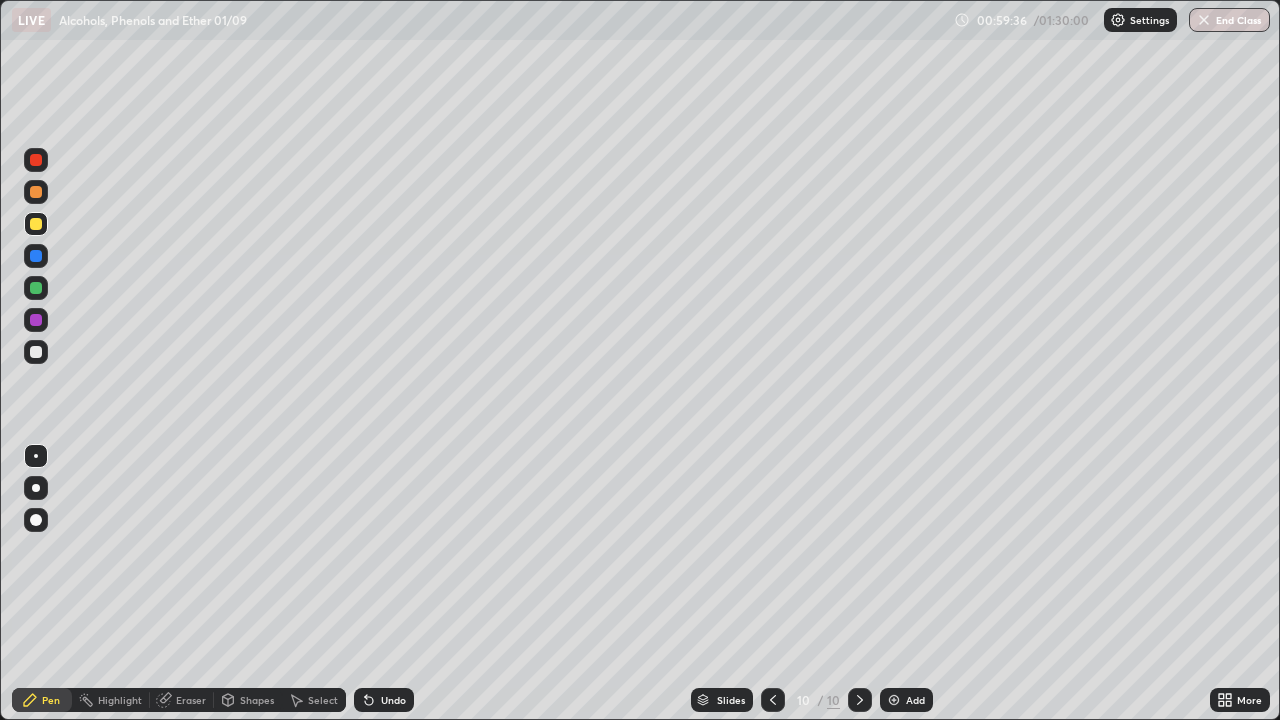 click on "Shapes" at bounding box center [257, 700] 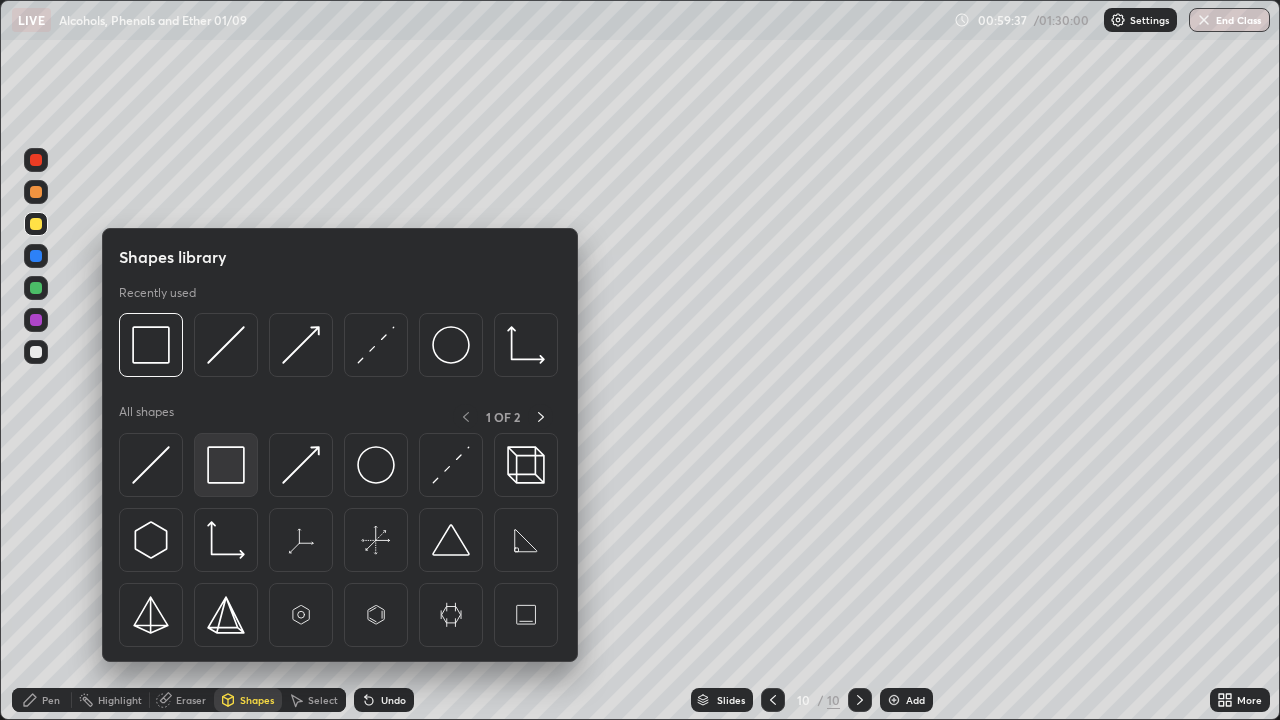 click at bounding box center (226, 465) 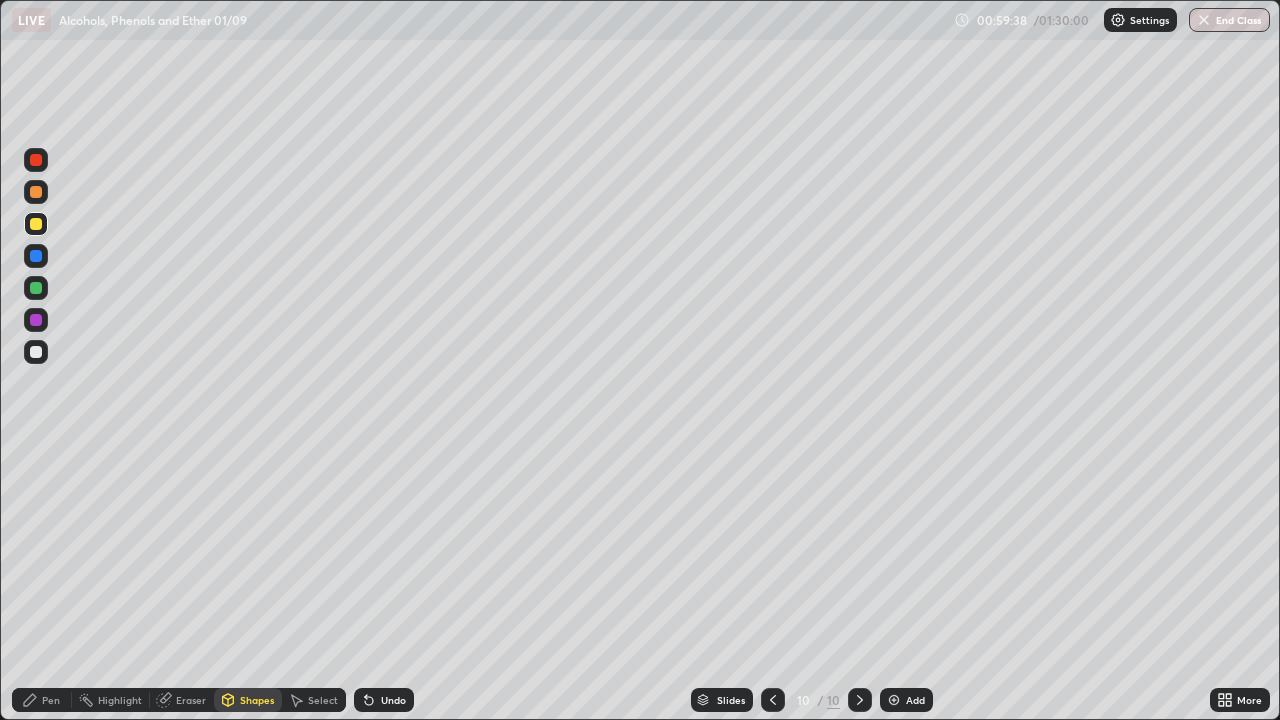 click at bounding box center (36, 288) 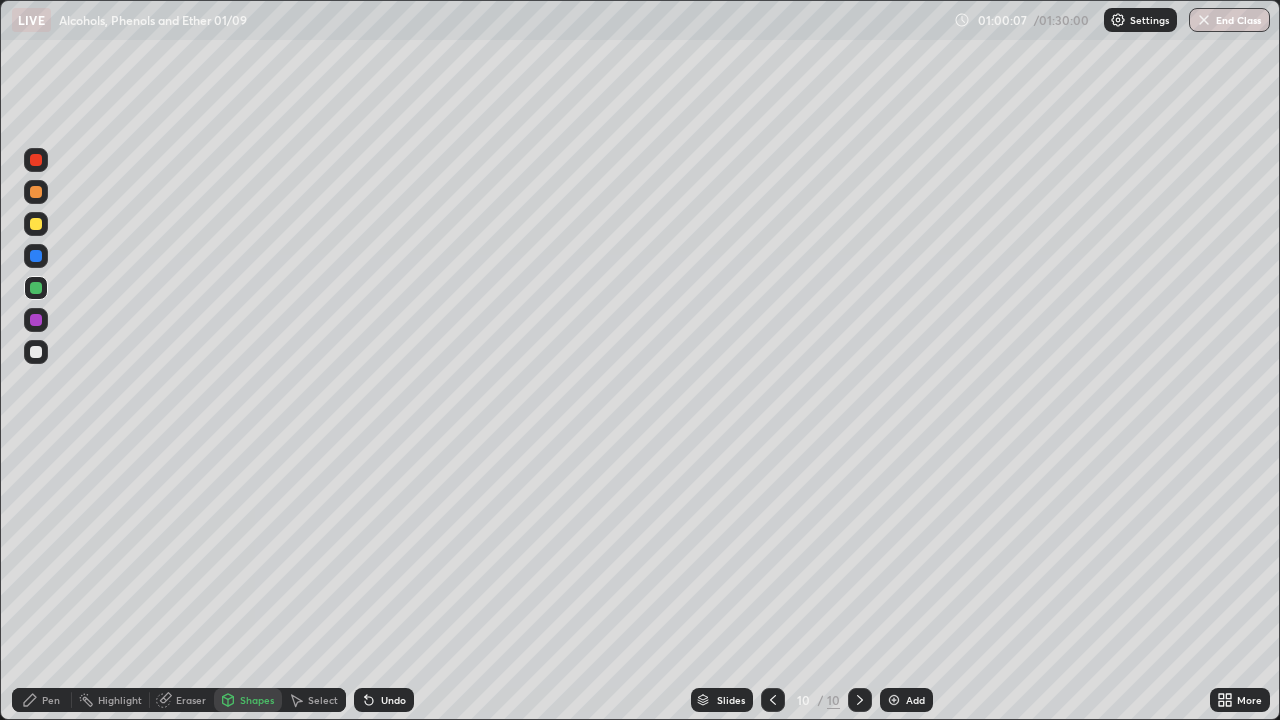 click on "Shapes" at bounding box center [257, 700] 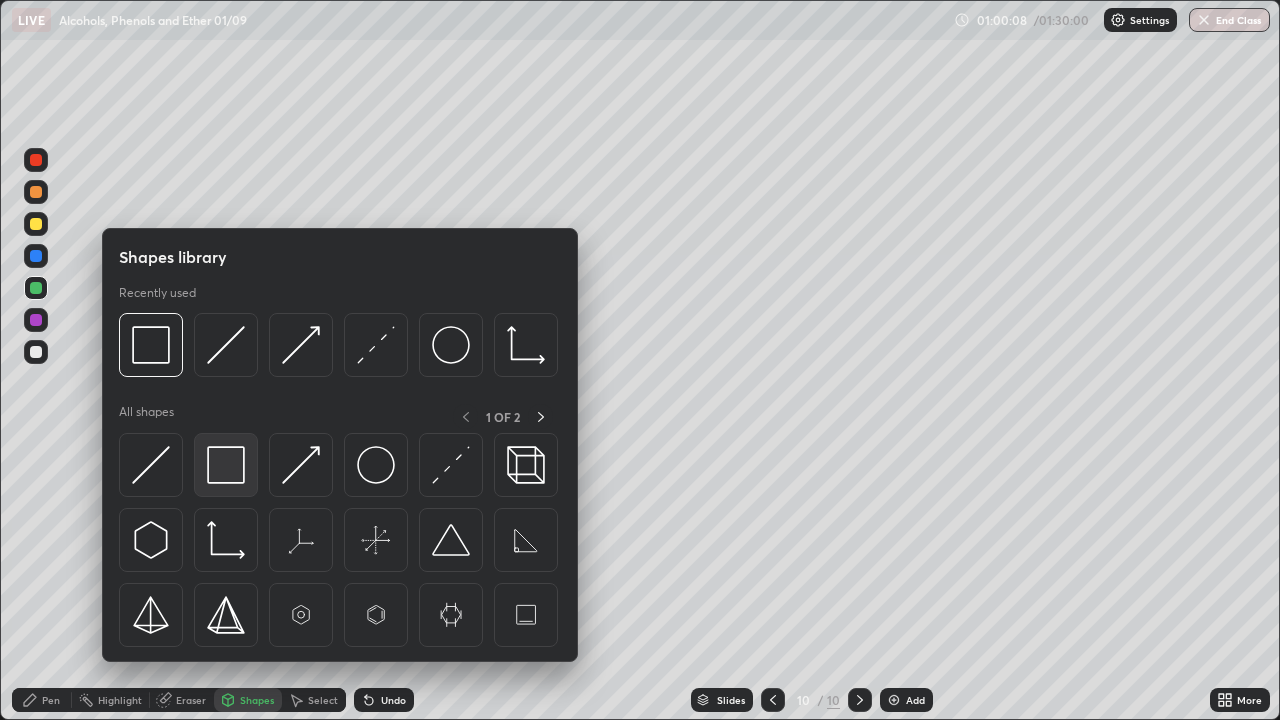 click at bounding box center [226, 465] 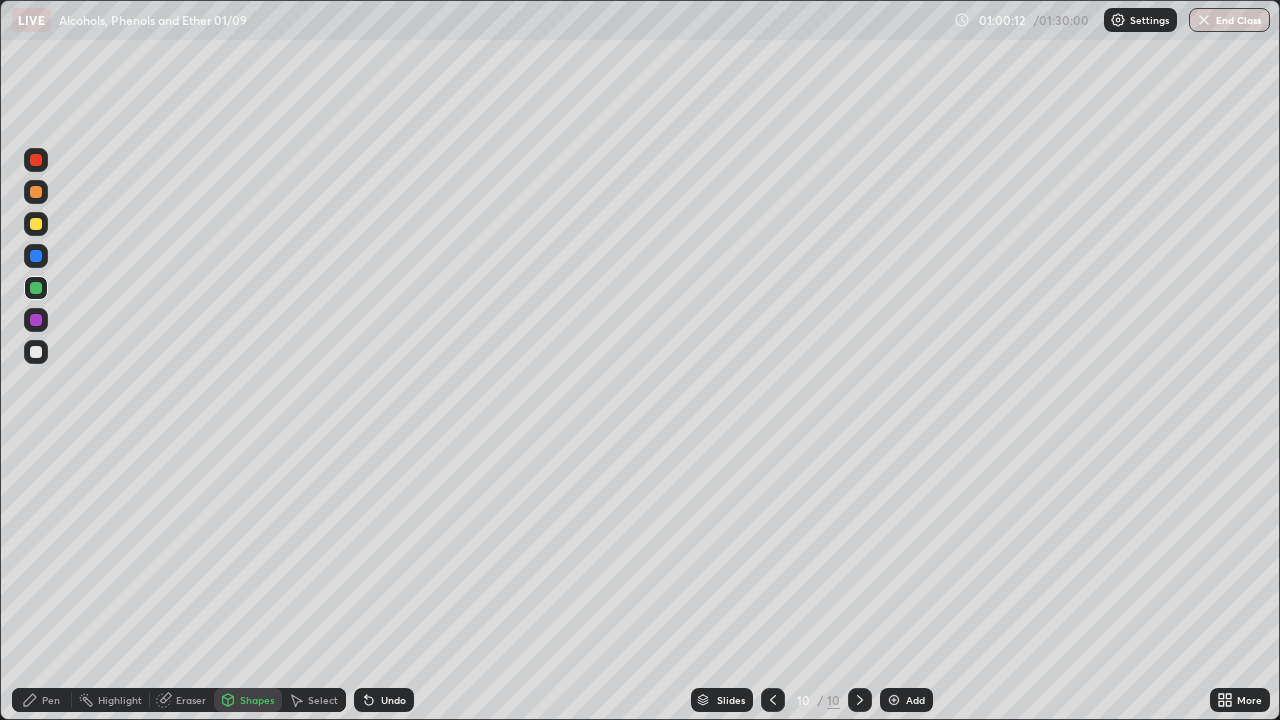 click on "Undo" at bounding box center (384, 700) 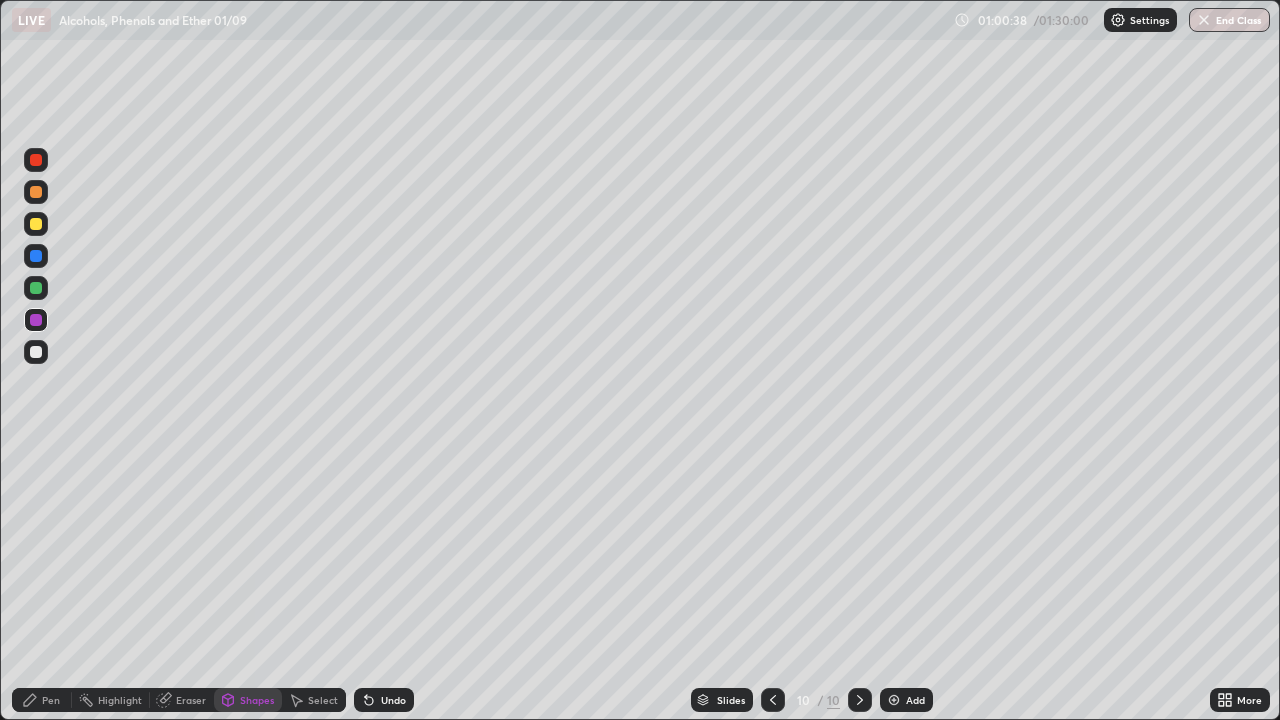 click at bounding box center (894, 700) 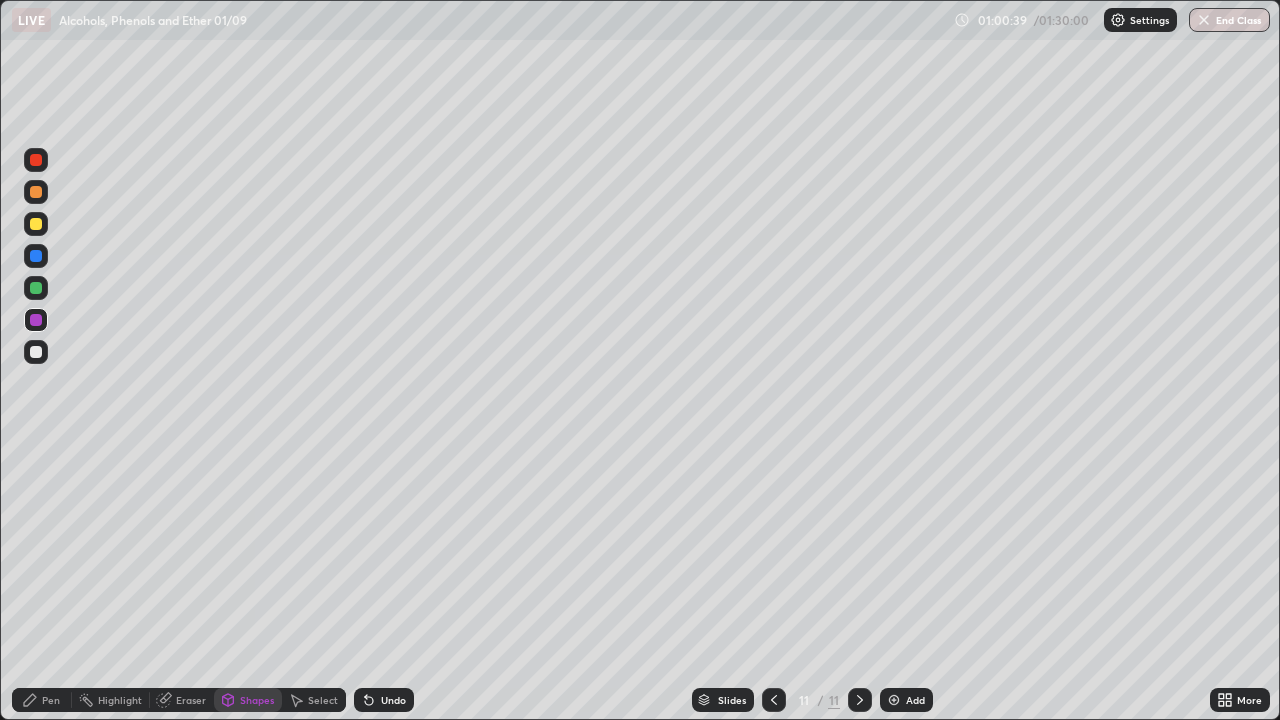 click at bounding box center [36, 352] 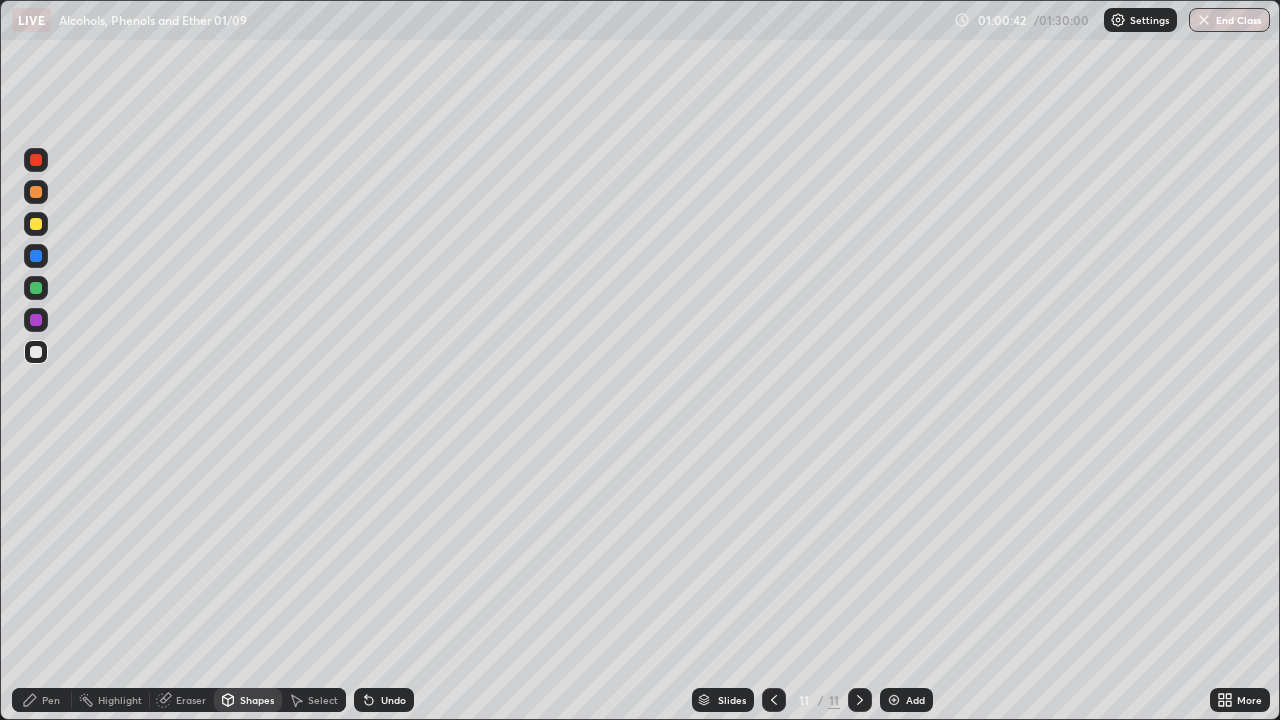 click 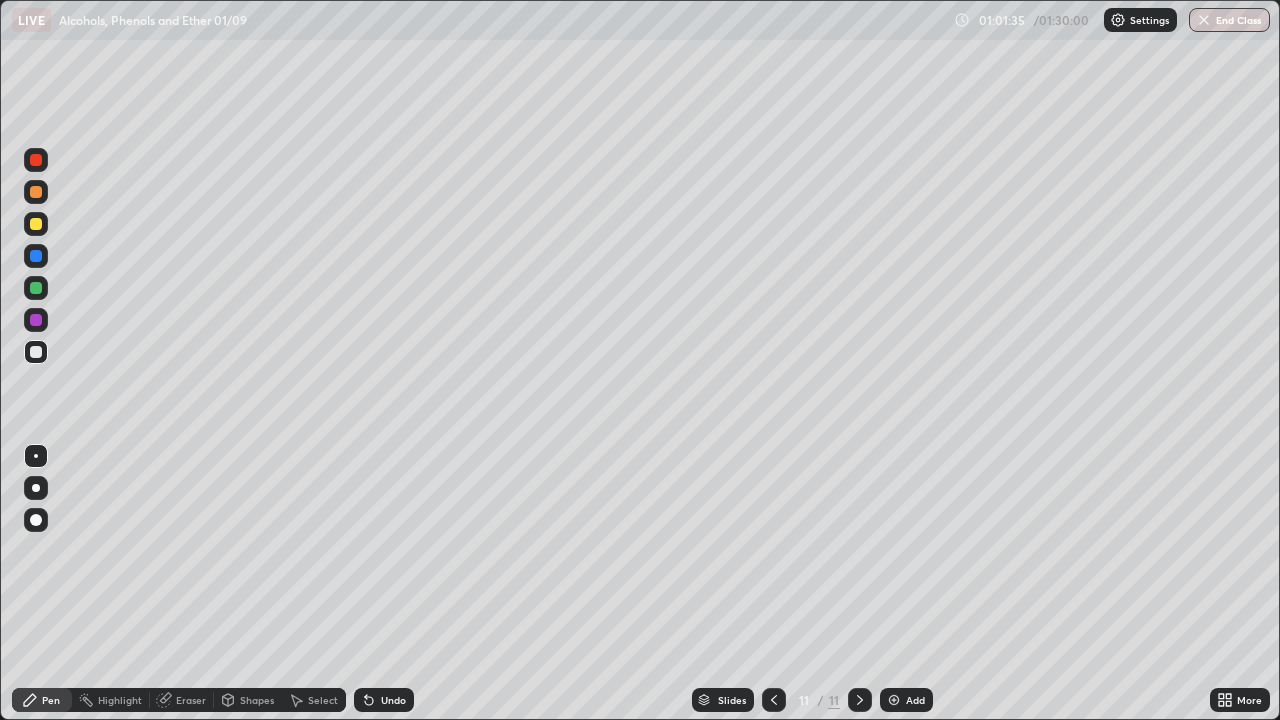 click at bounding box center [36, 288] 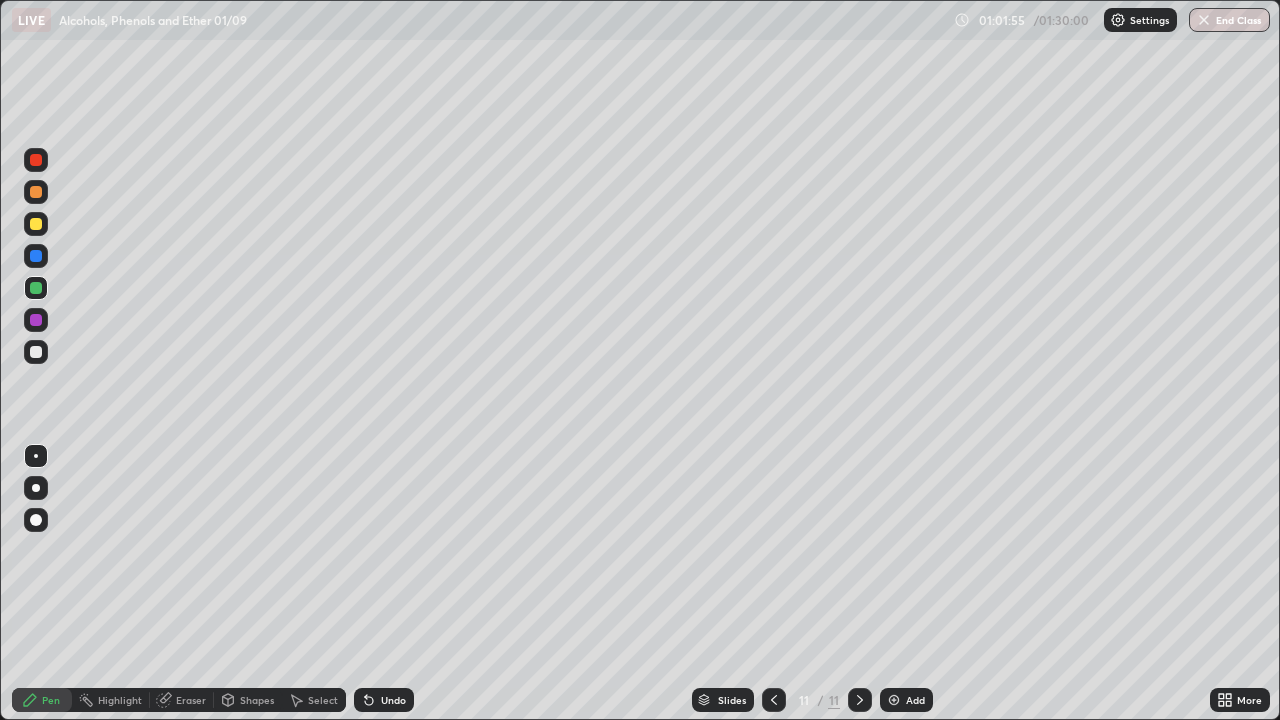 click at bounding box center [36, 320] 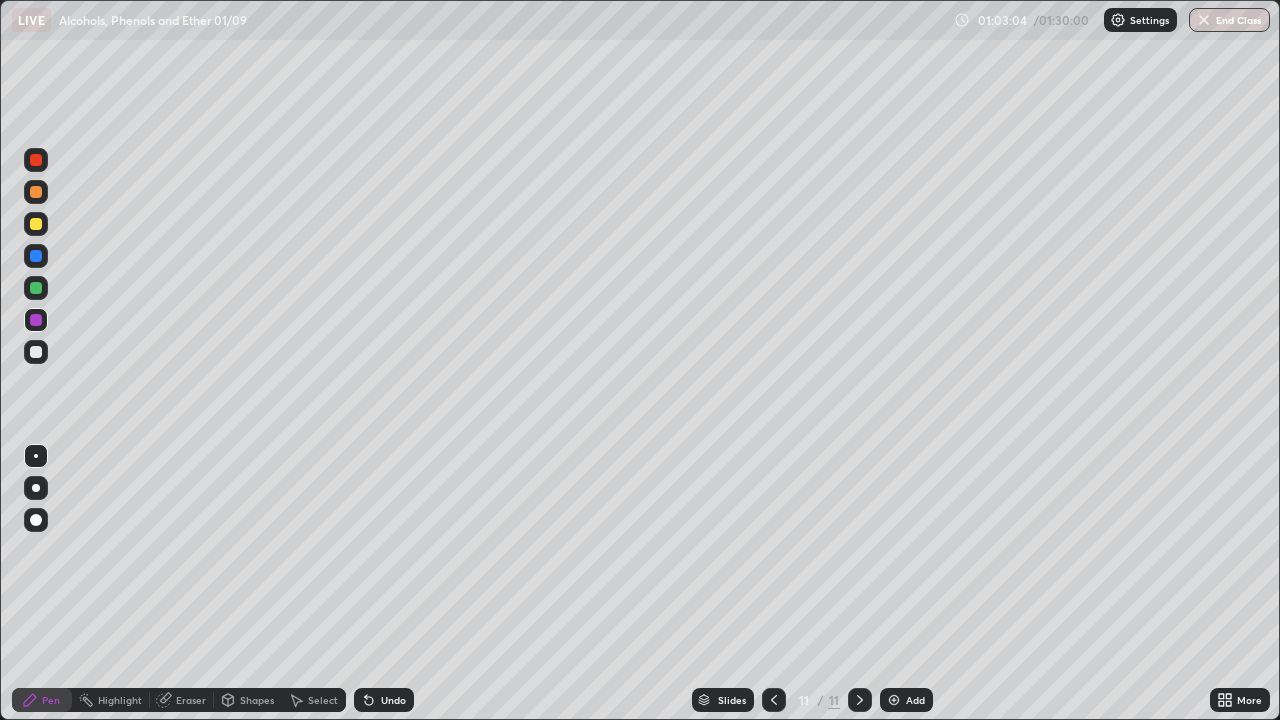 click at bounding box center [36, 288] 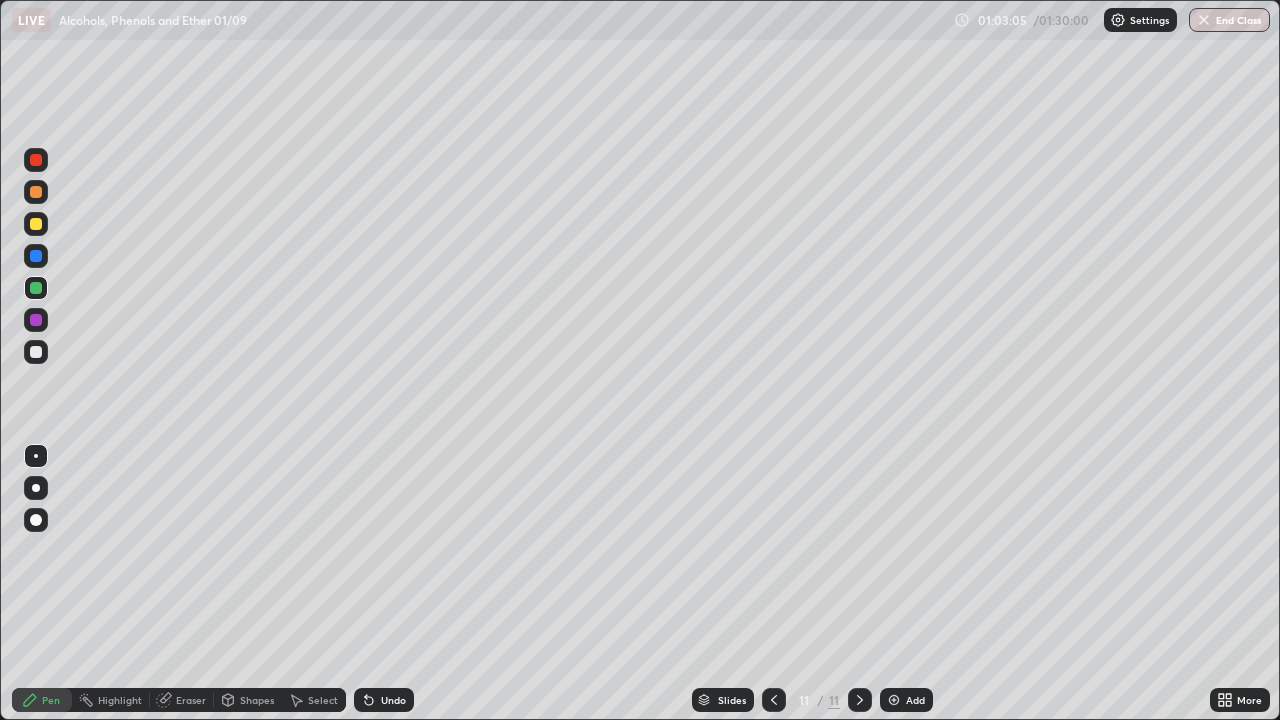 click at bounding box center (36, 352) 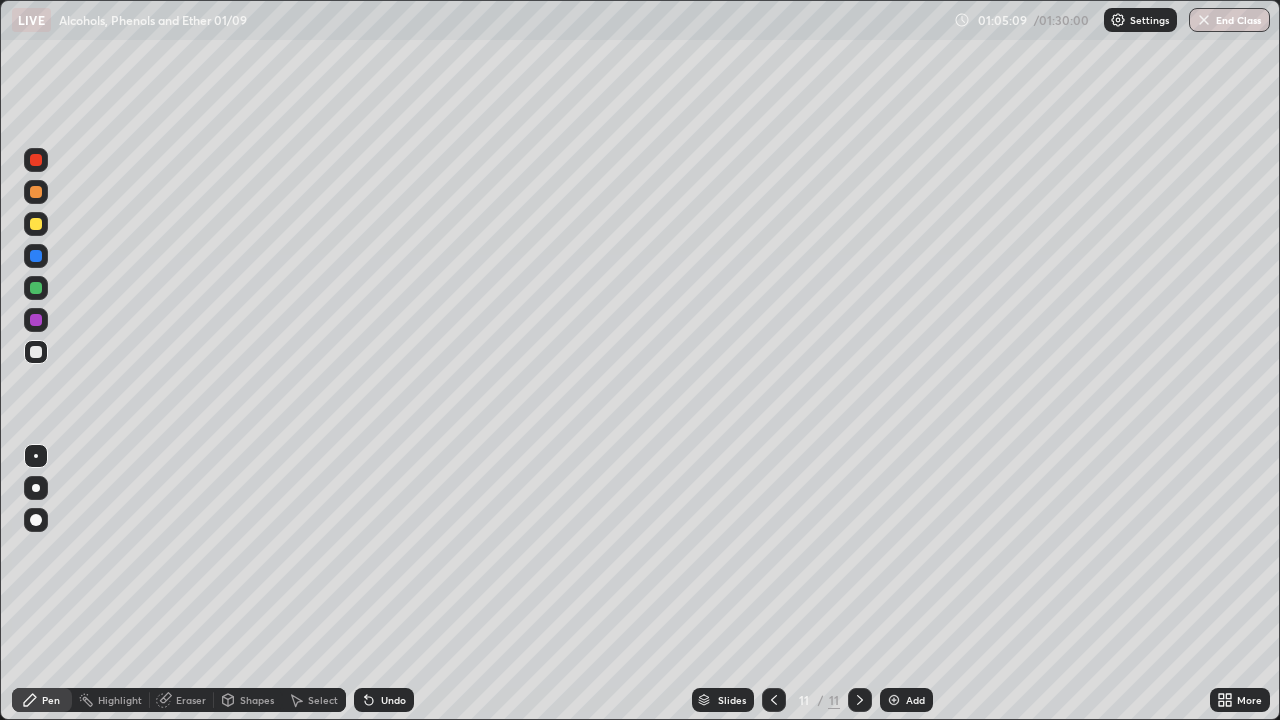 click on "Undo" at bounding box center (393, 700) 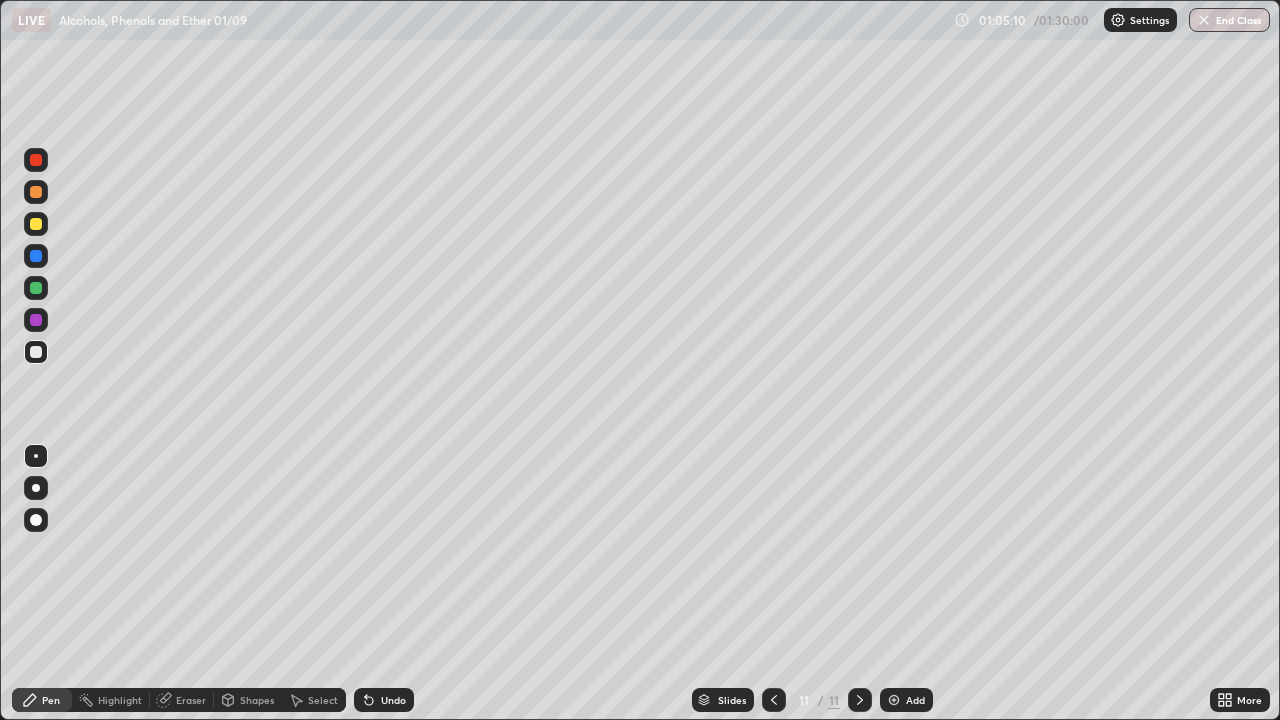 click on "Undo" at bounding box center [384, 700] 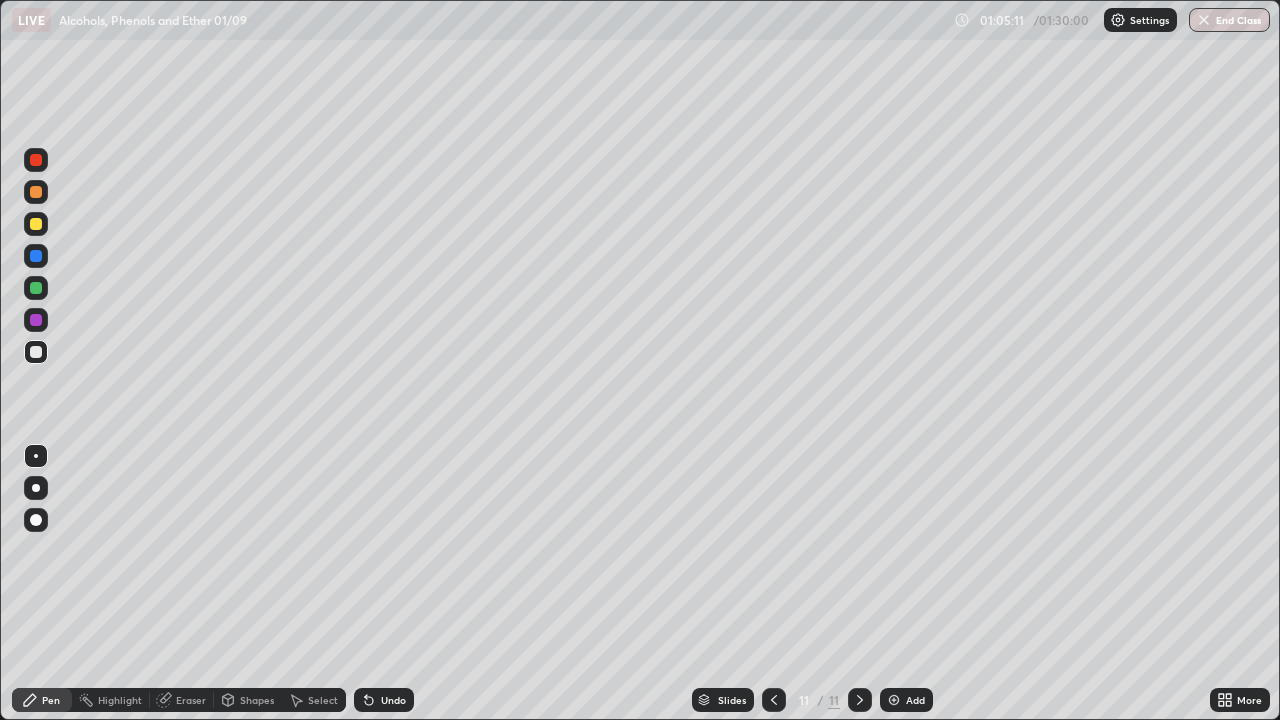 click 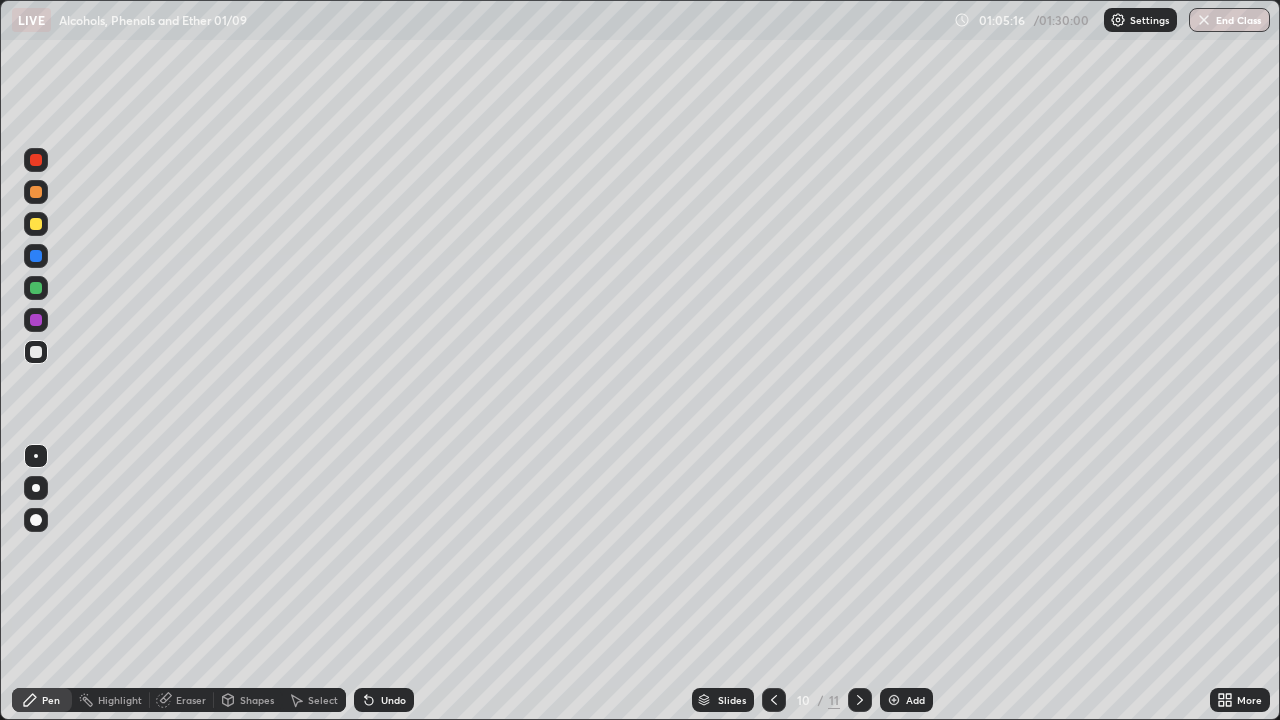 click 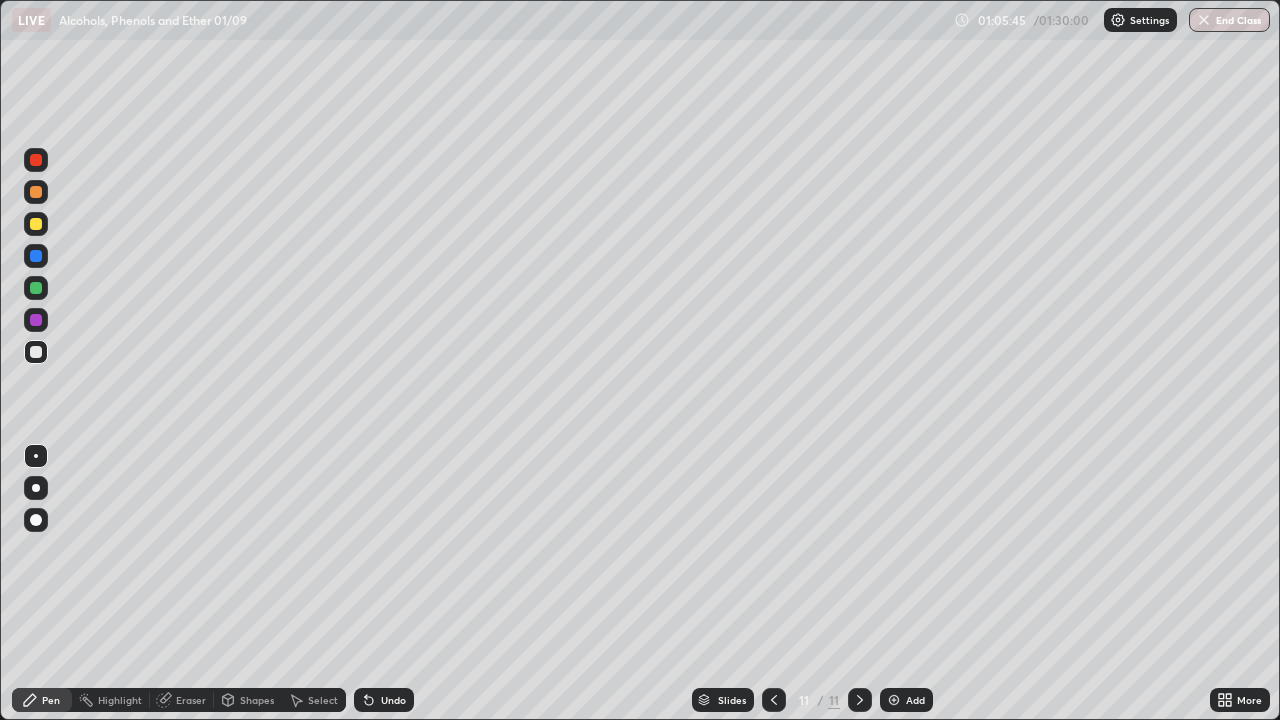 click on "Undo" at bounding box center [393, 700] 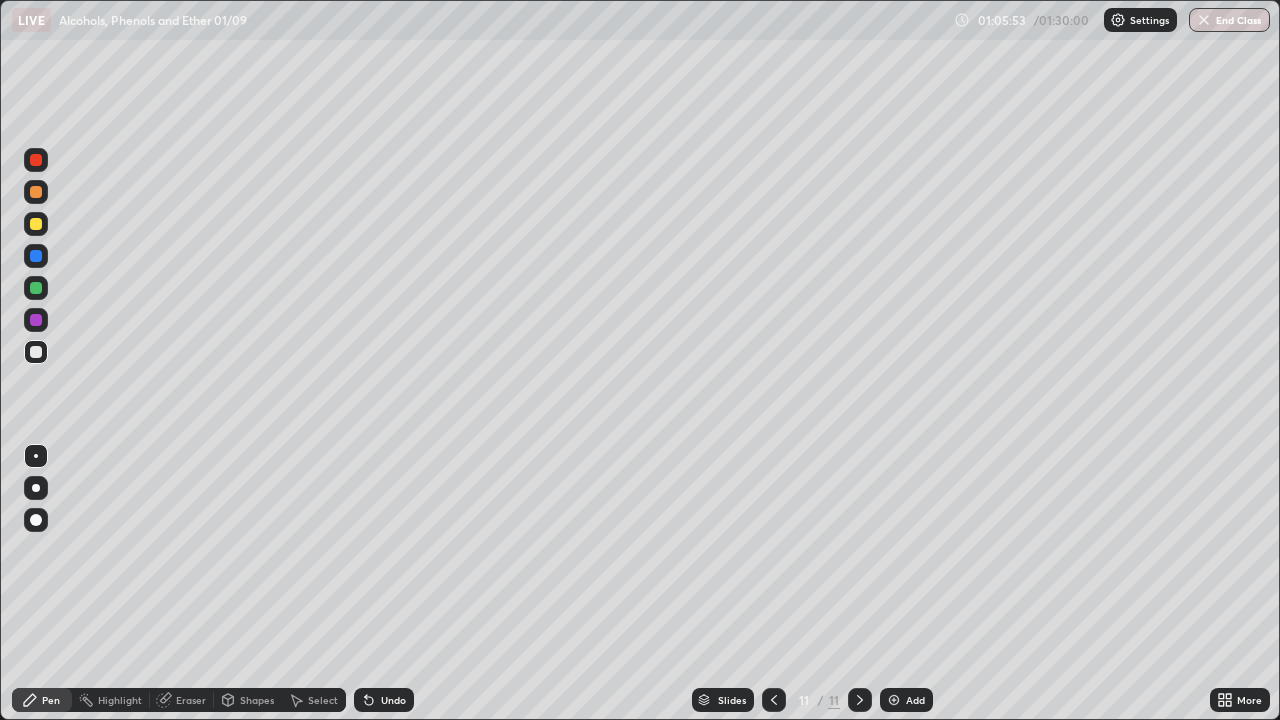 click at bounding box center (36, 288) 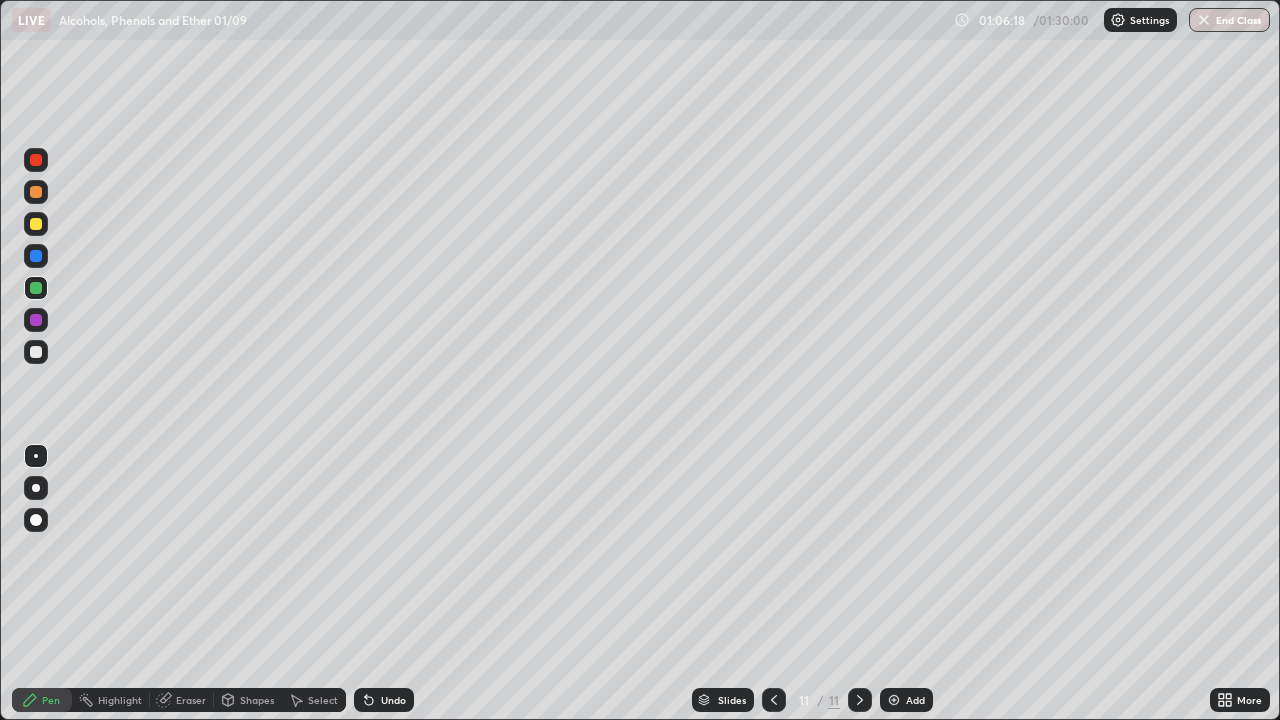 click at bounding box center (36, 352) 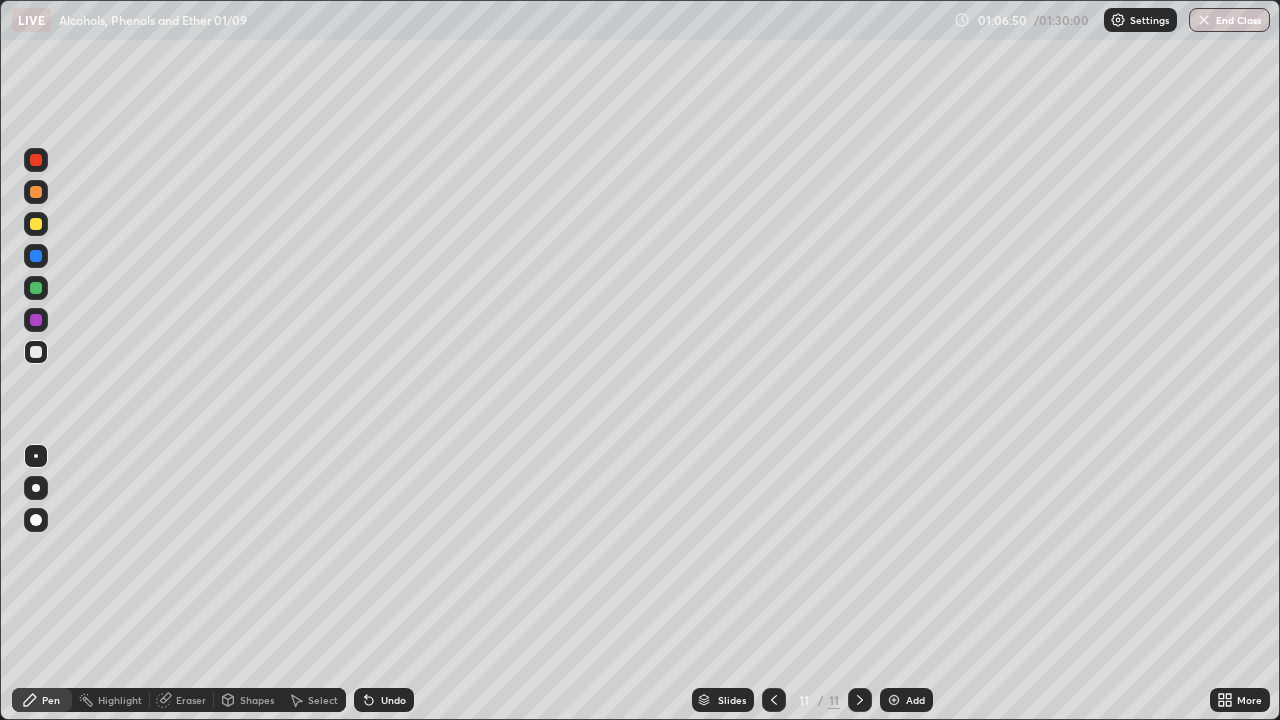 click at bounding box center (36, 288) 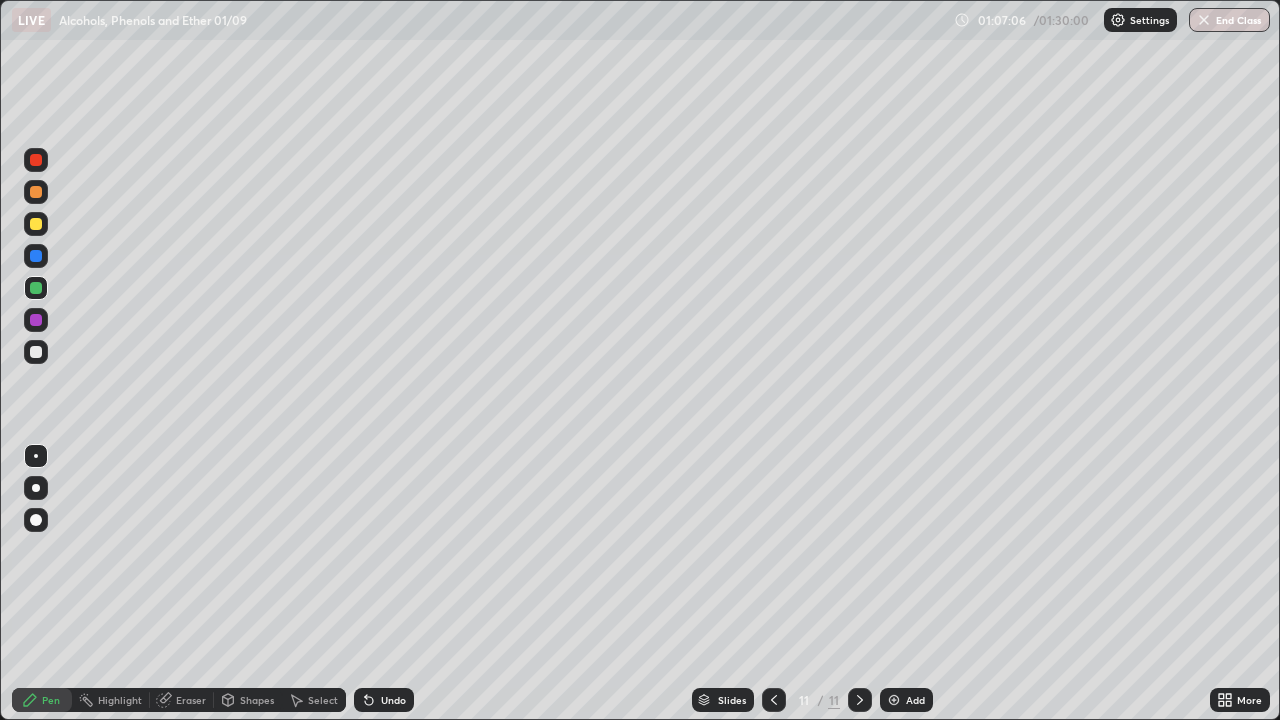 click on "Eraser" at bounding box center [191, 700] 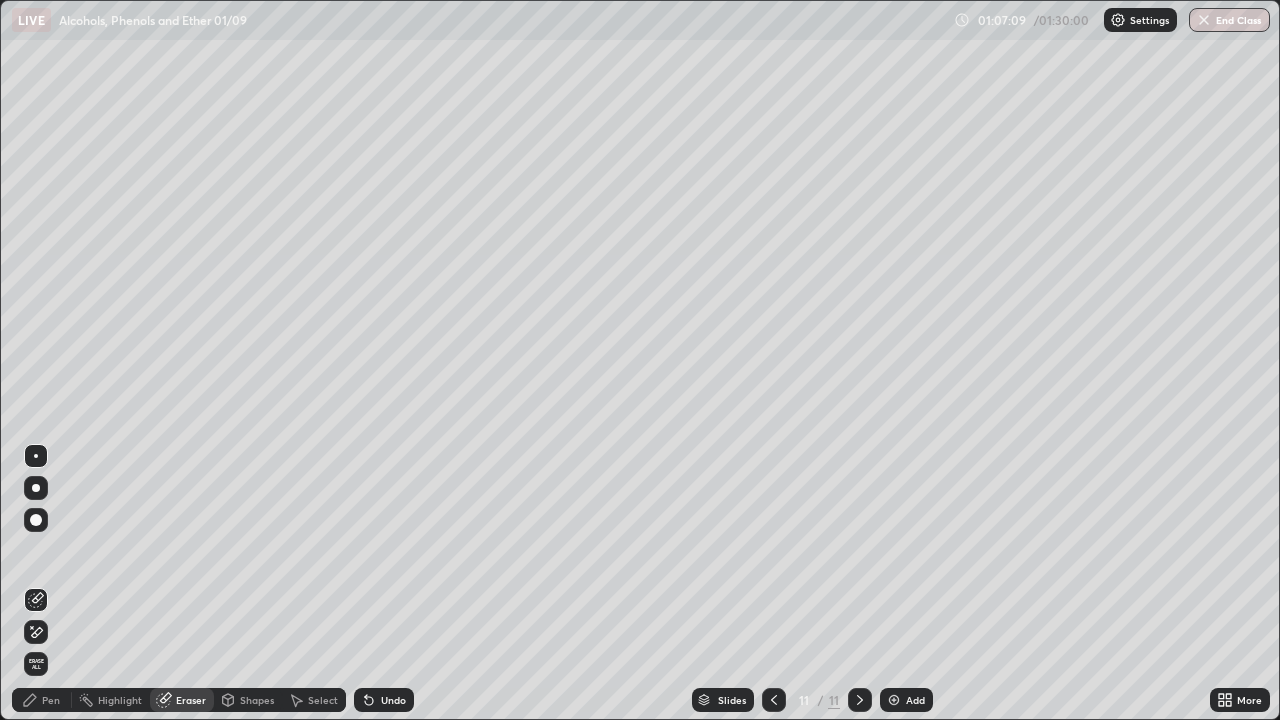 click on "Pen" at bounding box center [42, 700] 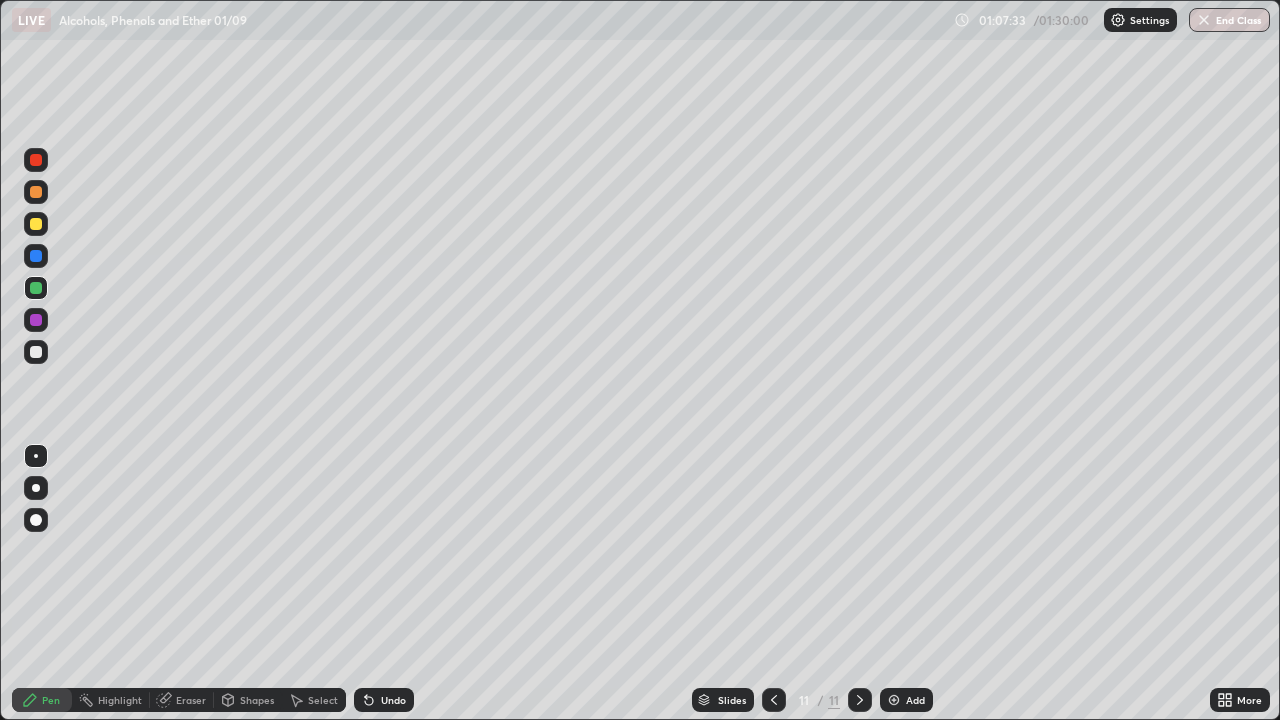 click 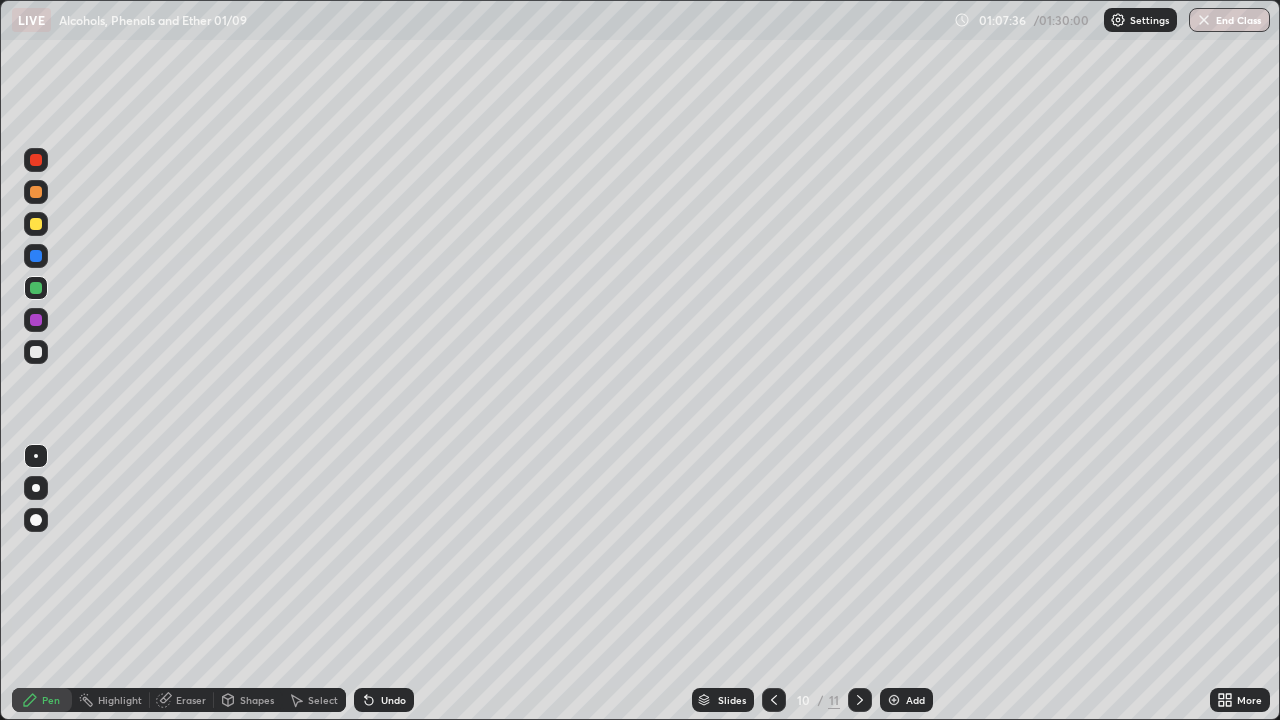 click 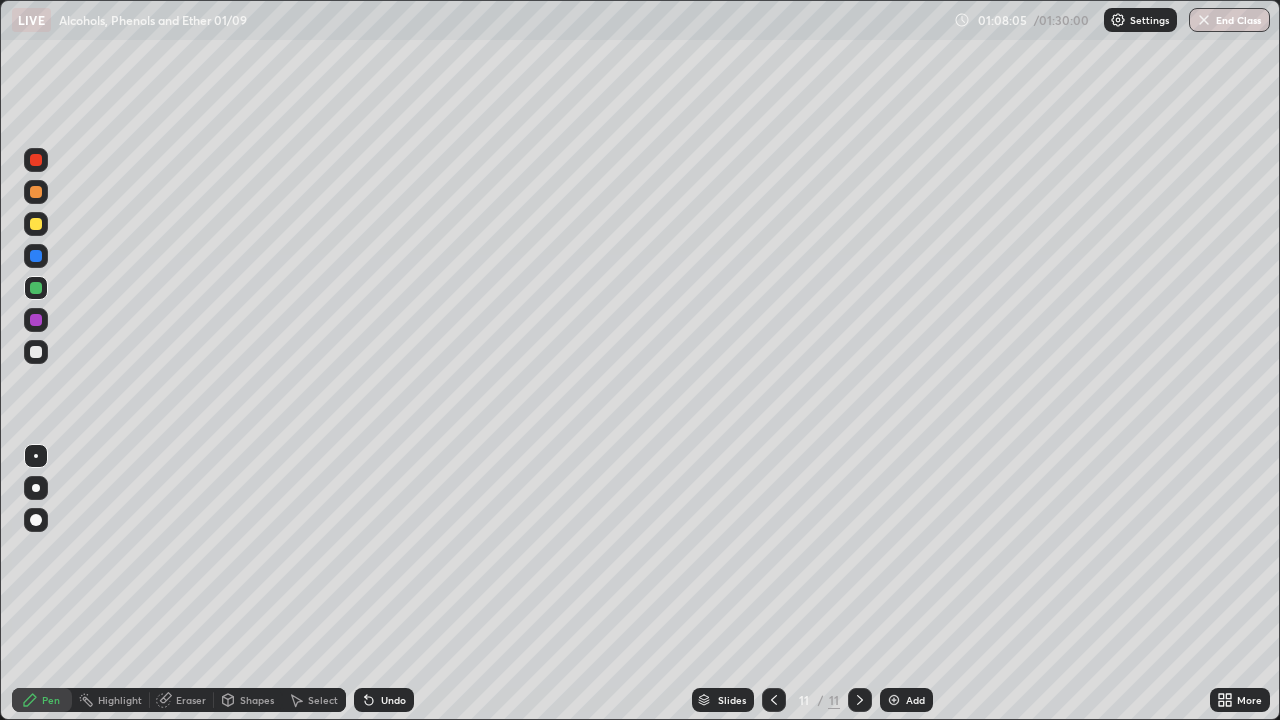 click on "Eraser" at bounding box center (191, 700) 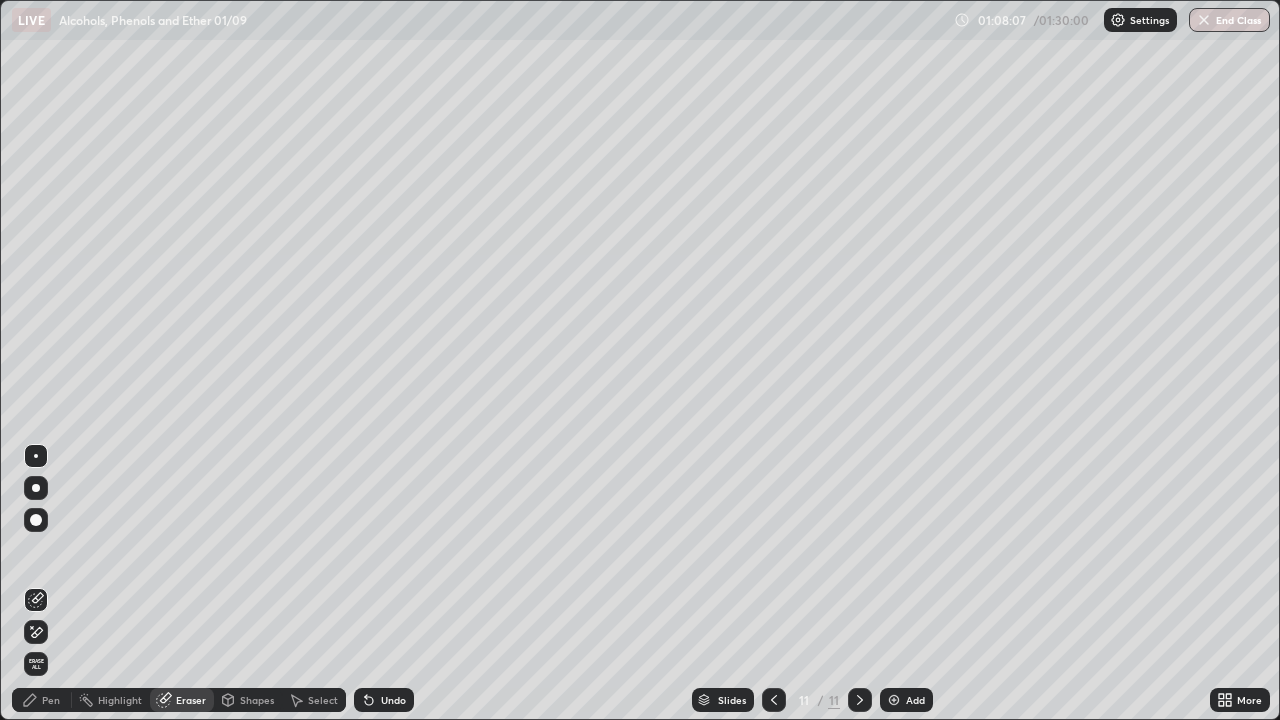 click 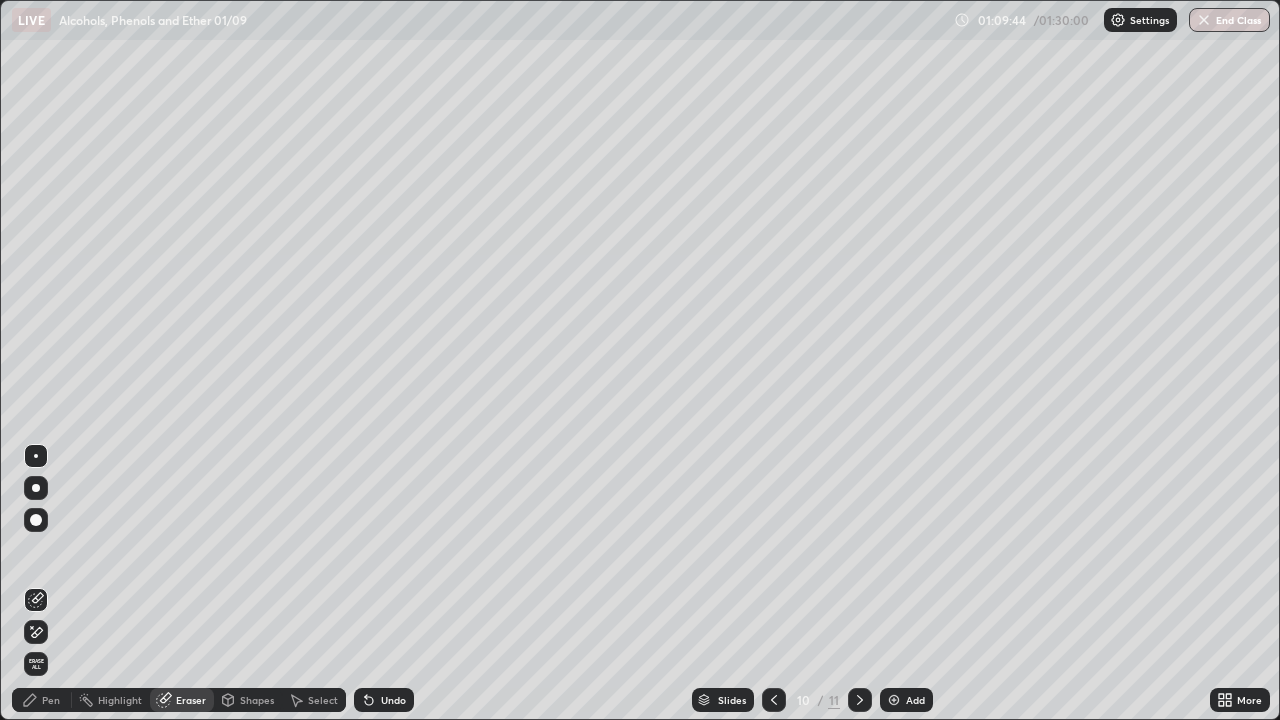 click on "Pen" at bounding box center [42, 700] 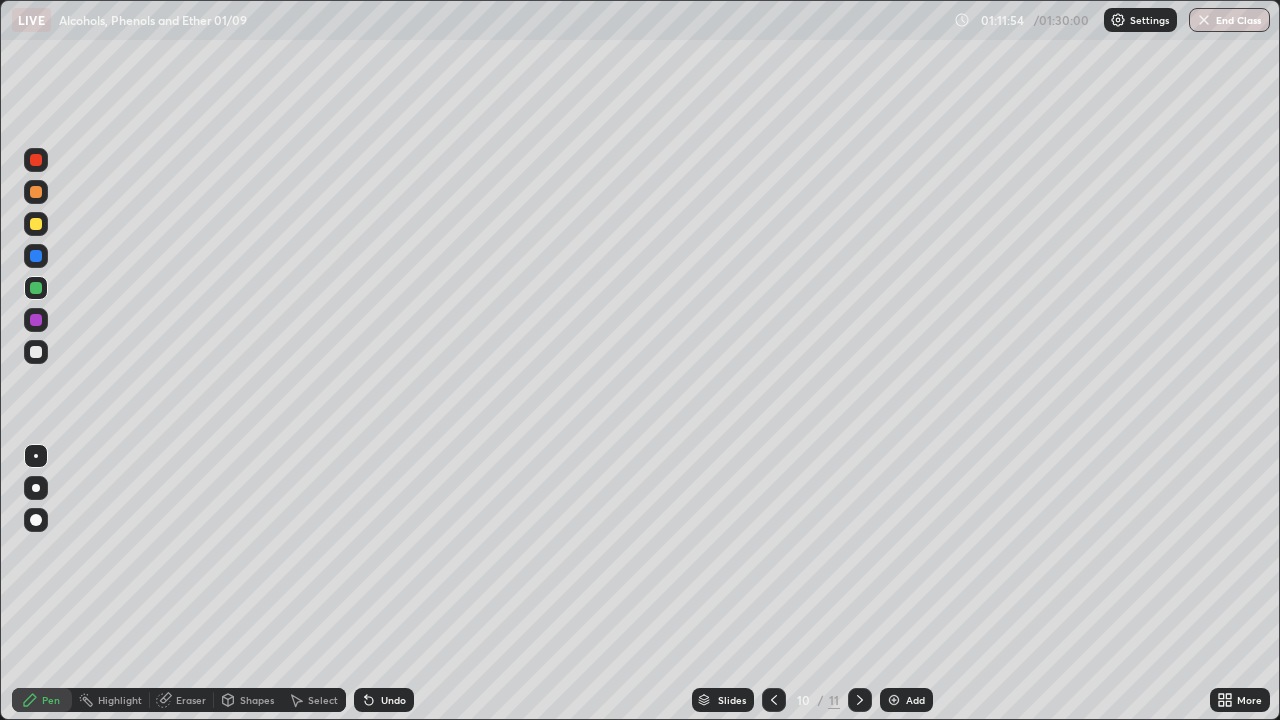 click at bounding box center [860, 700] 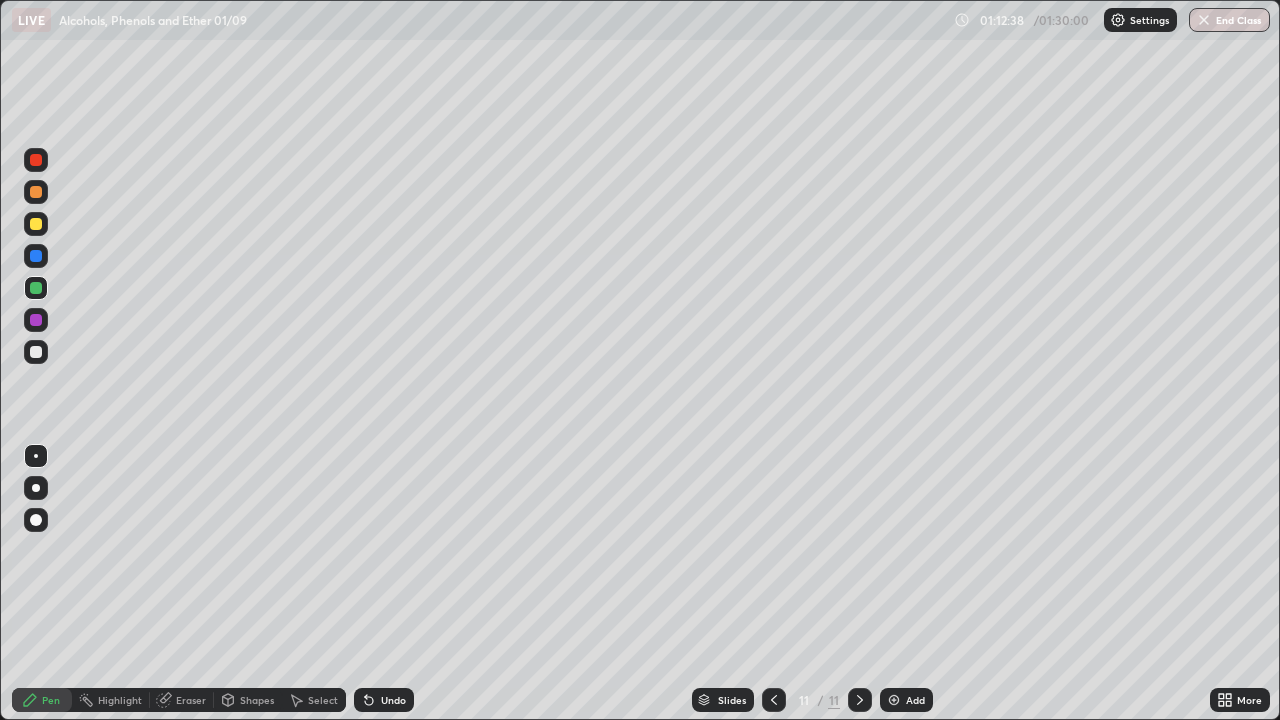 click on "Shapes" at bounding box center (257, 700) 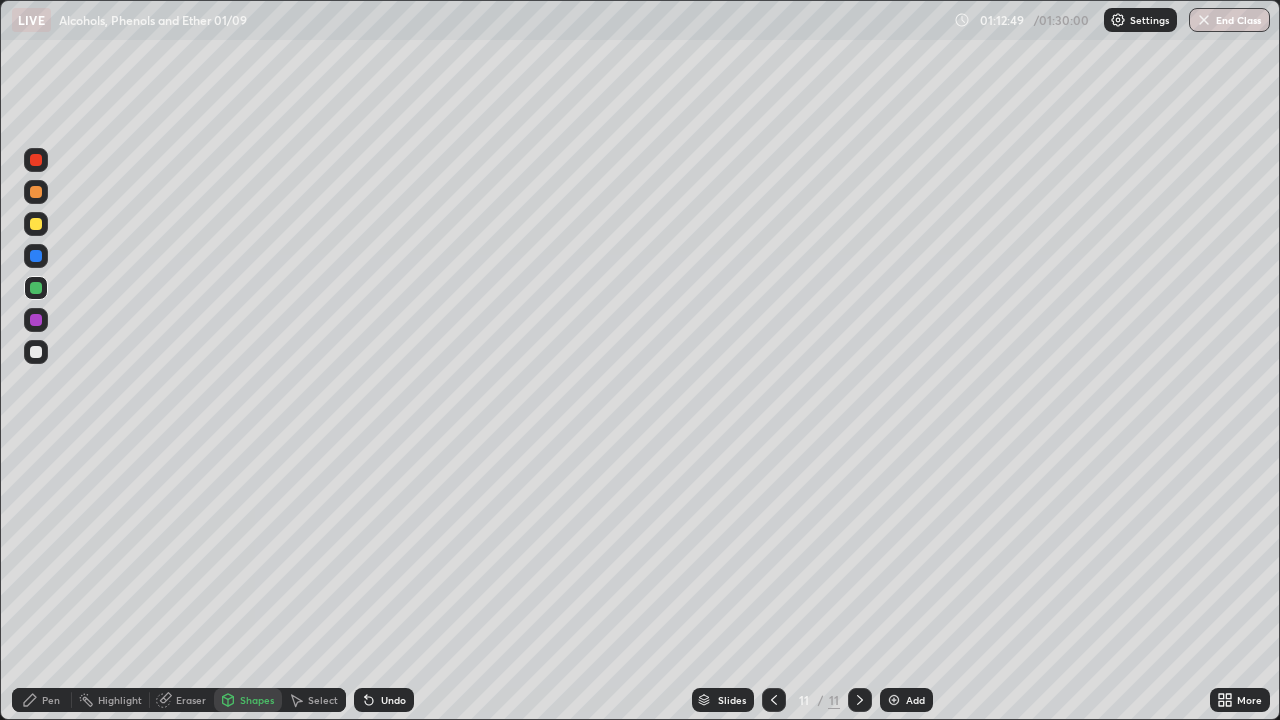 click at bounding box center (36, 352) 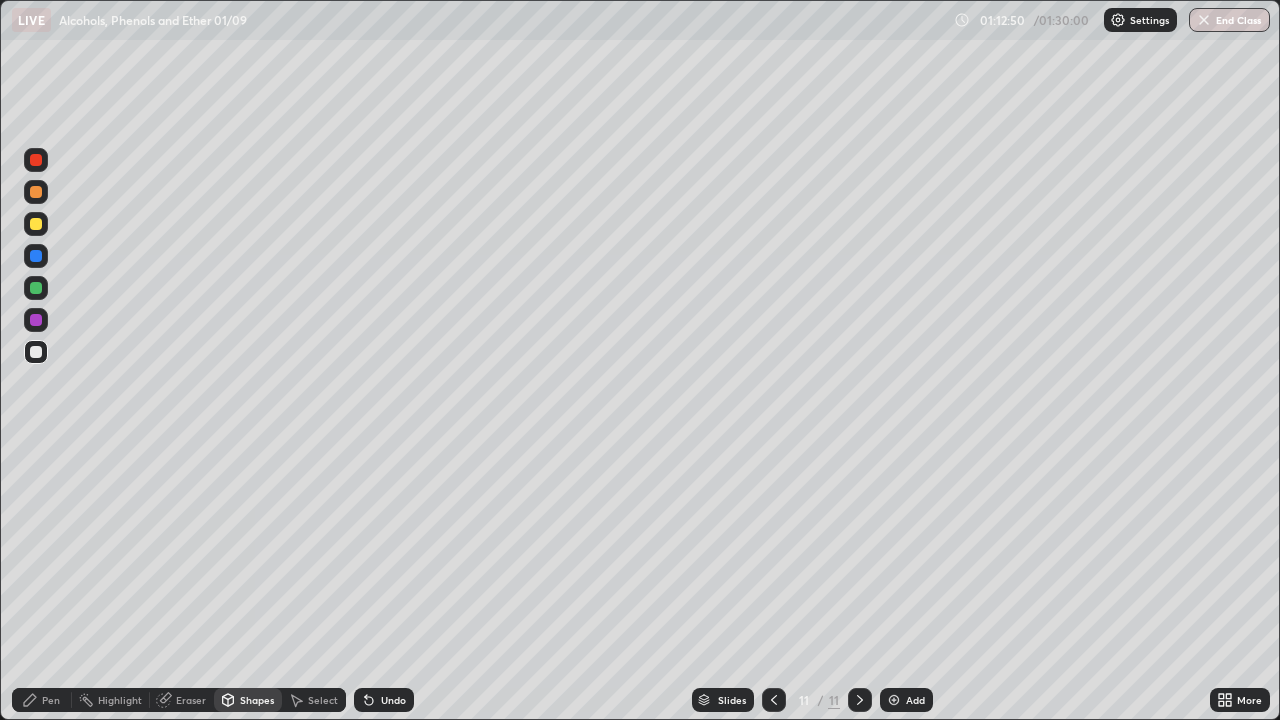 click at bounding box center [36, 224] 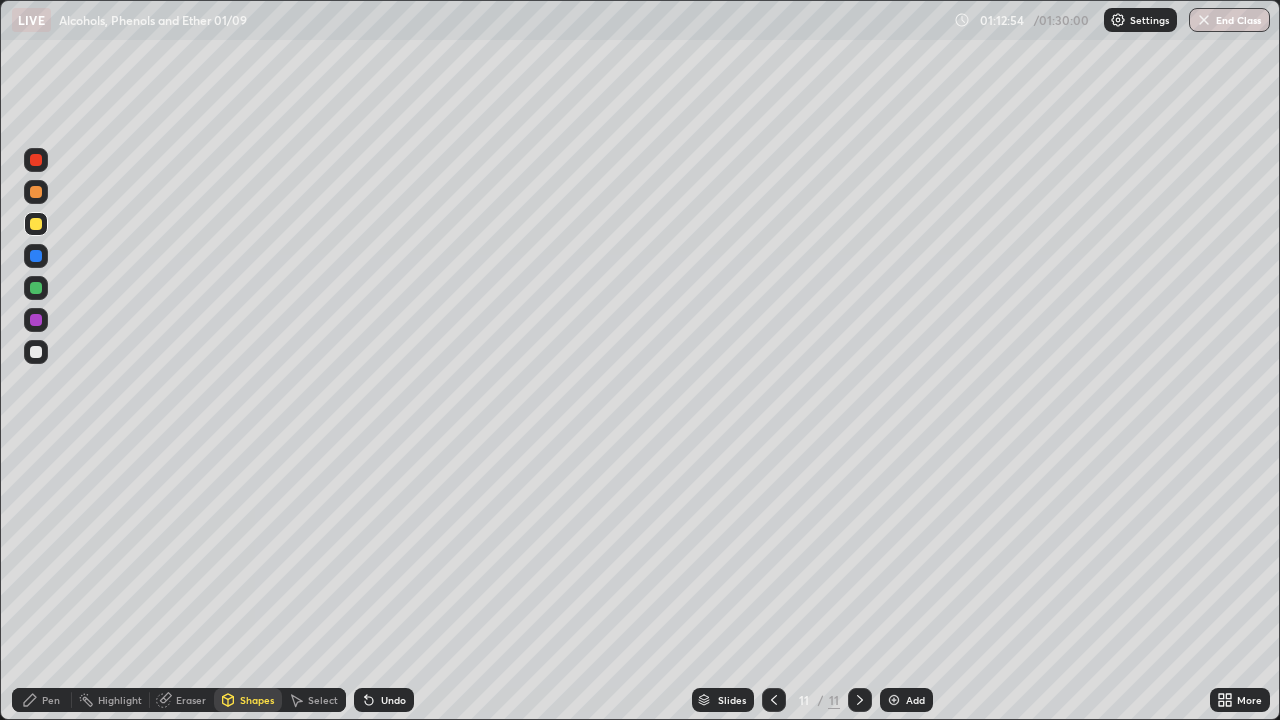 click 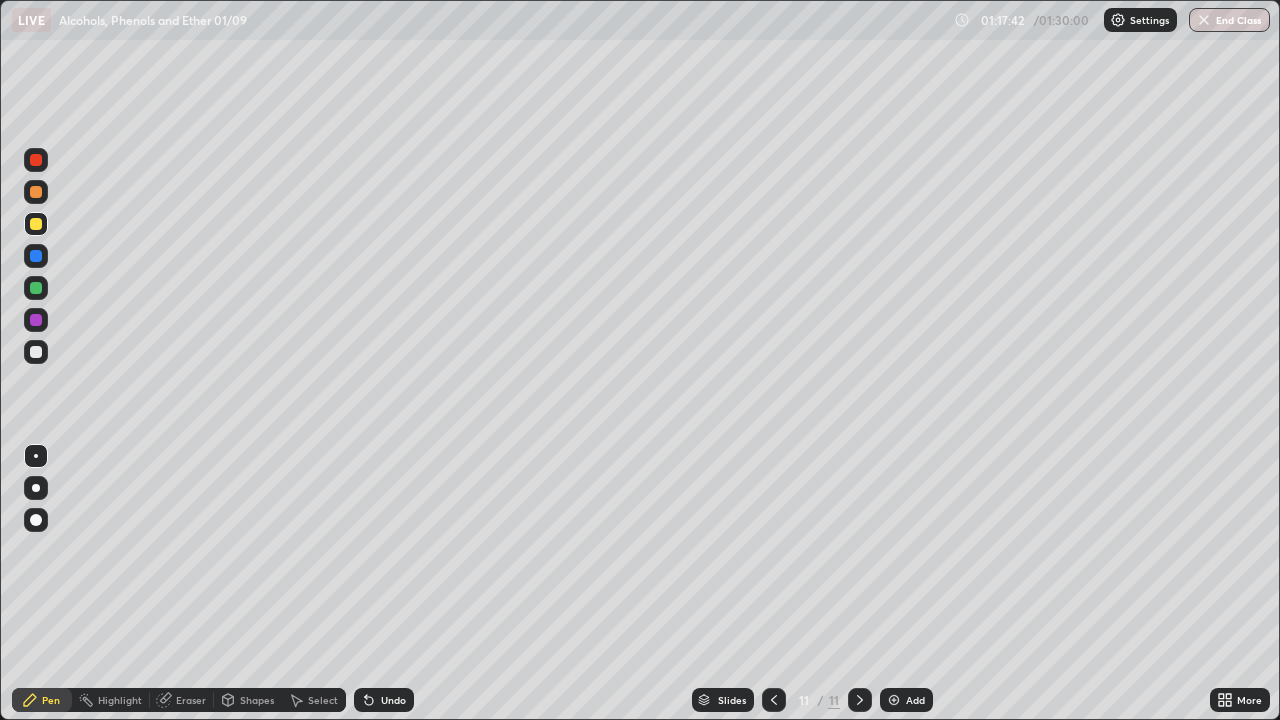 click at bounding box center (36, 352) 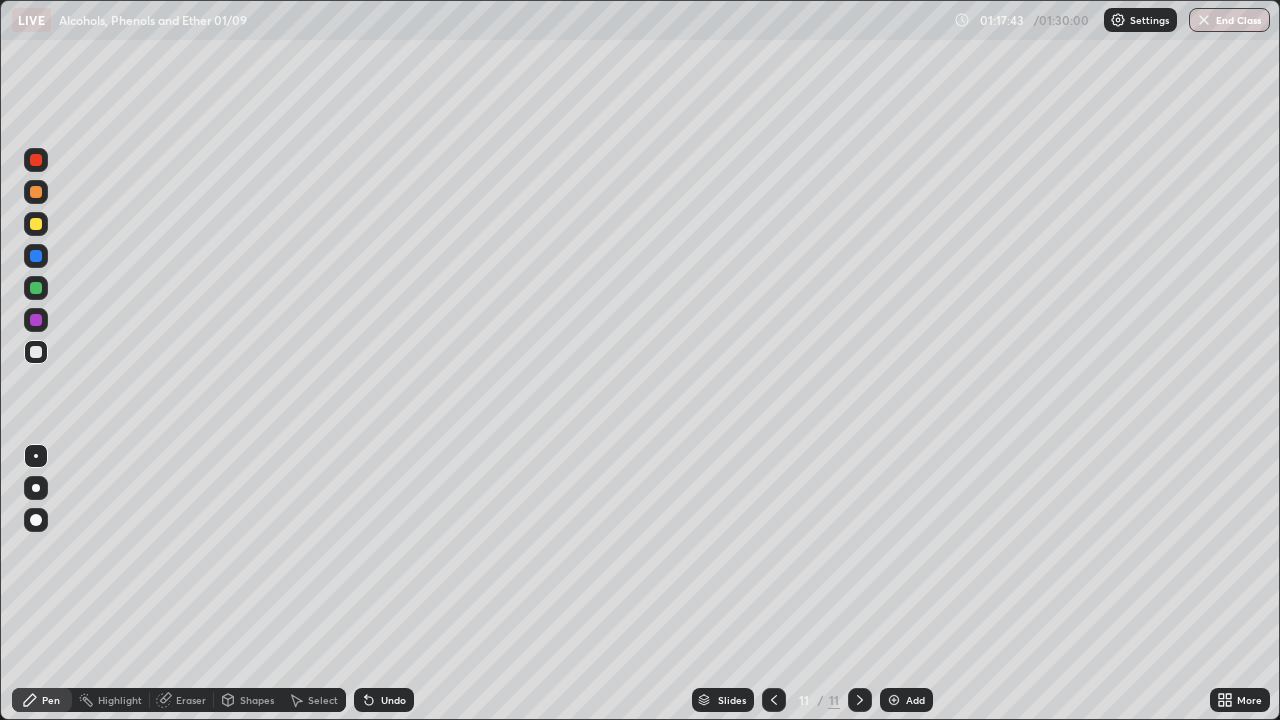 click at bounding box center (36, 224) 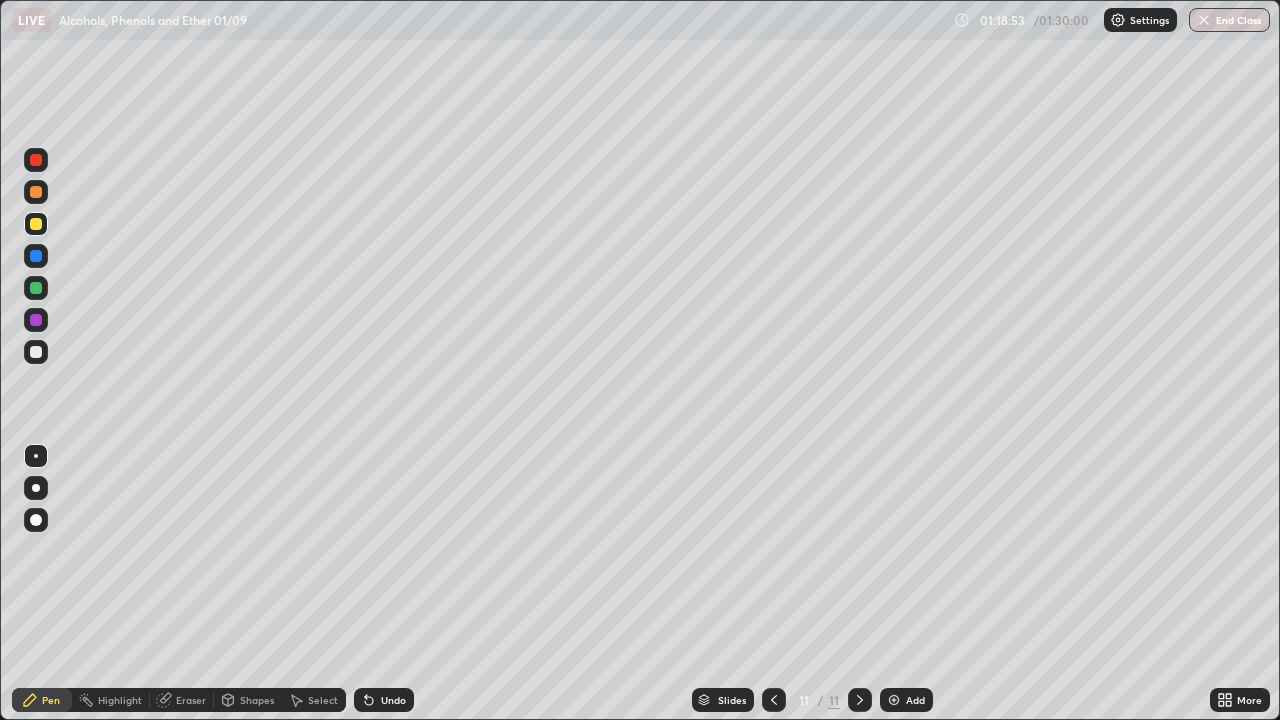 click on "Undo" at bounding box center (384, 700) 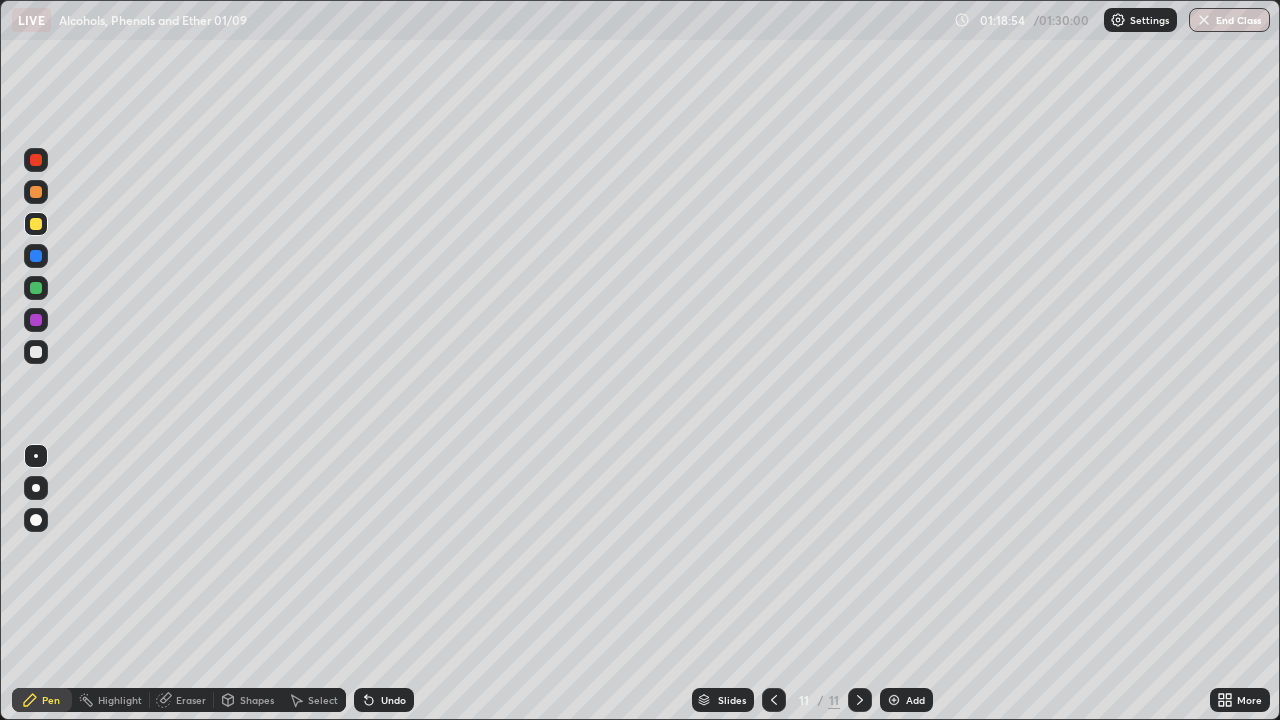 click on "Undo" at bounding box center (393, 700) 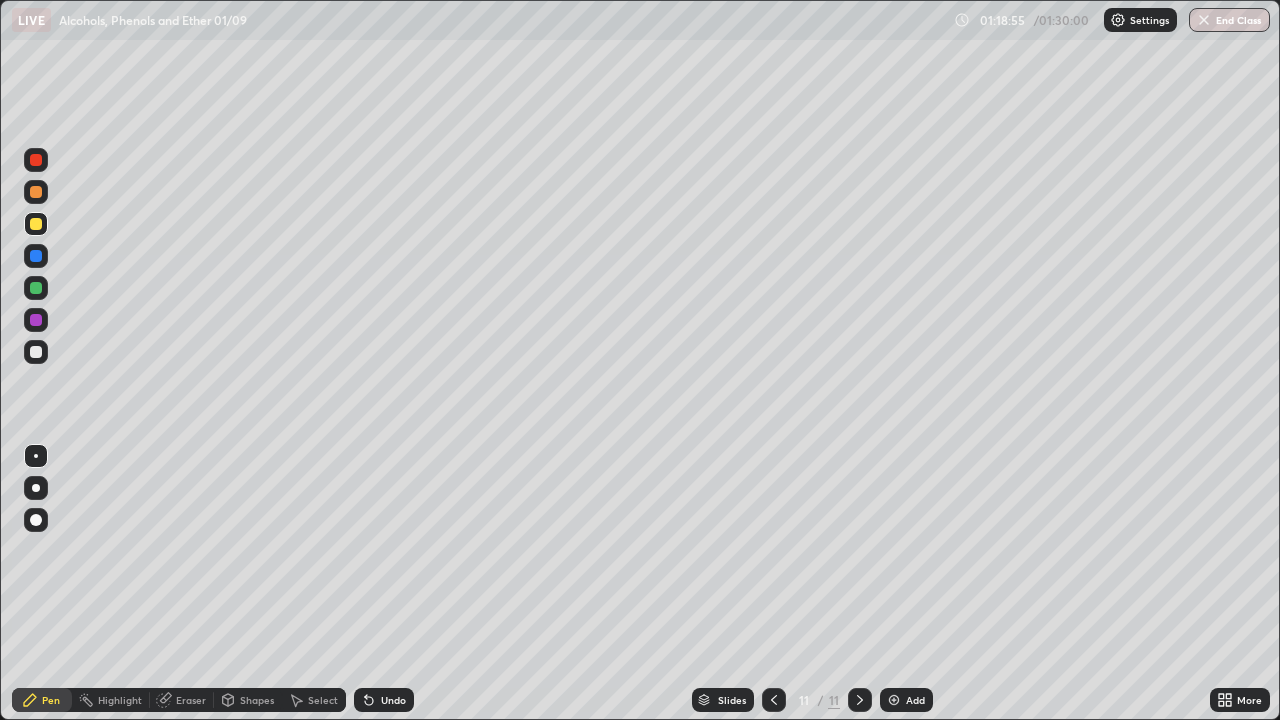click 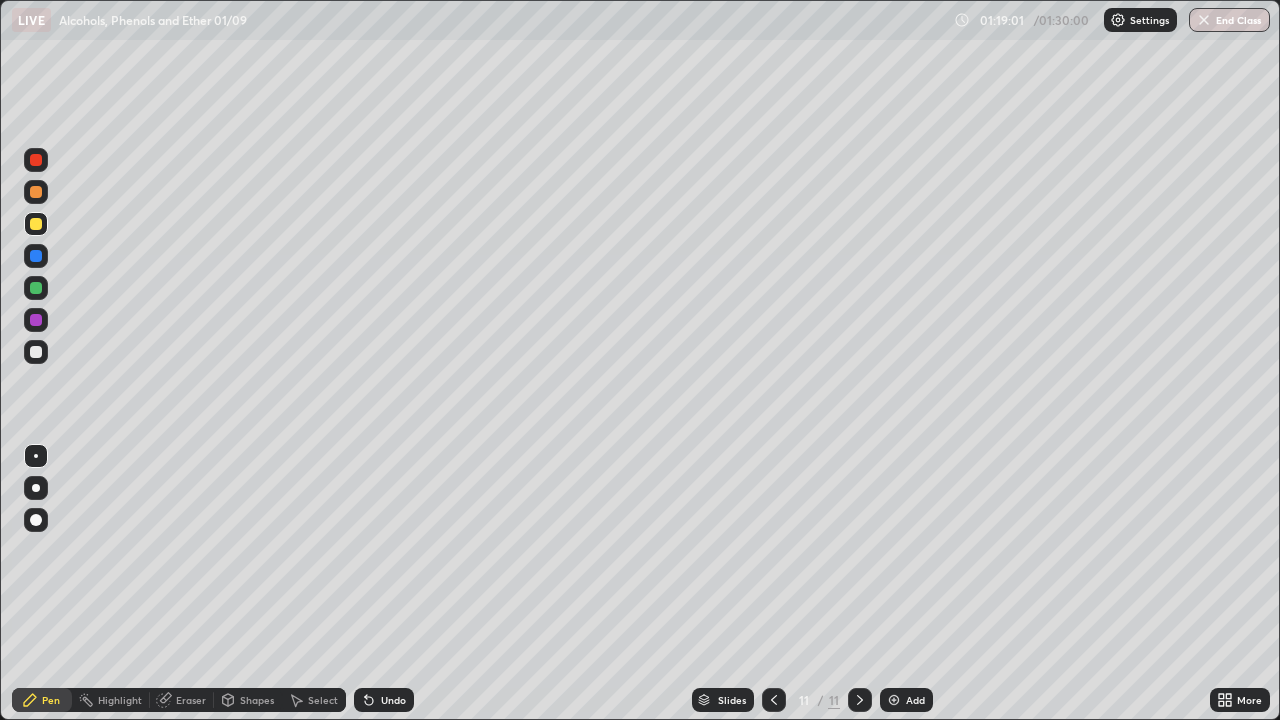 click at bounding box center [894, 700] 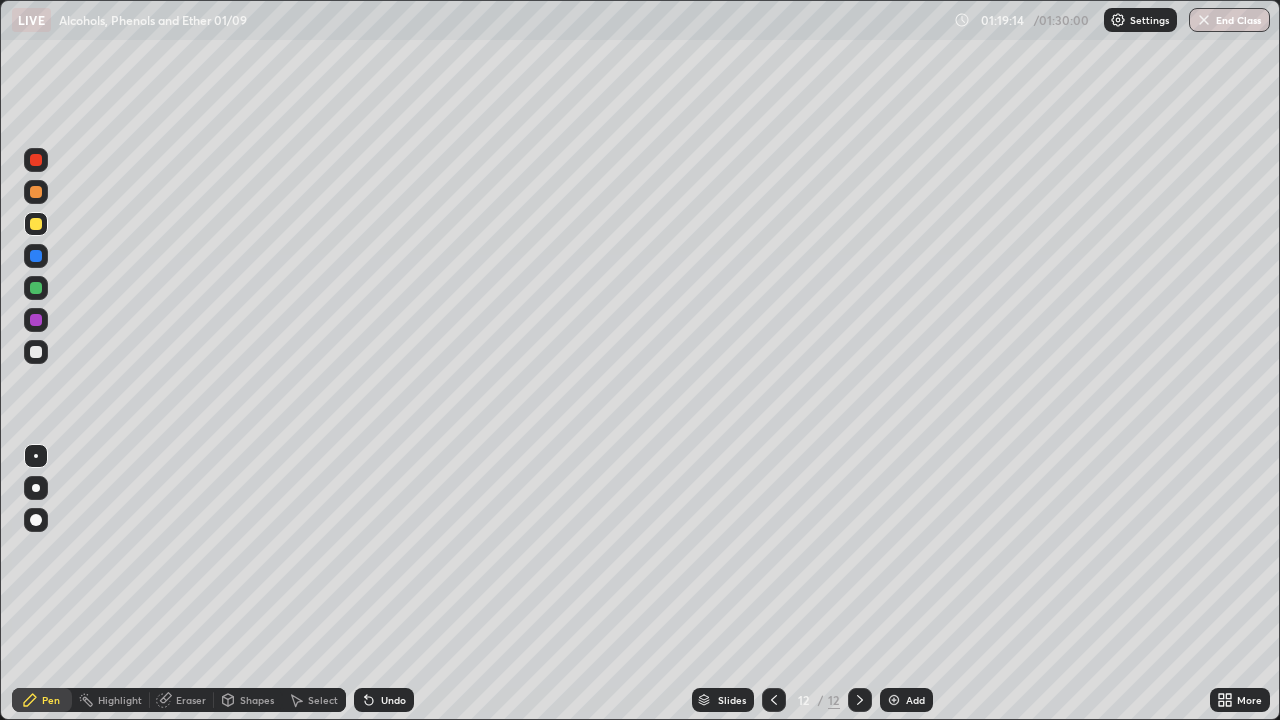click on "Select" at bounding box center [314, 700] 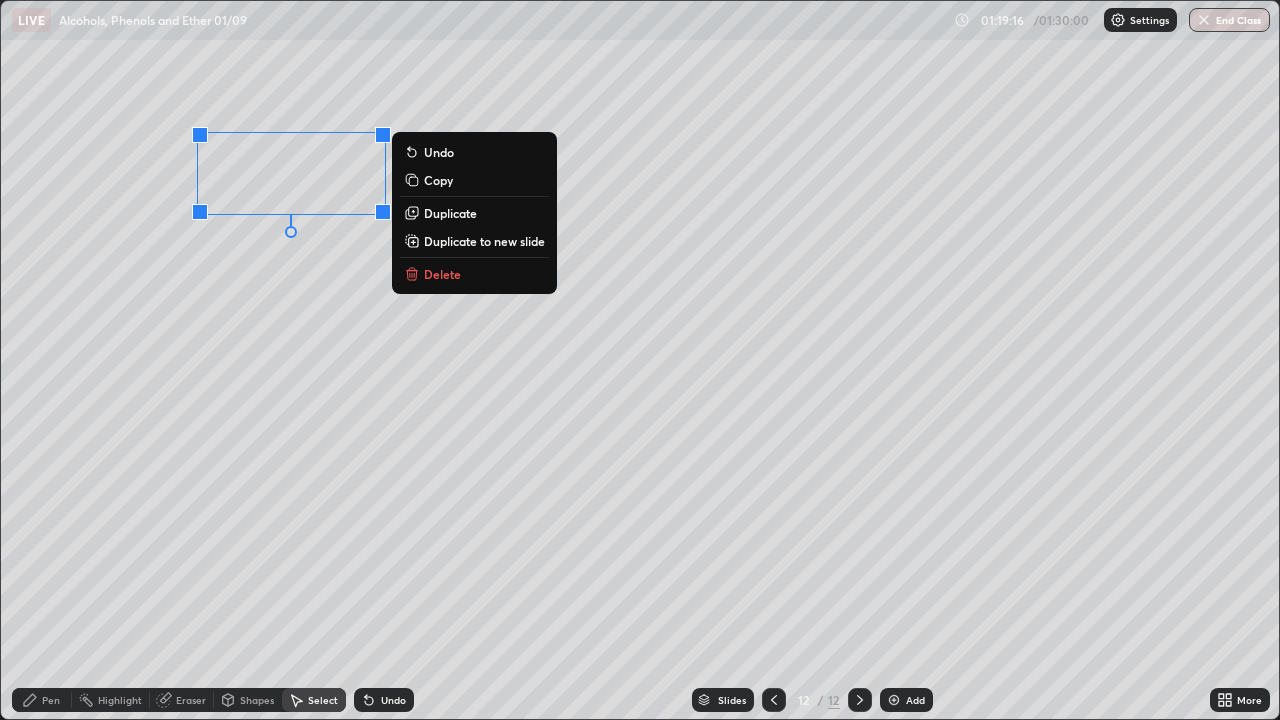 click on "Duplicate" at bounding box center (450, 213) 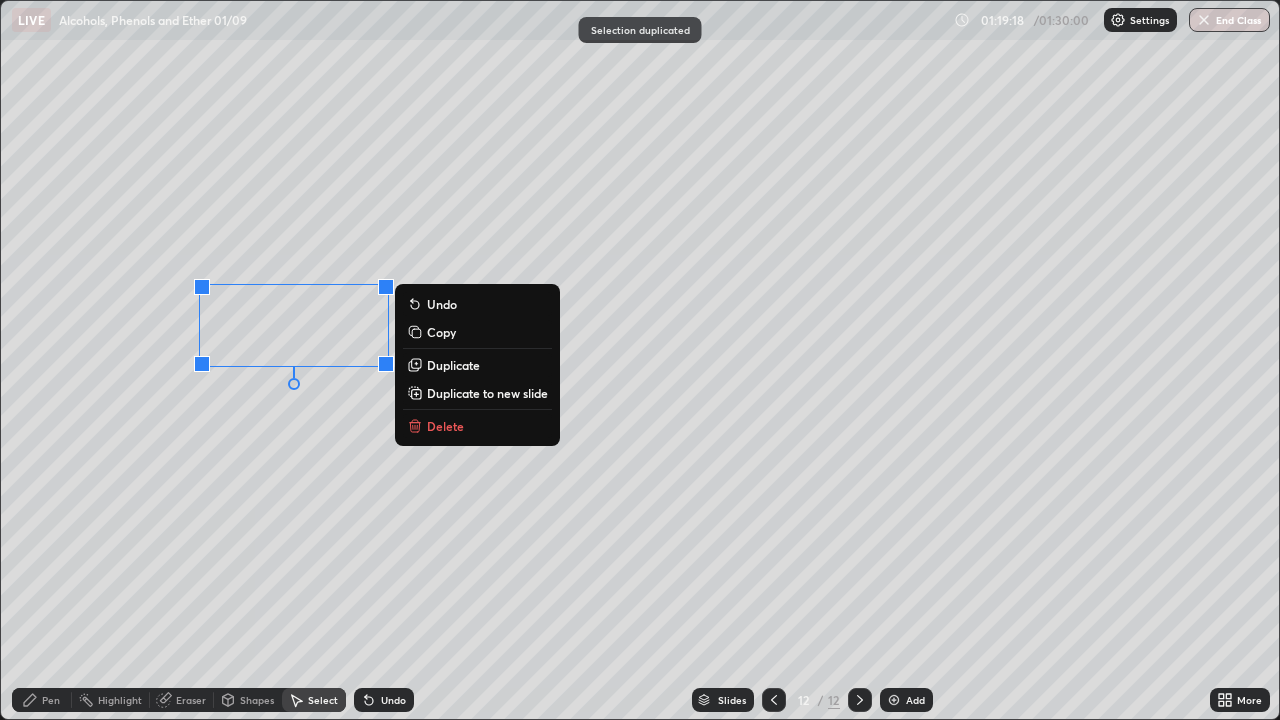 click 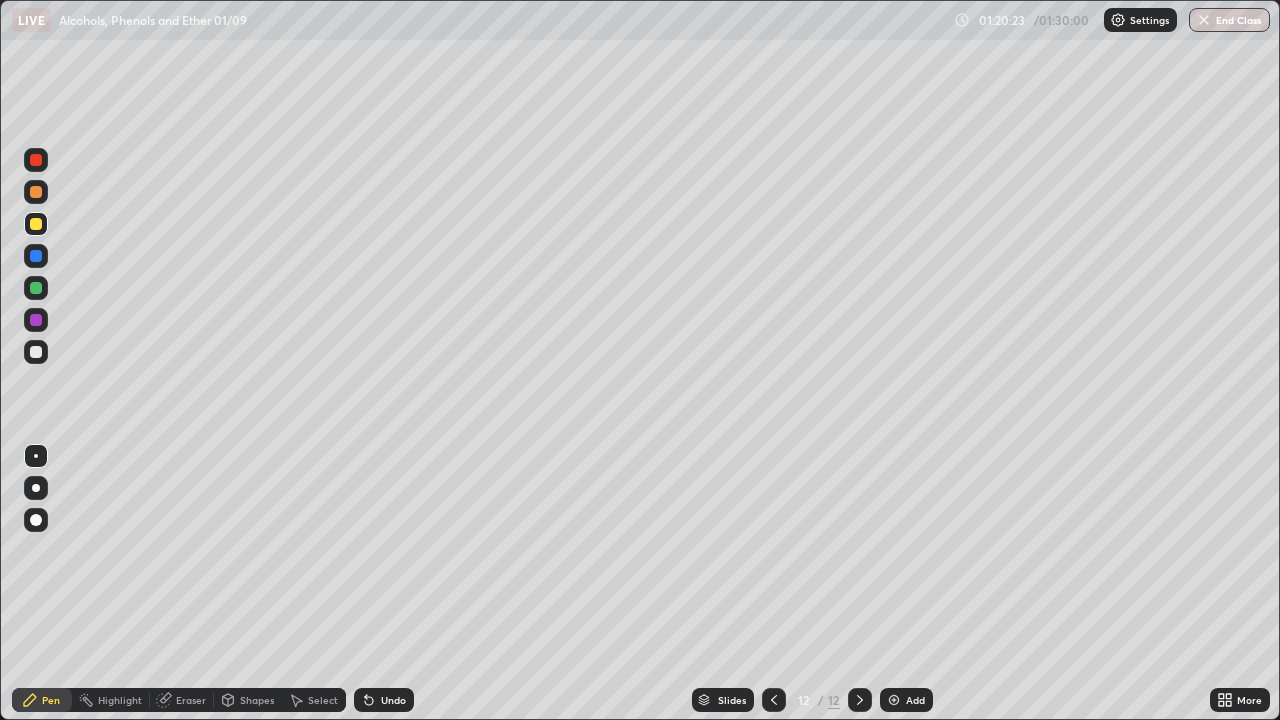 click on "Undo" at bounding box center [393, 700] 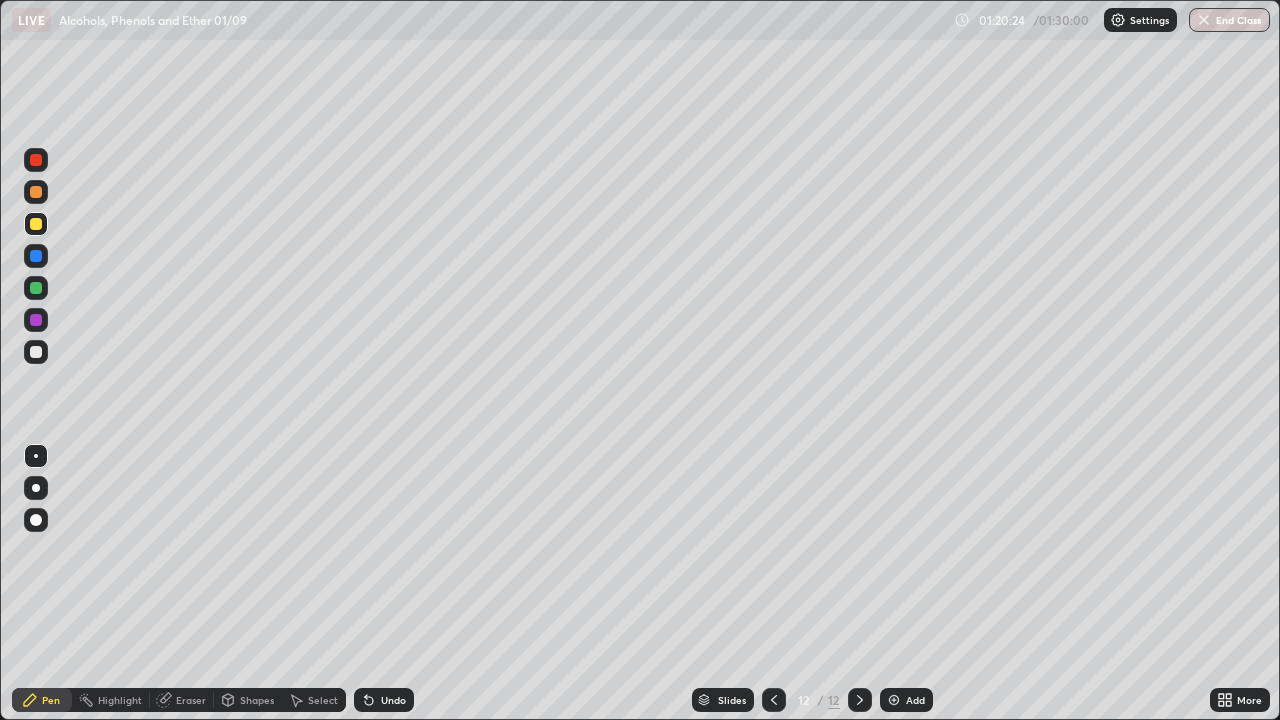 click on "Undo" at bounding box center (393, 700) 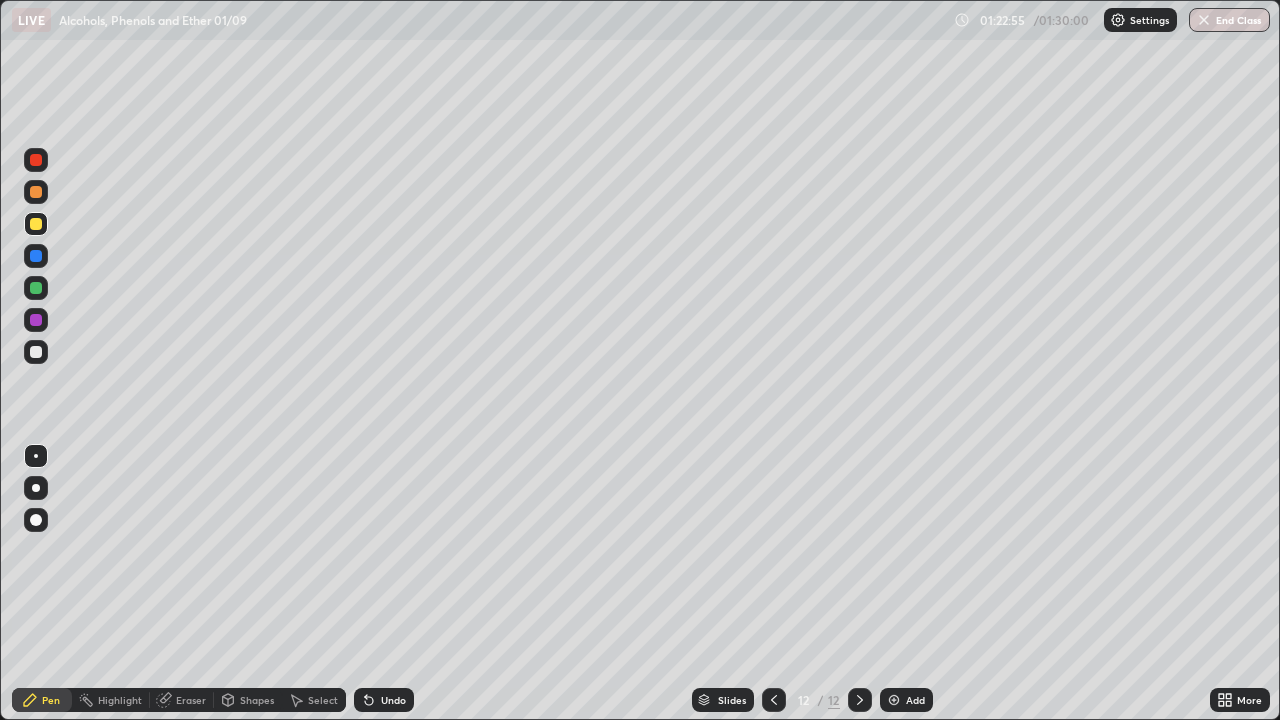 click at bounding box center (36, 352) 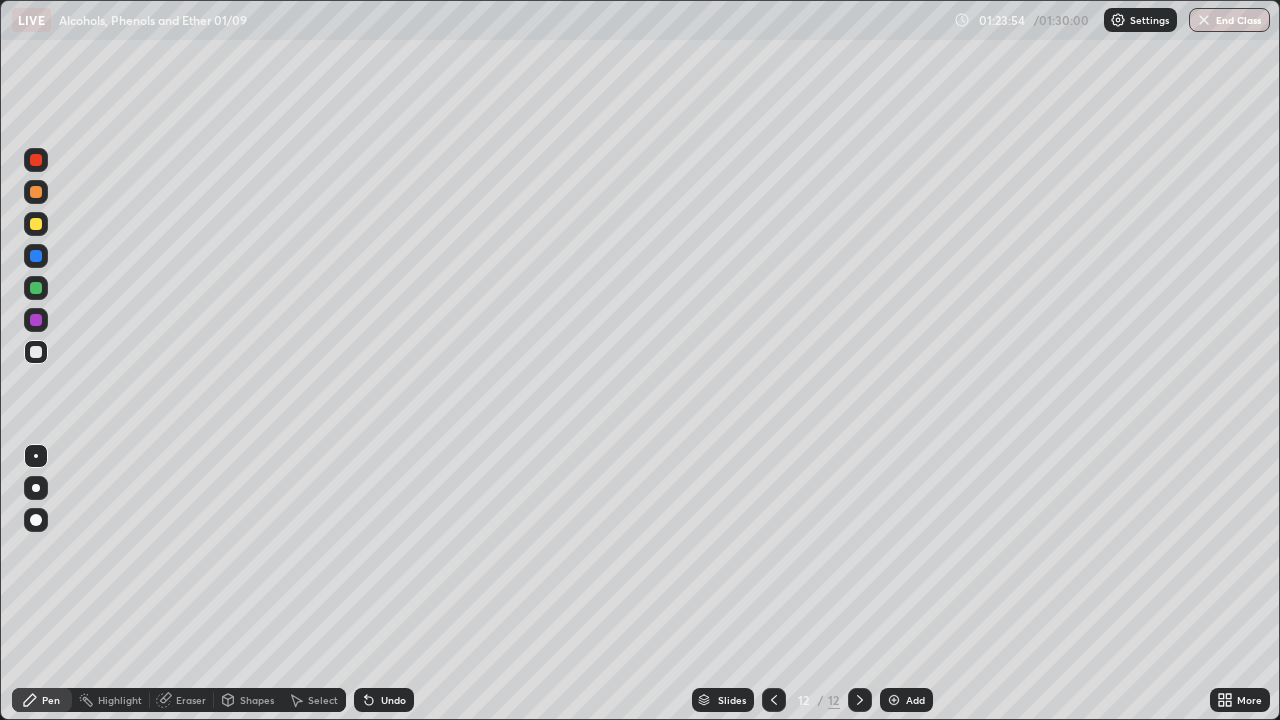 click on "Eraser" at bounding box center (191, 700) 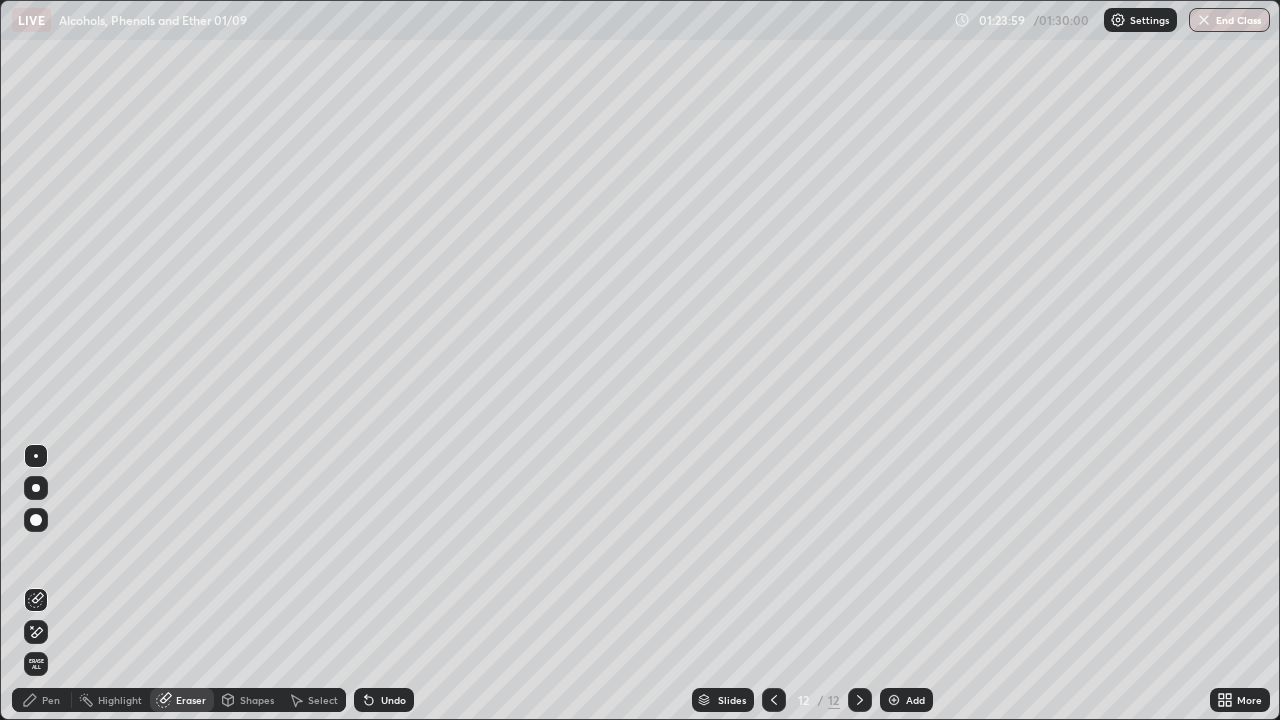 click on "Pen" at bounding box center [42, 700] 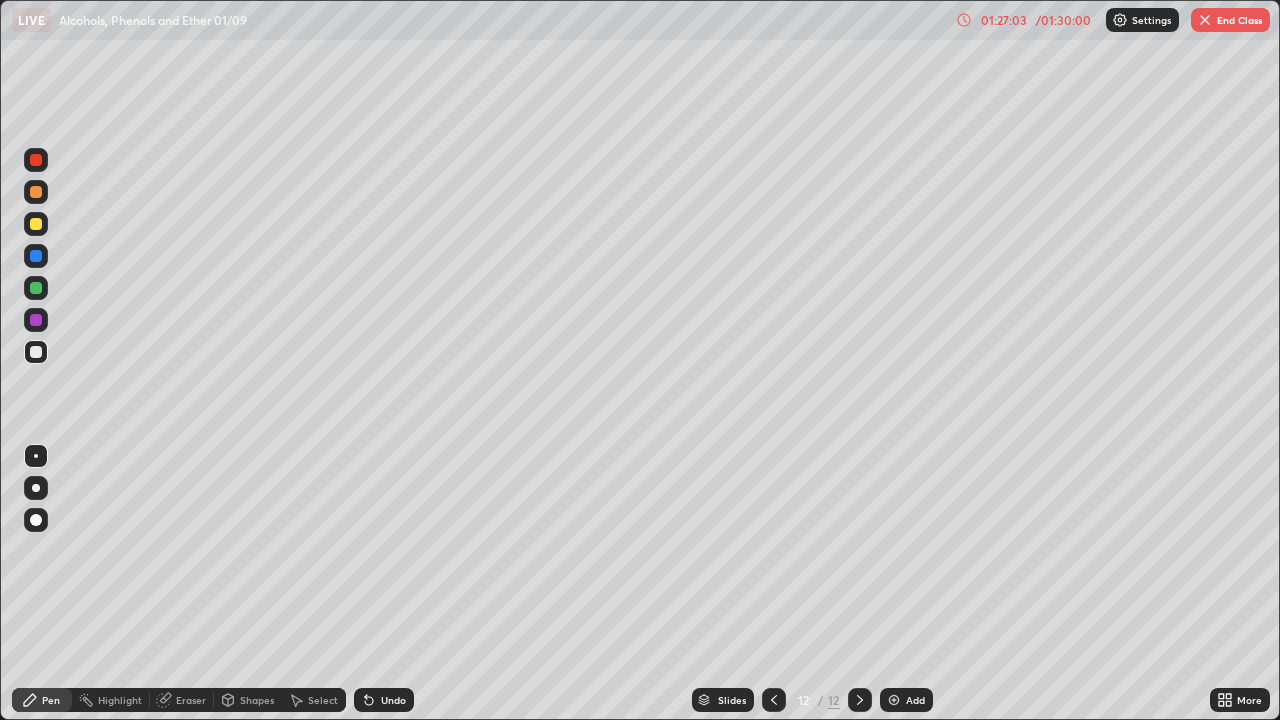 click on "End Class" at bounding box center (1230, 20) 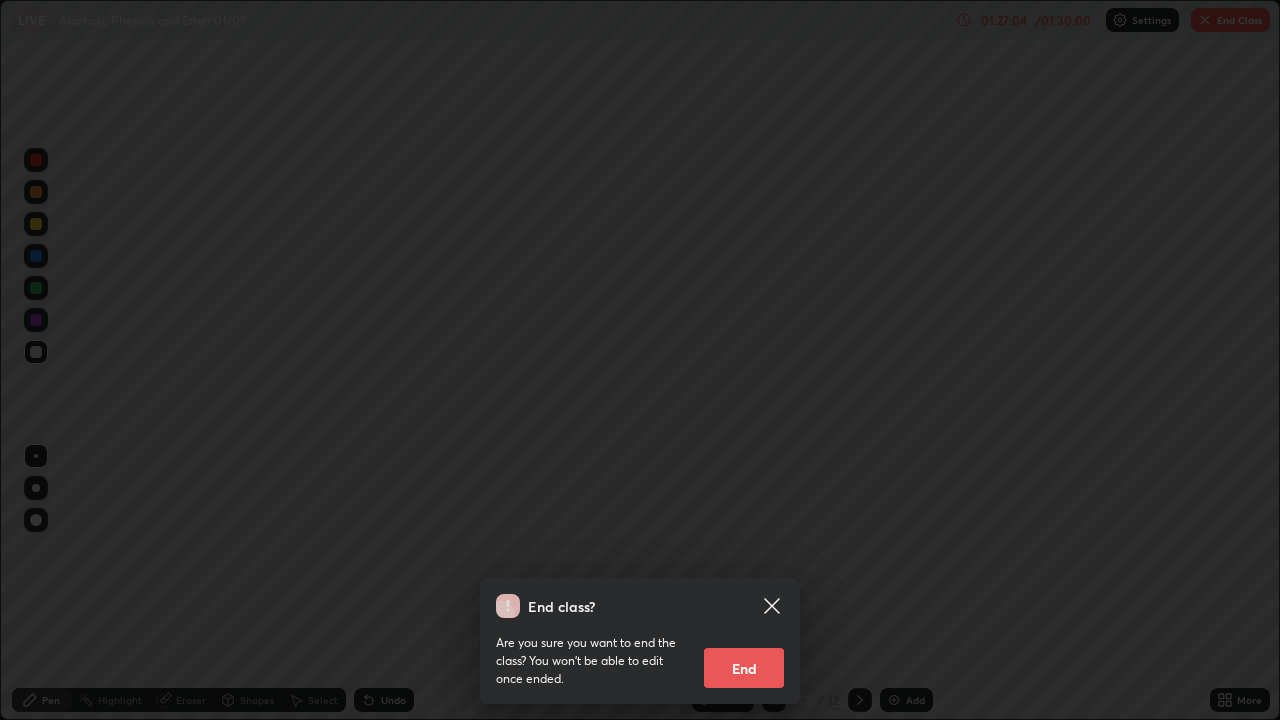 click on "End" at bounding box center (744, 668) 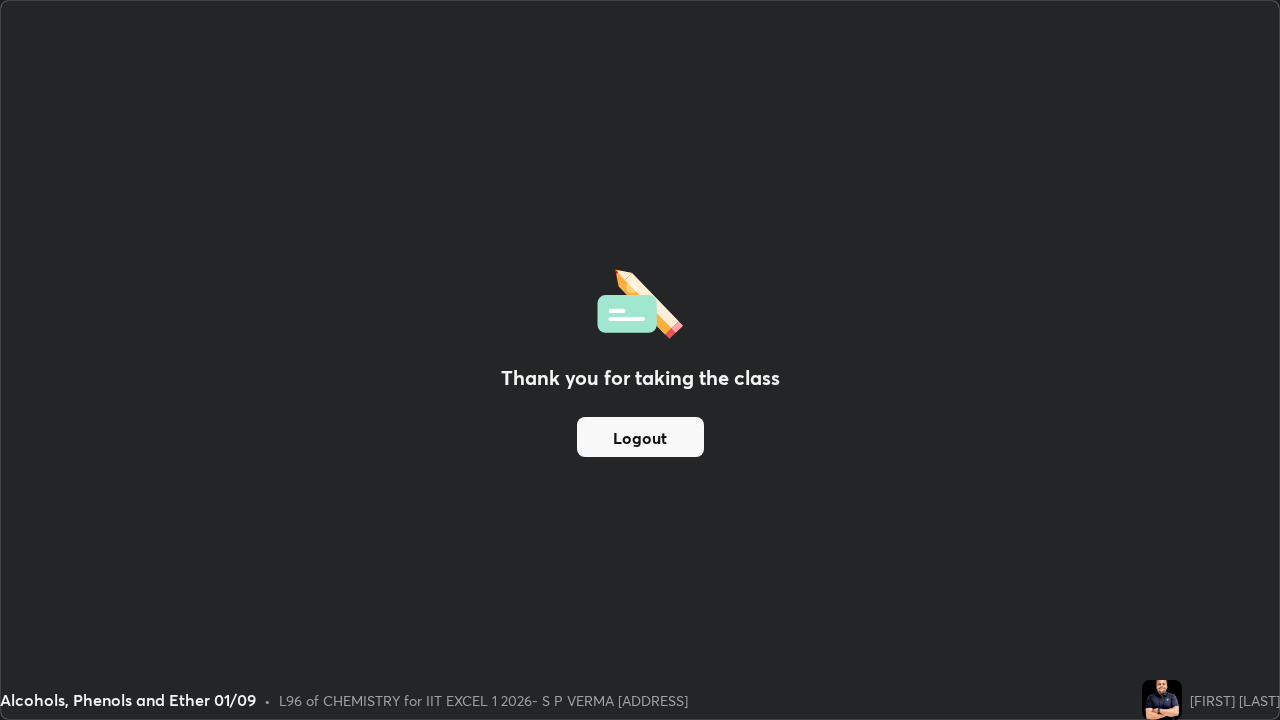 click on "Logout" at bounding box center (640, 437) 